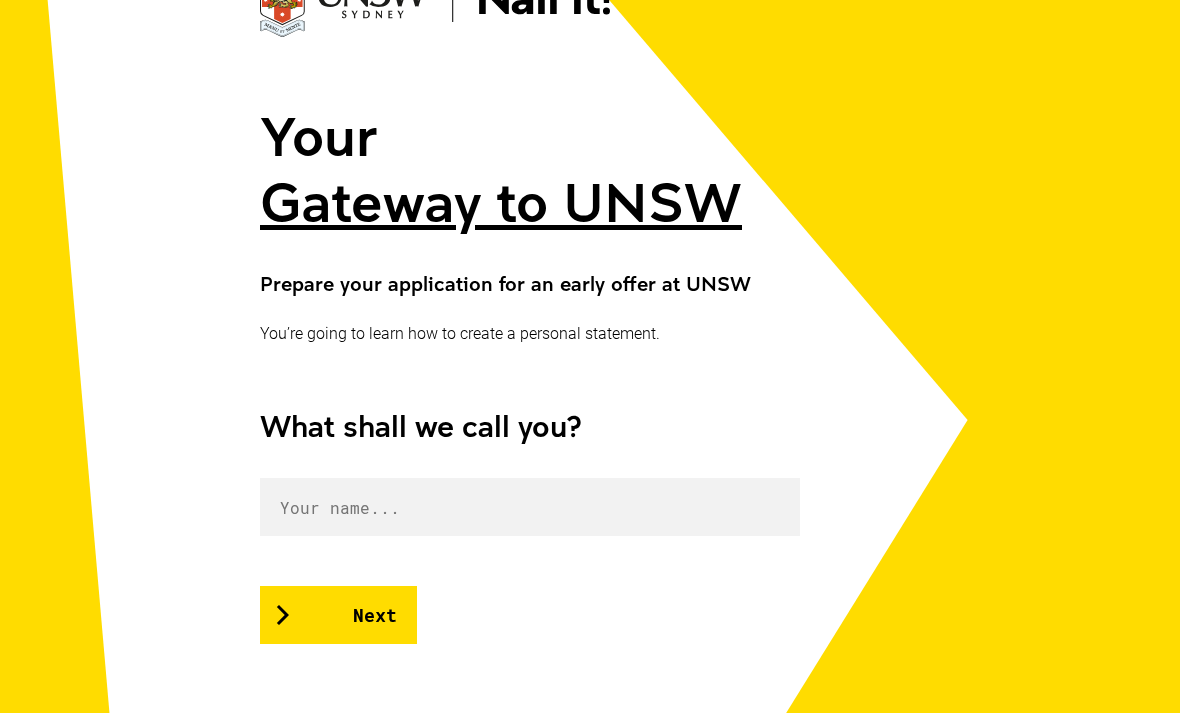 scroll, scrollTop: 269, scrollLeft: 0, axis: vertical 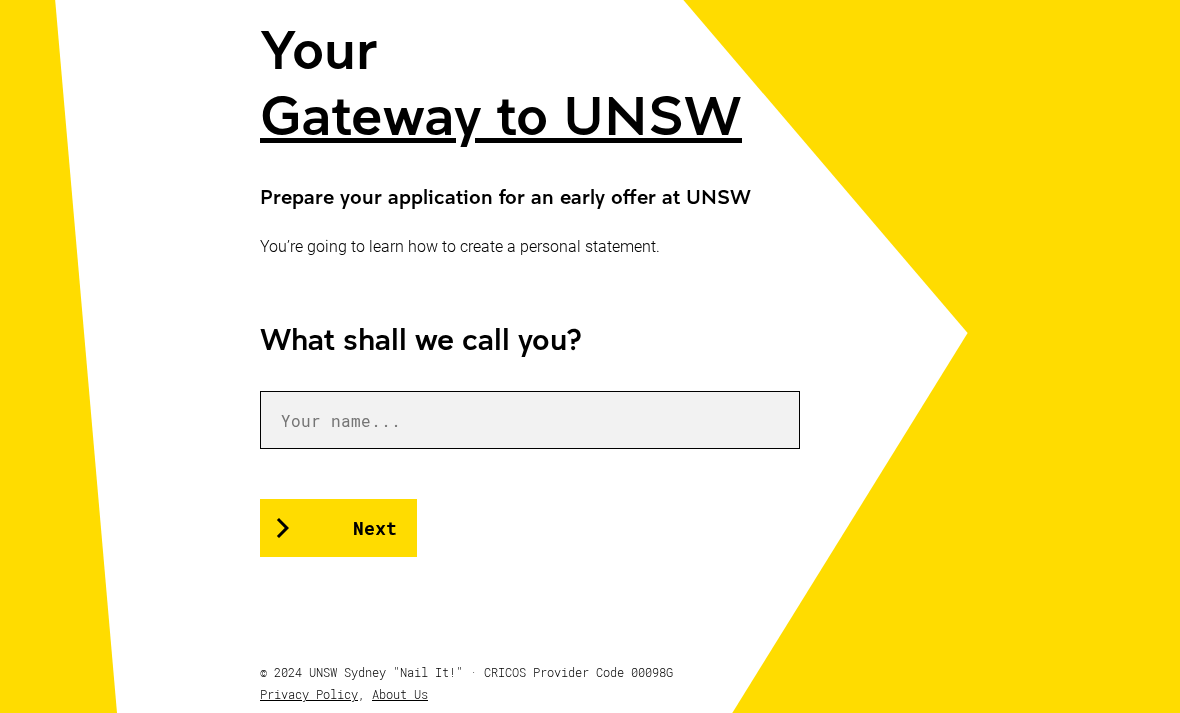 click at bounding box center [530, 420] 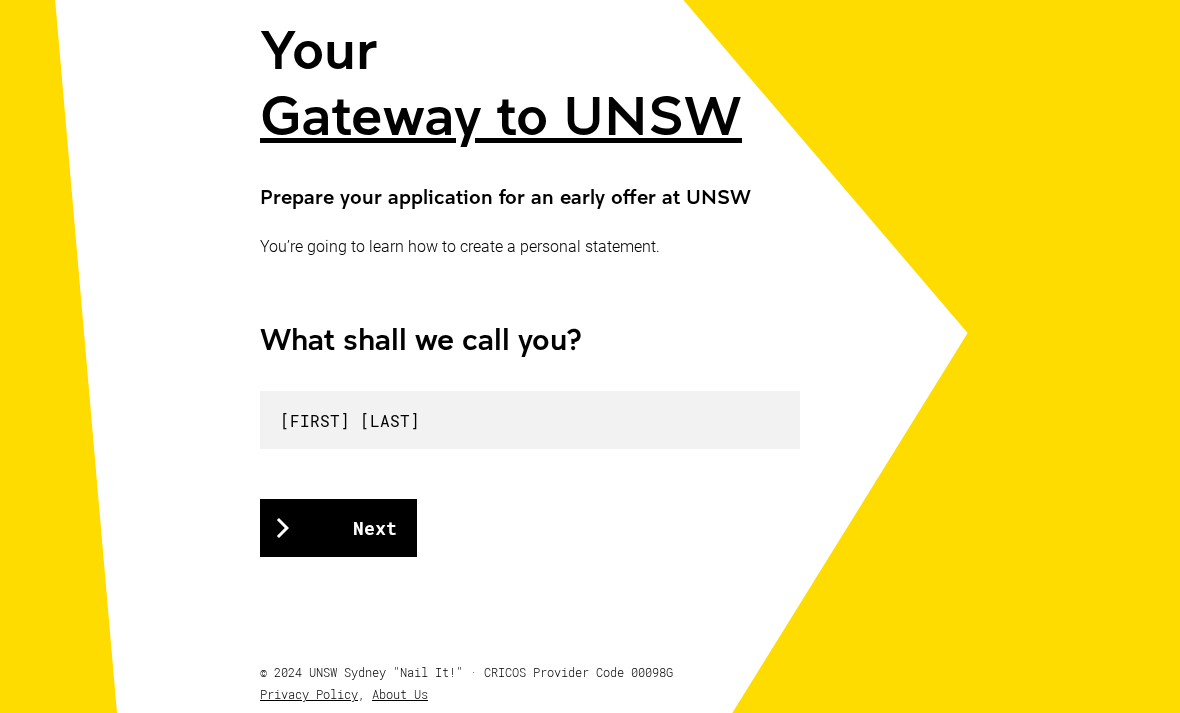 click on "Next" at bounding box center (338, 528) 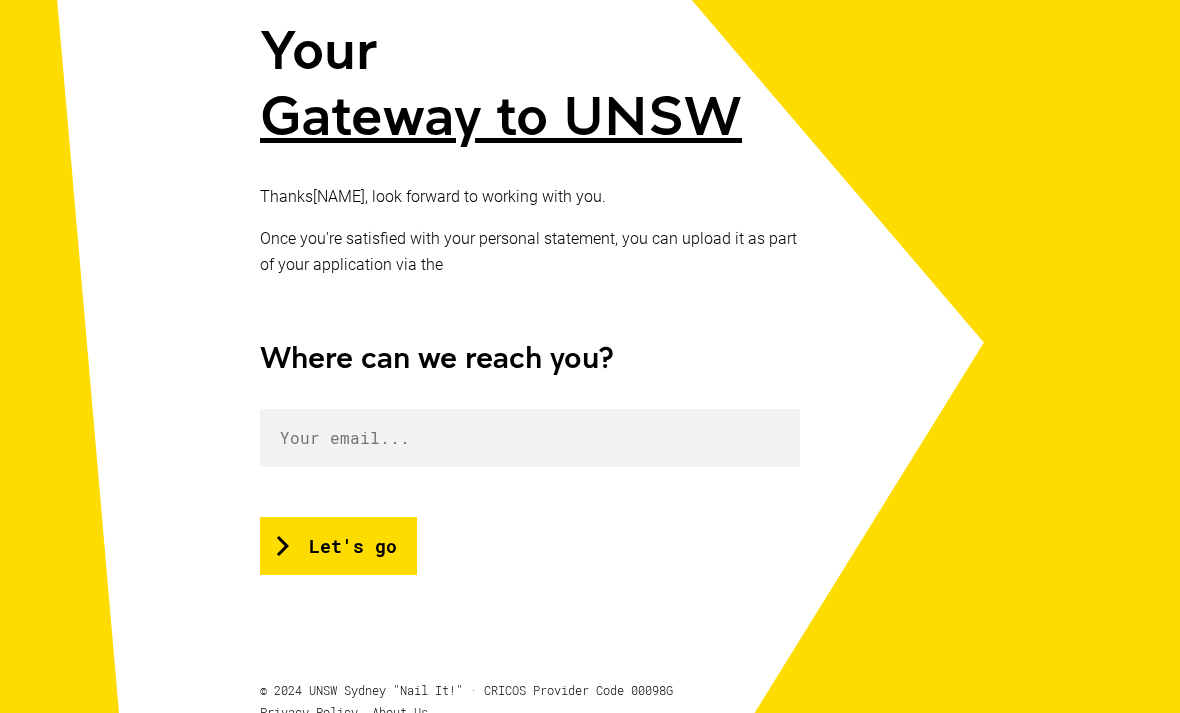 scroll, scrollTop: 0, scrollLeft: 0, axis: both 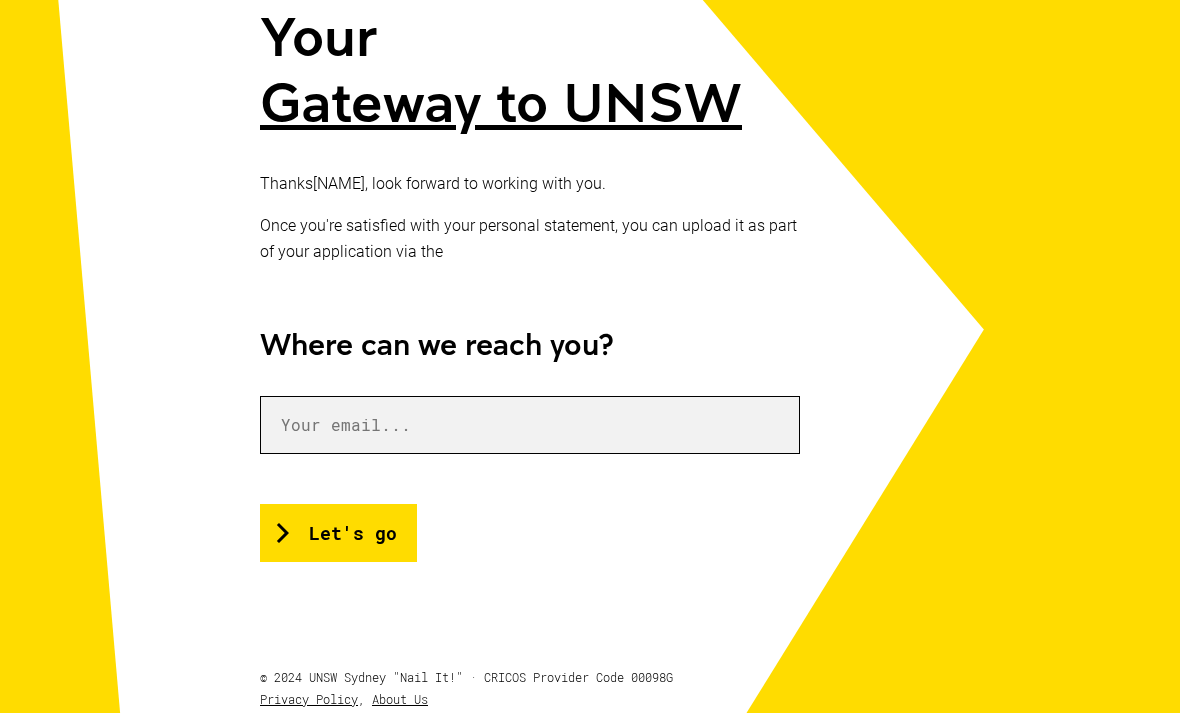 click at bounding box center (530, 425) 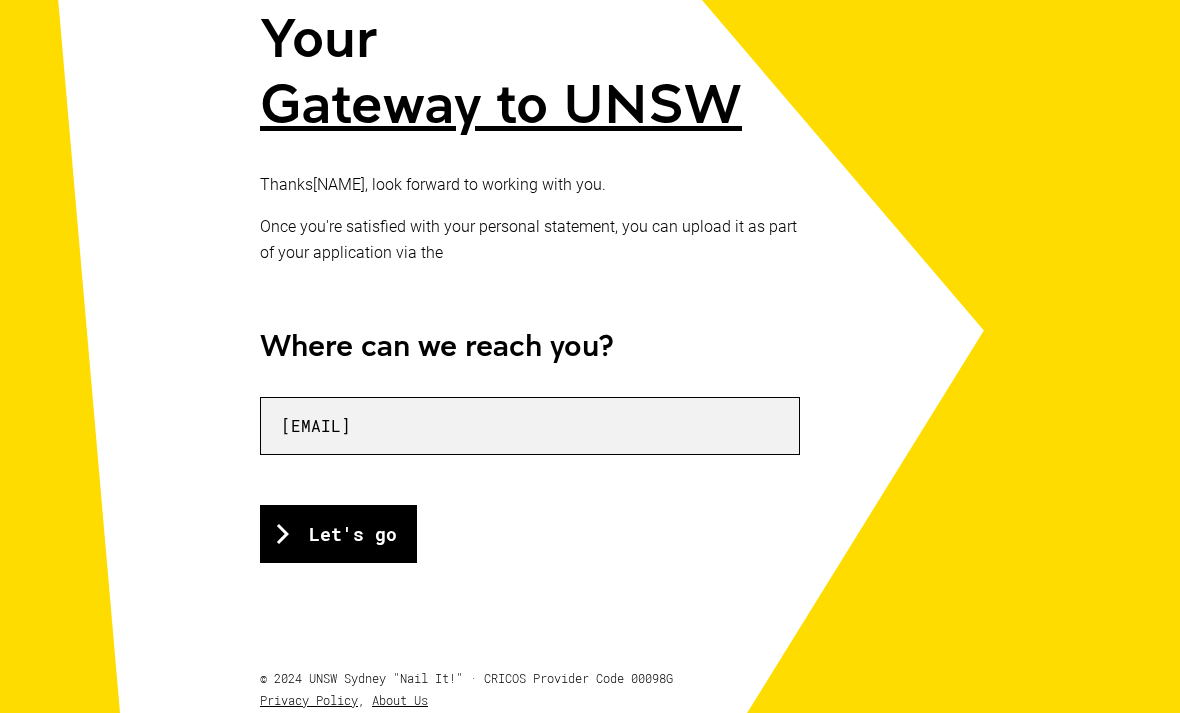 type on "[EMAIL]" 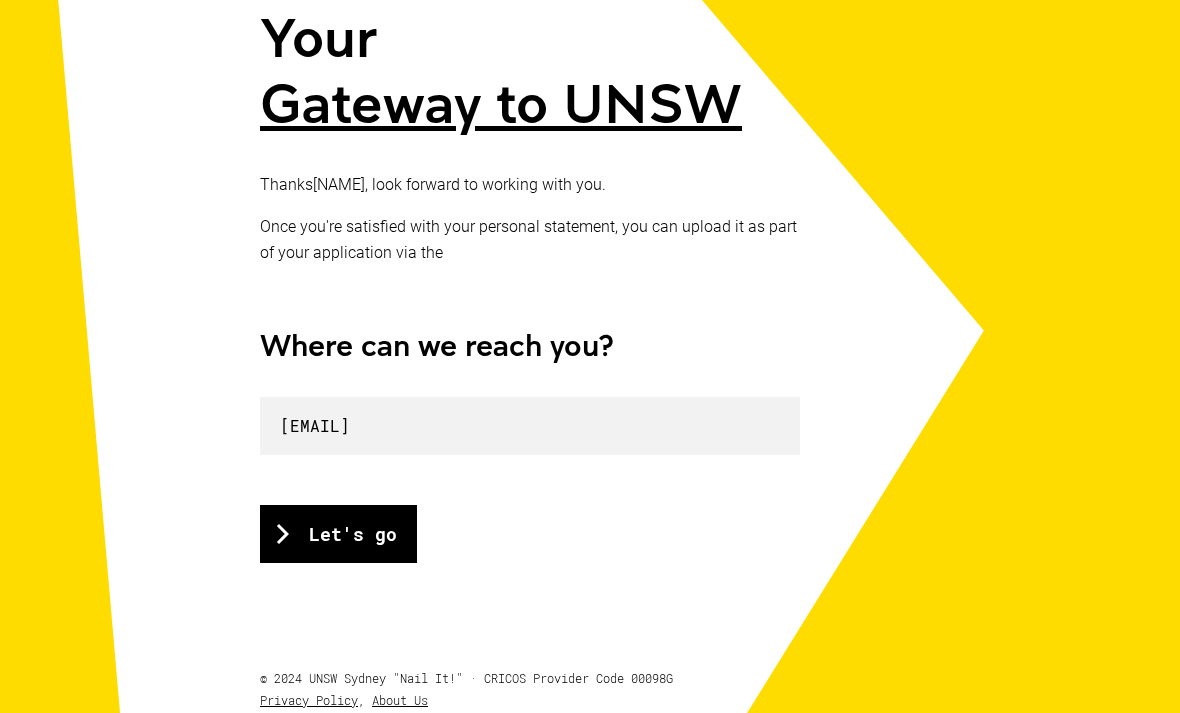 click on "Let's go" at bounding box center (338, 534) 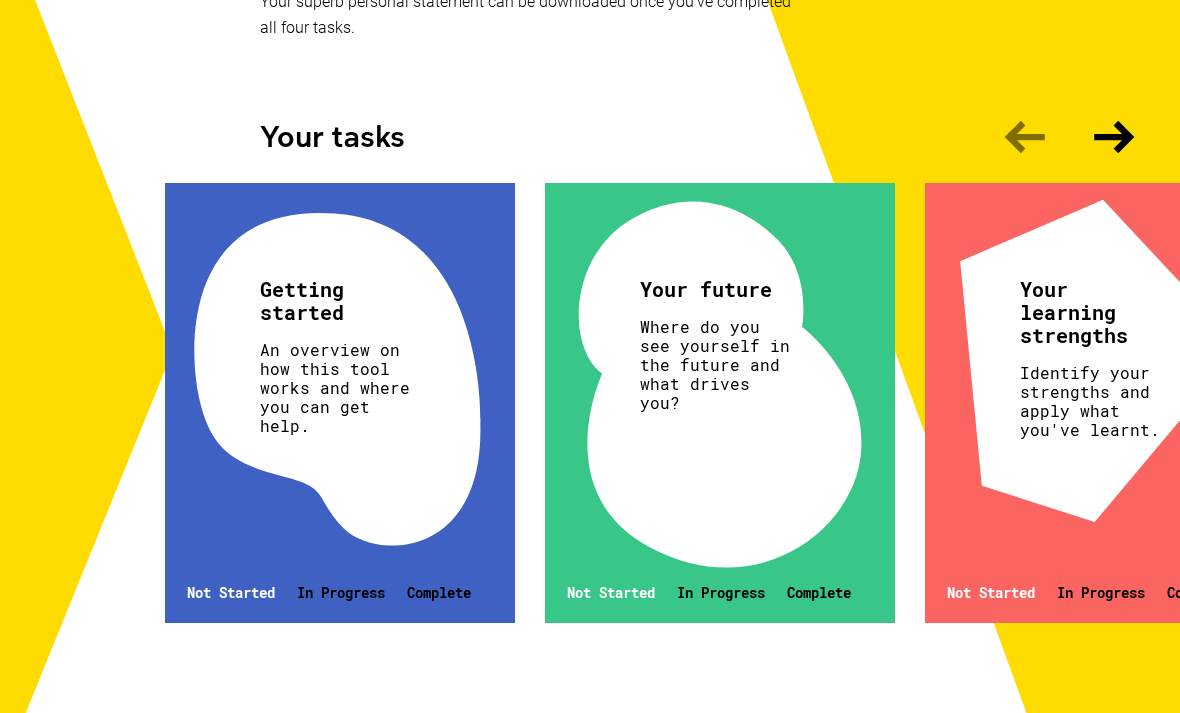 scroll, scrollTop: 627, scrollLeft: 0, axis: vertical 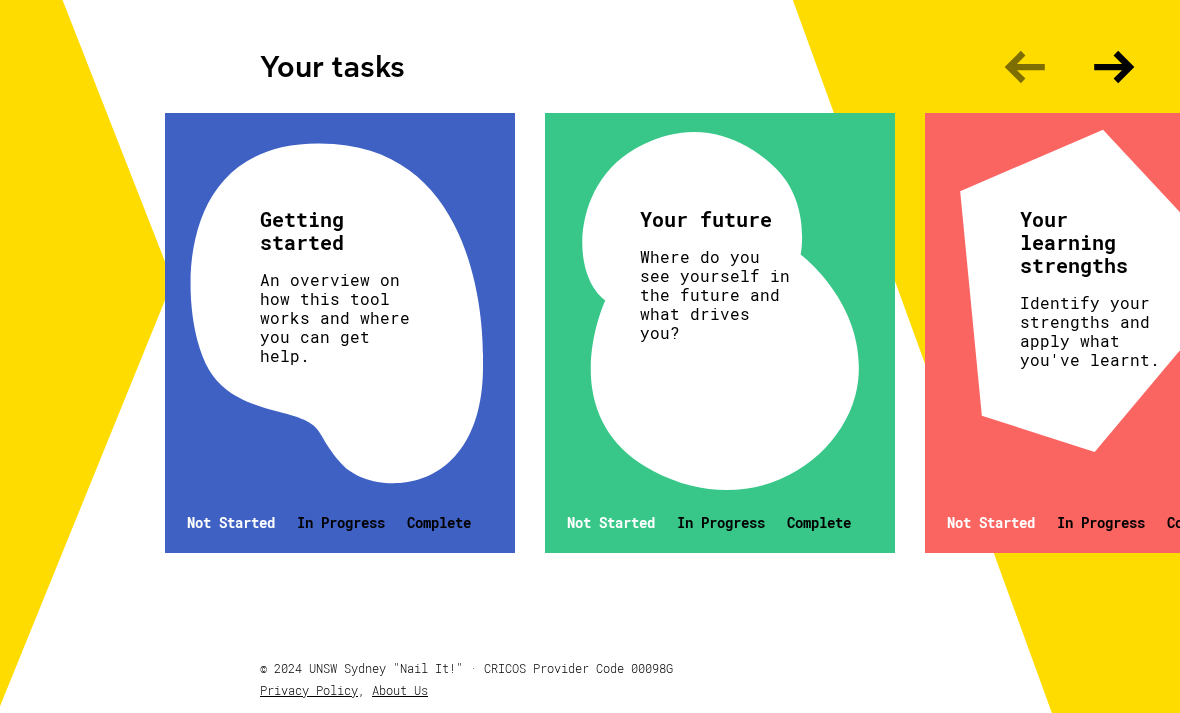 click on "Getting started An overview on how this tool works and where you can get help. Not Started In Progress Complete" at bounding box center (340, 334) 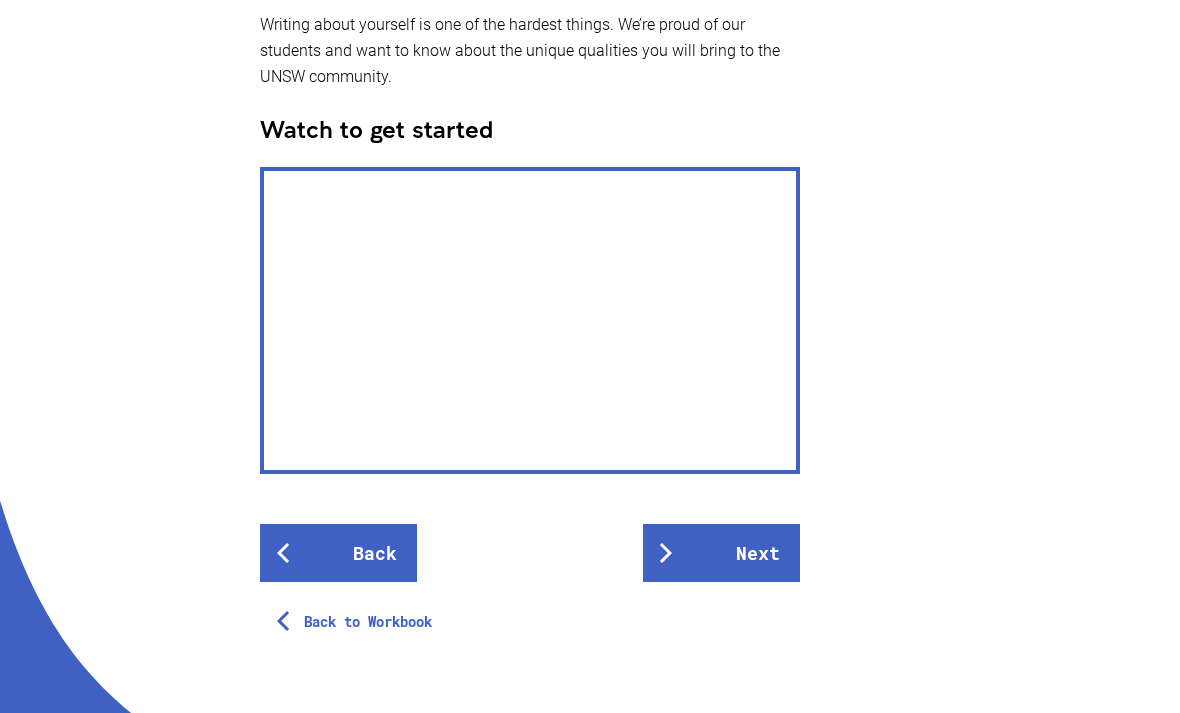 scroll, scrollTop: 579, scrollLeft: 0, axis: vertical 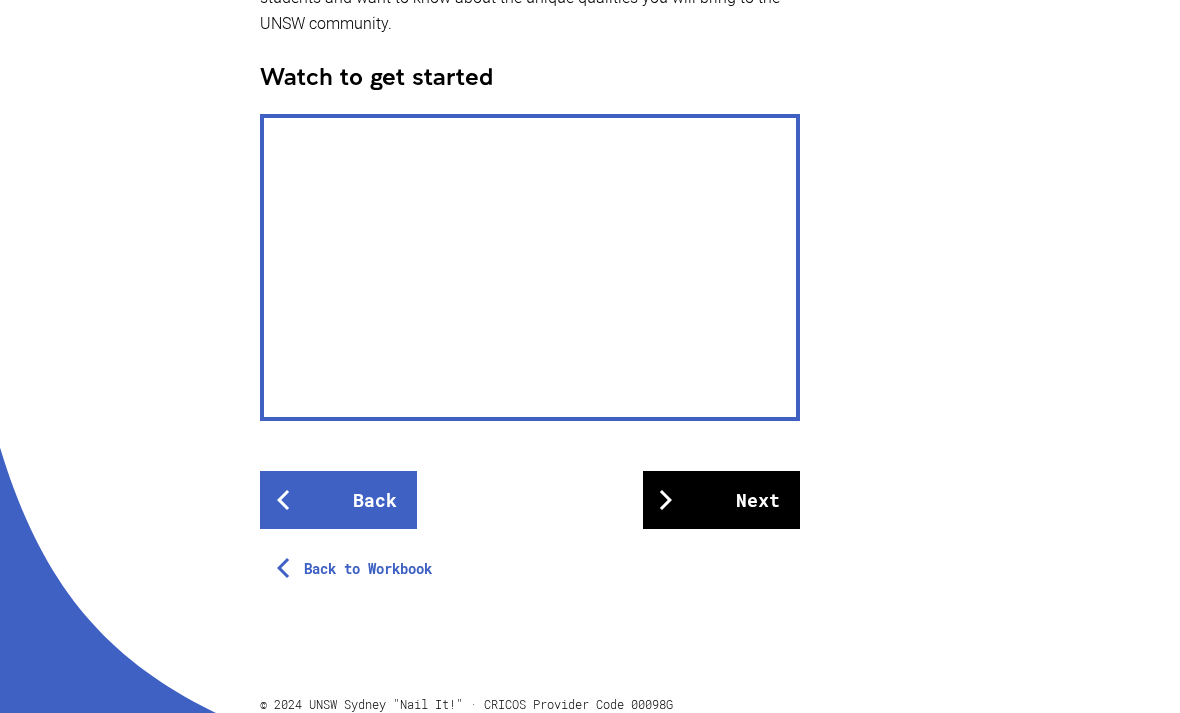 click on "Next" at bounding box center (721, 500) 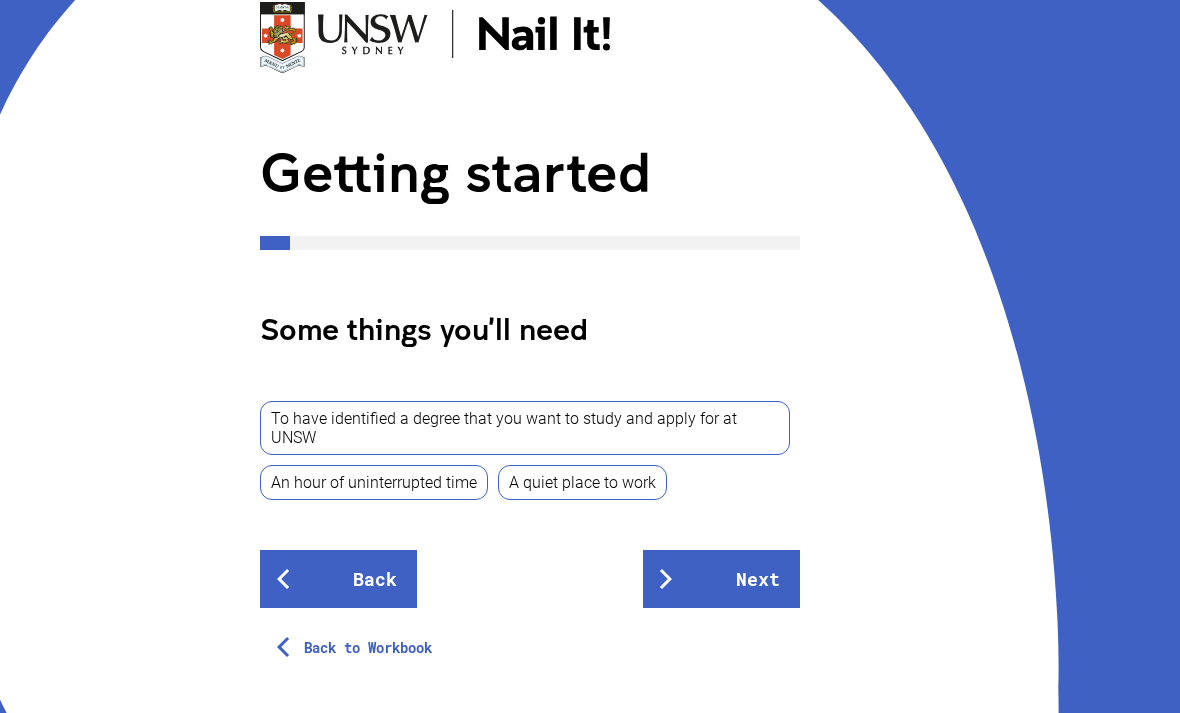 scroll, scrollTop: 152, scrollLeft: 0, axis: vertical 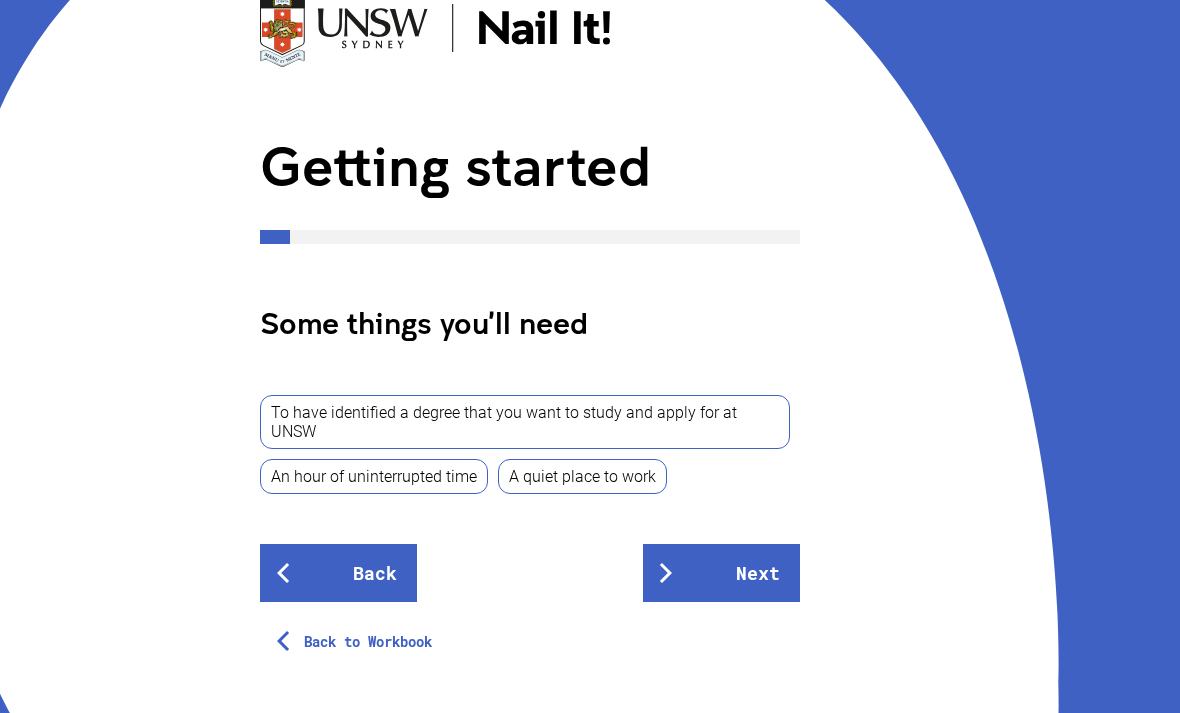 click on "A quiet place to work" at bounding box center (582, 476) 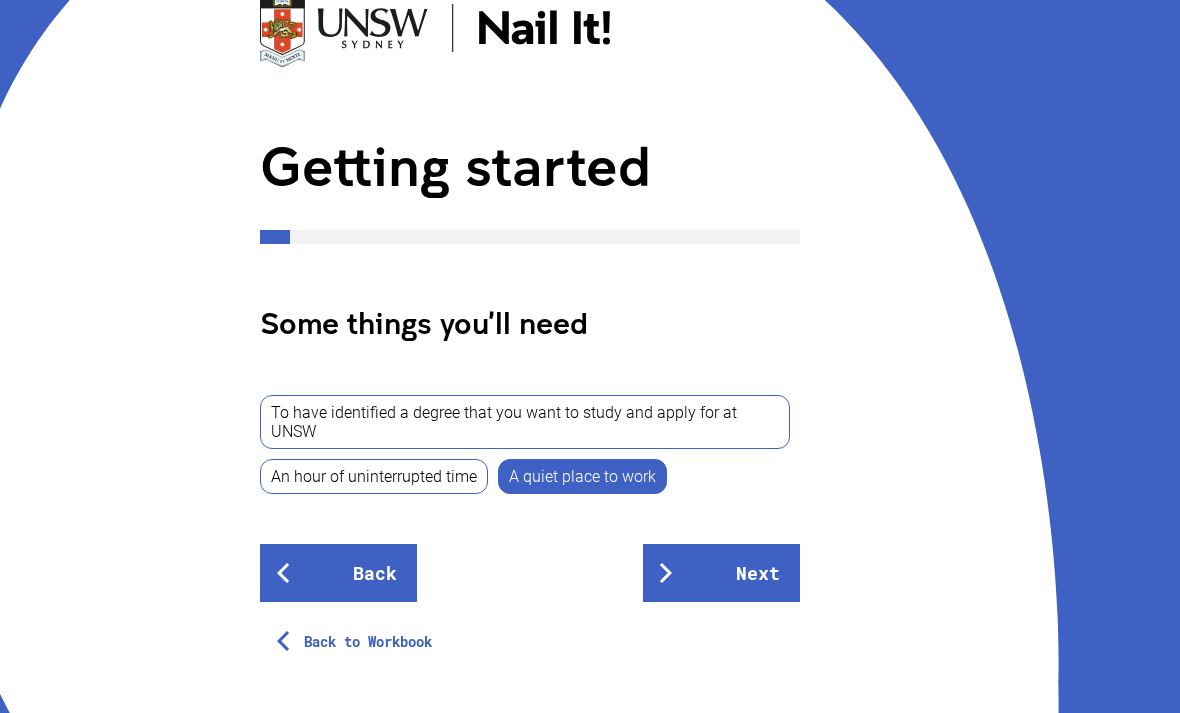 click on "A quiet place to work" at bounding box center (582, 476) 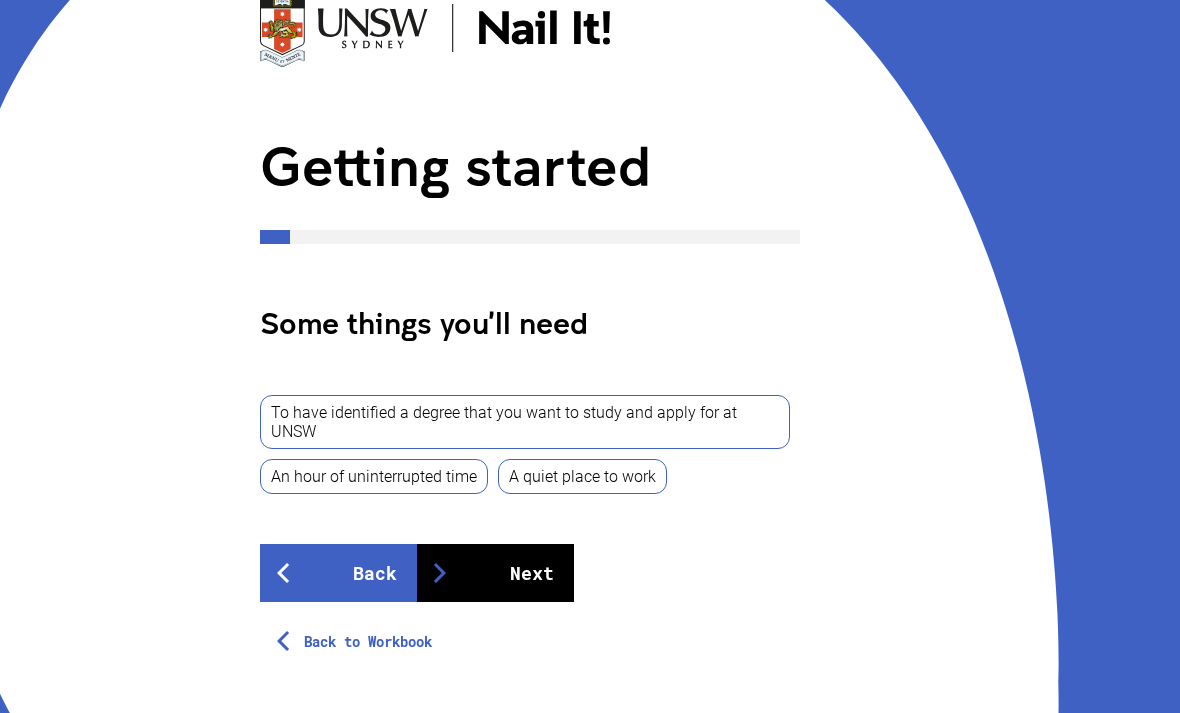 click on "Next" at bounding box center [495, 573] 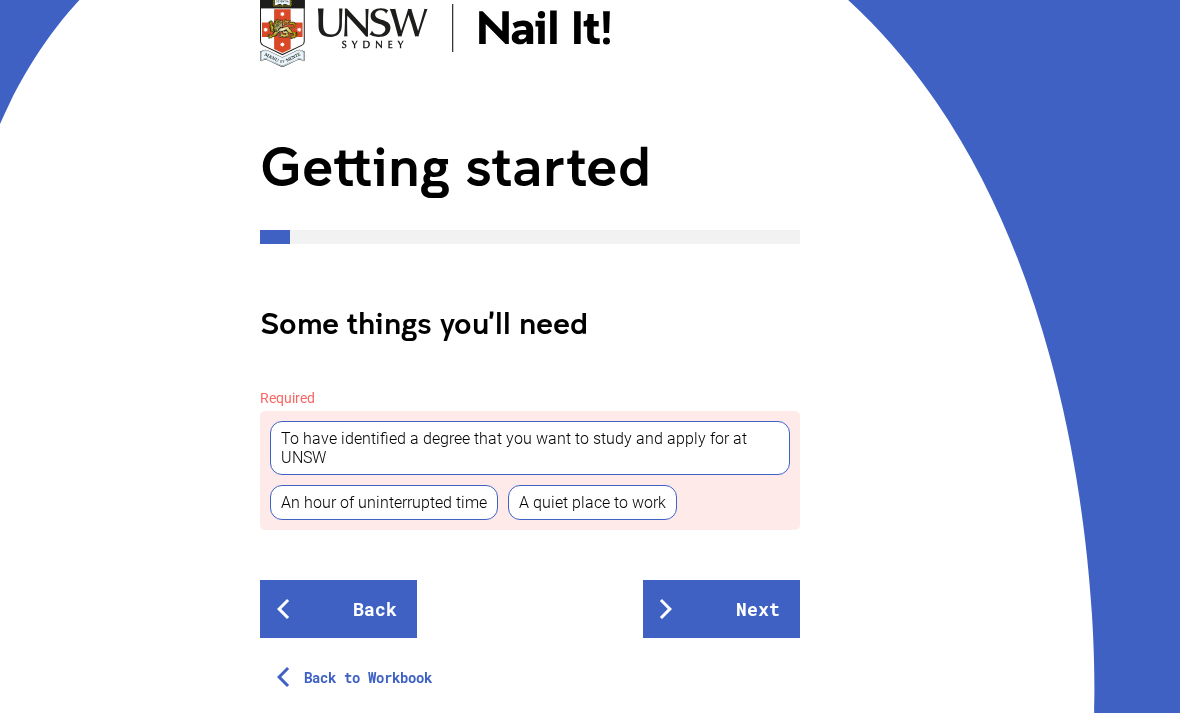 click on "To have identified a degree that you want to study and apply for at UNSW" at bounding box center [530, 448] 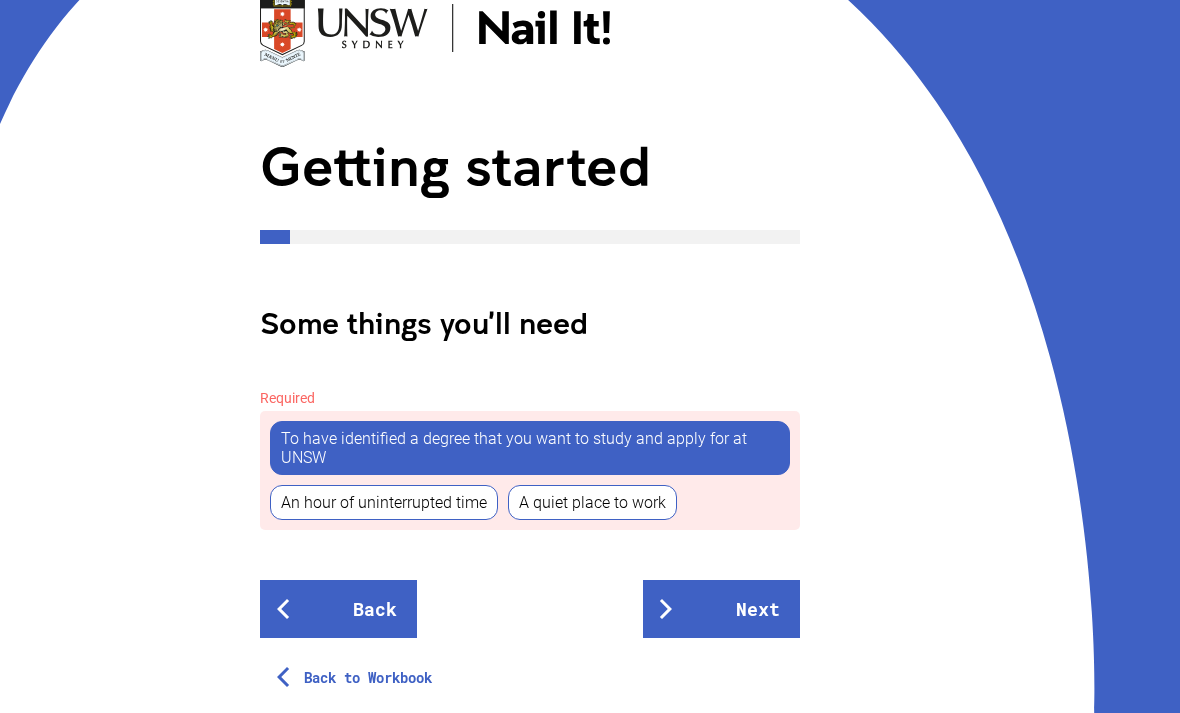 click on "An hour of uninterrupted time" at bounding box center (384, 502) 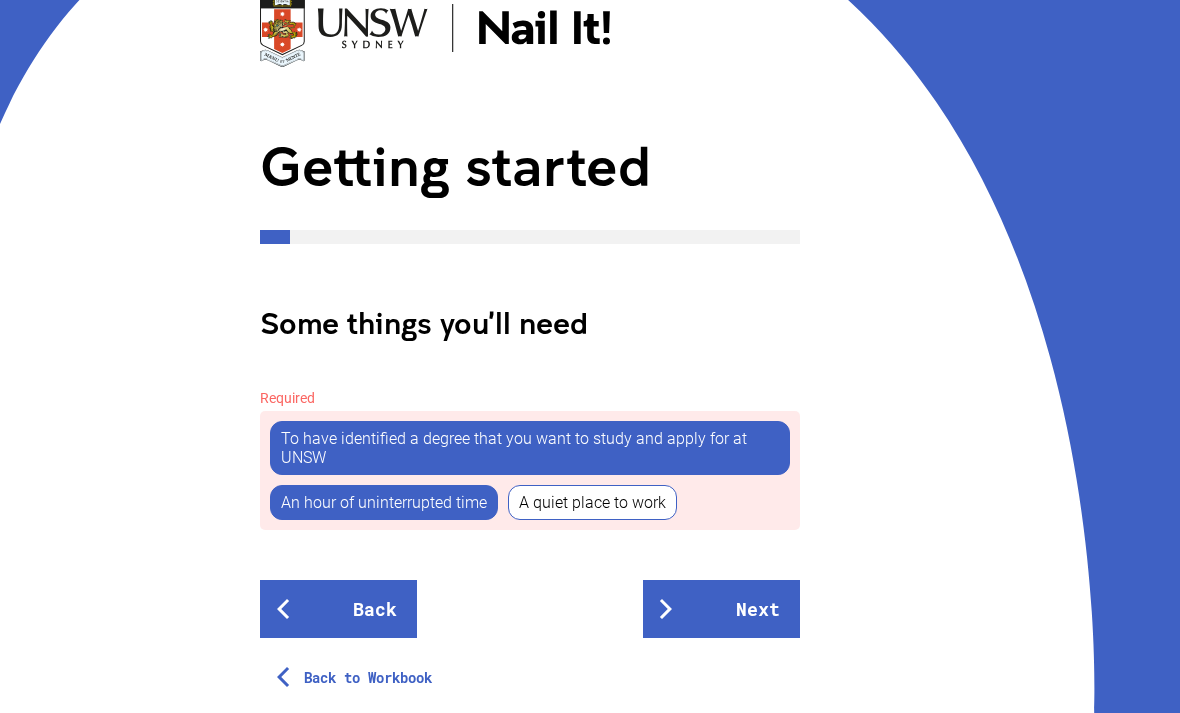 click on "A quiet place to work" at bounding box center (592, 502) 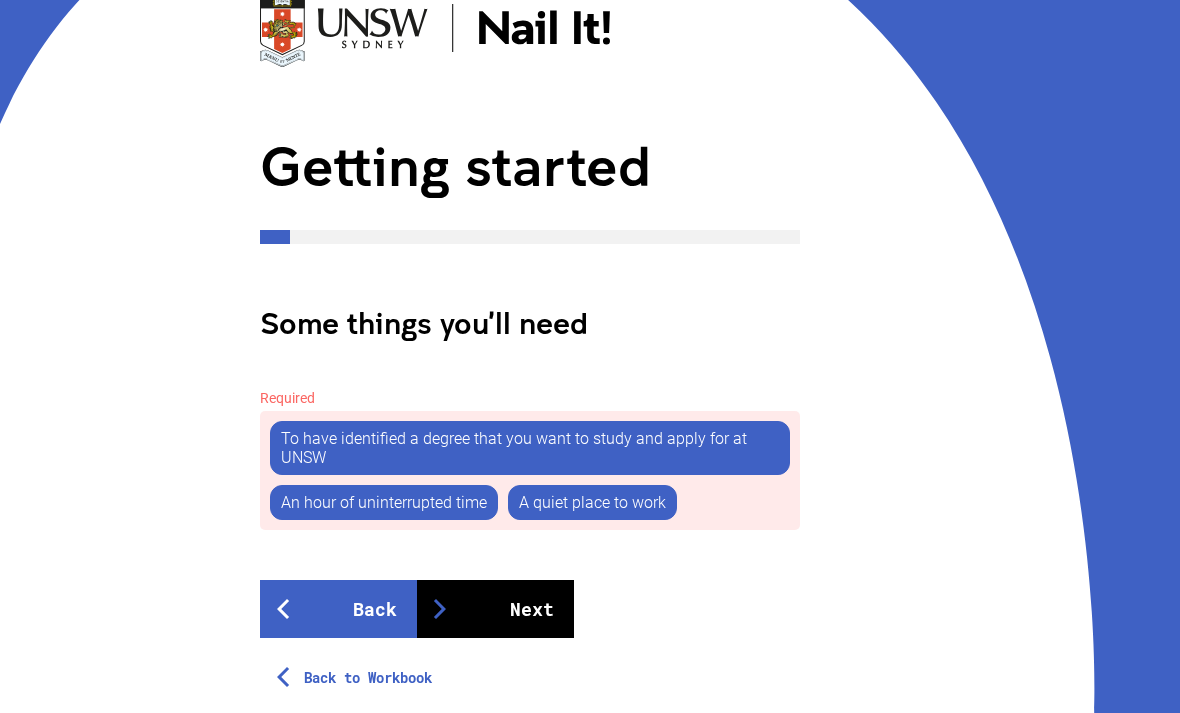 click on "Next" at bounding box center (495, 609) 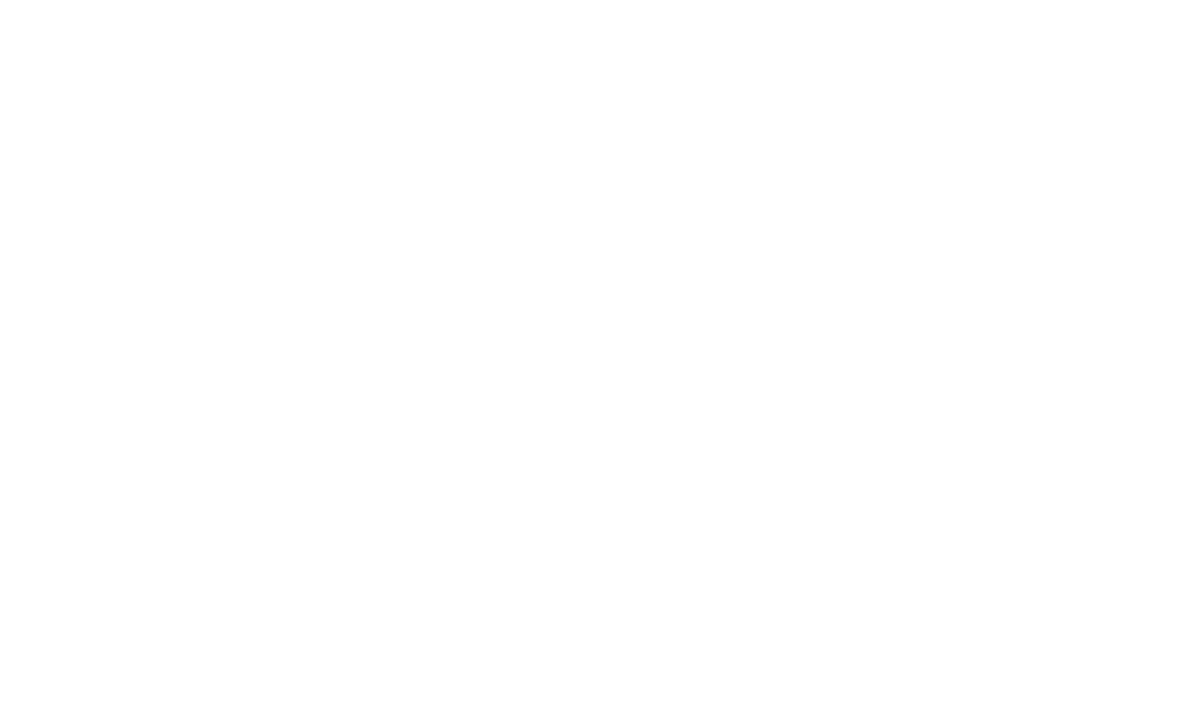scroll, scrollTop: 0, scrollLeft: 0, axis: both 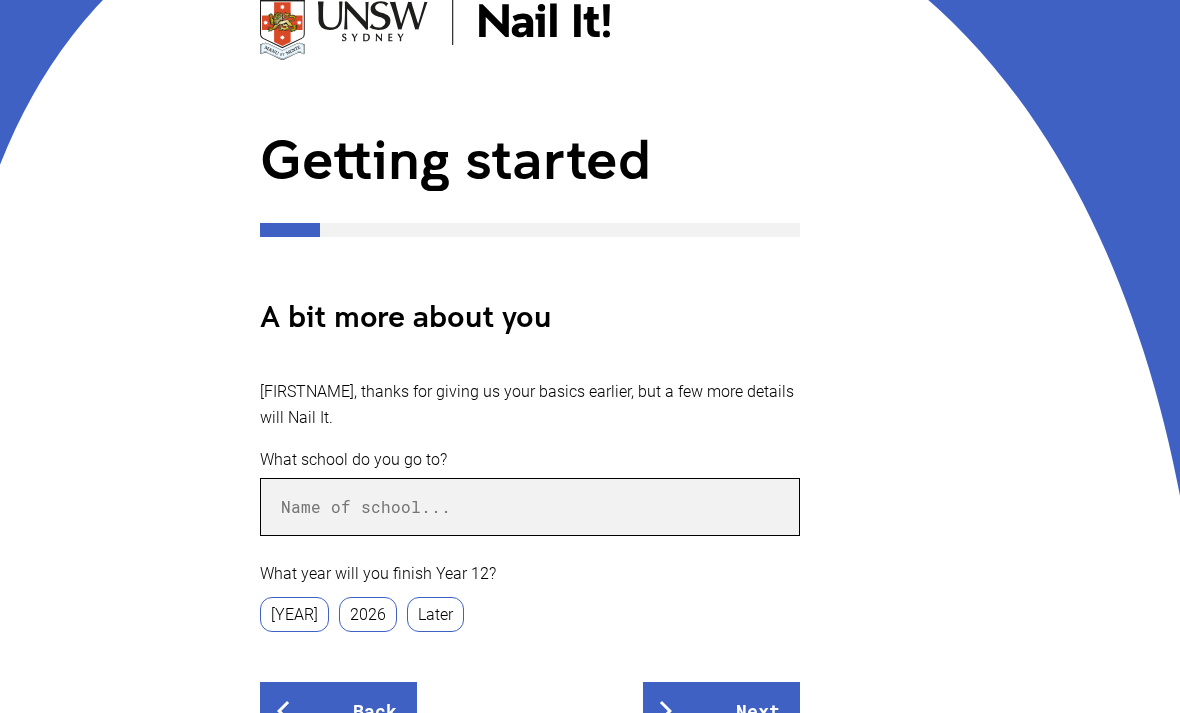 click at bounding box center (530, 507) 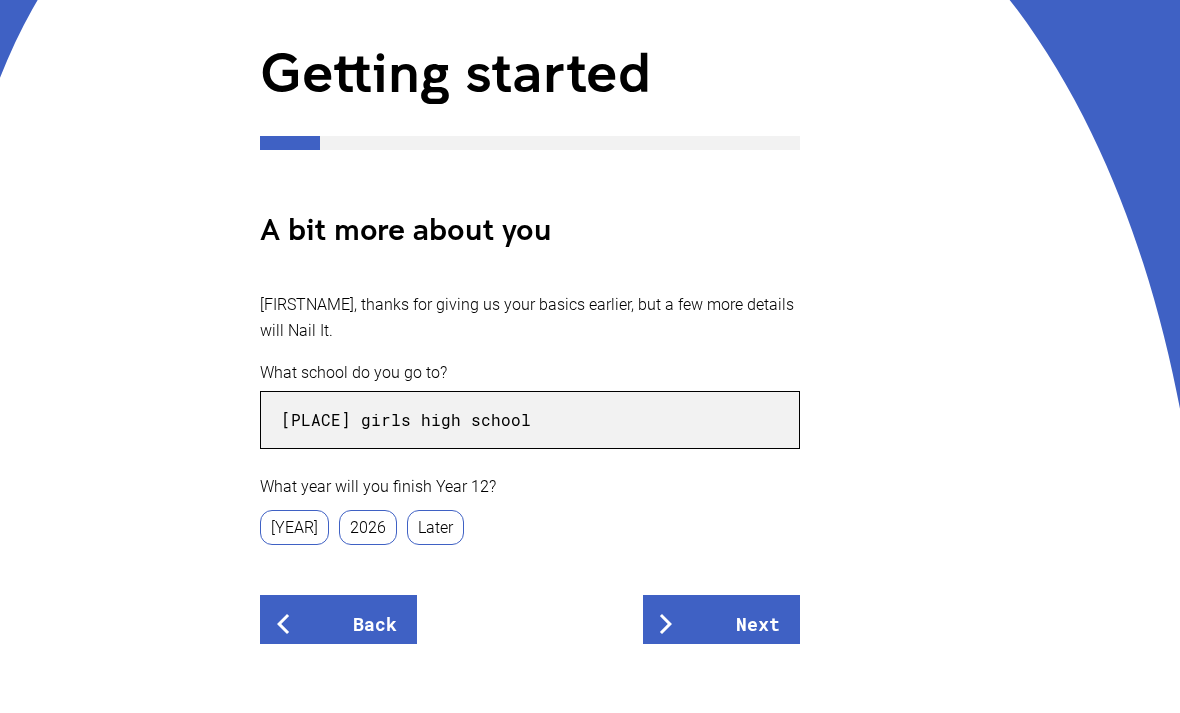 scroll, scrollTop: 180, scrollLeft: 0, axis: vertical 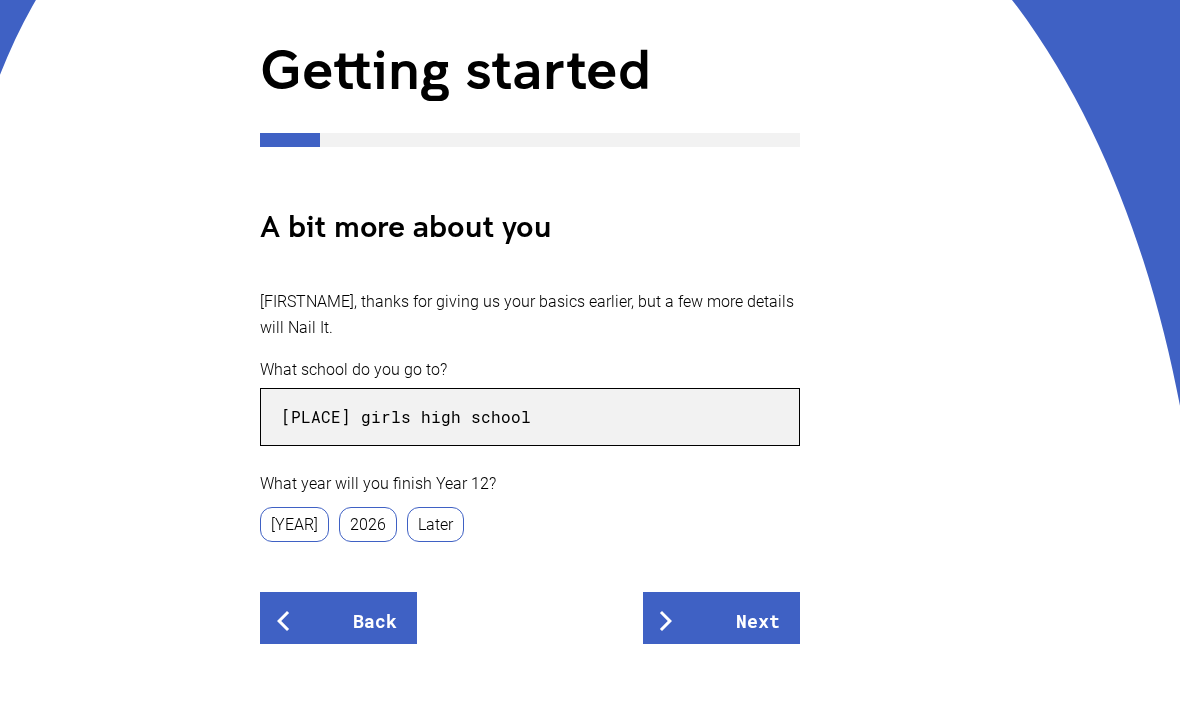 type on "[PLACE] girls high school" 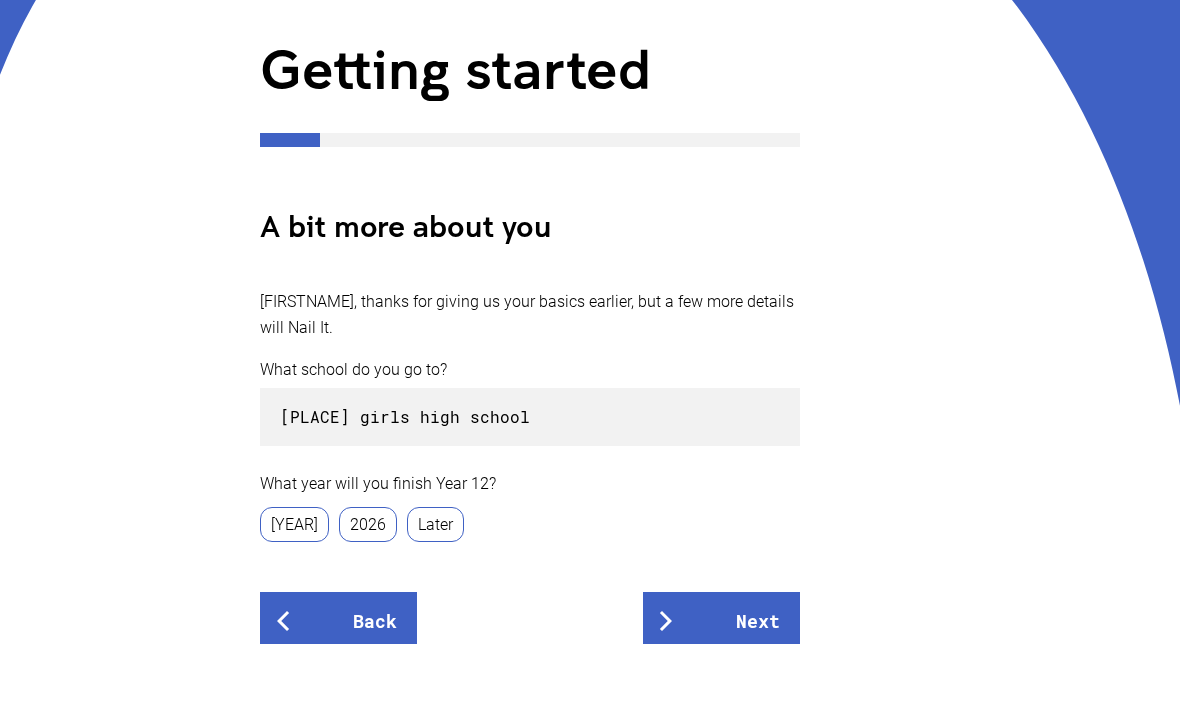 click on "[YEAR]" at bounding box center (294, 593) 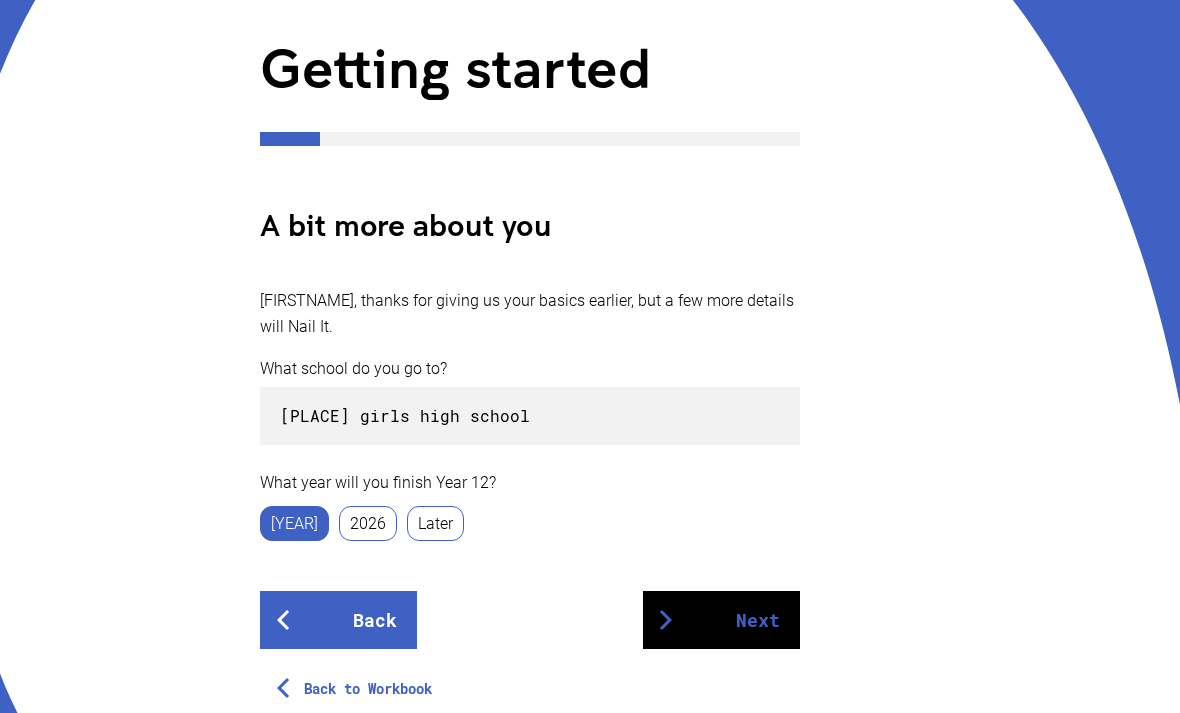 scroll, scrollTop: 250, scrollLeft: 0, axis: vertical 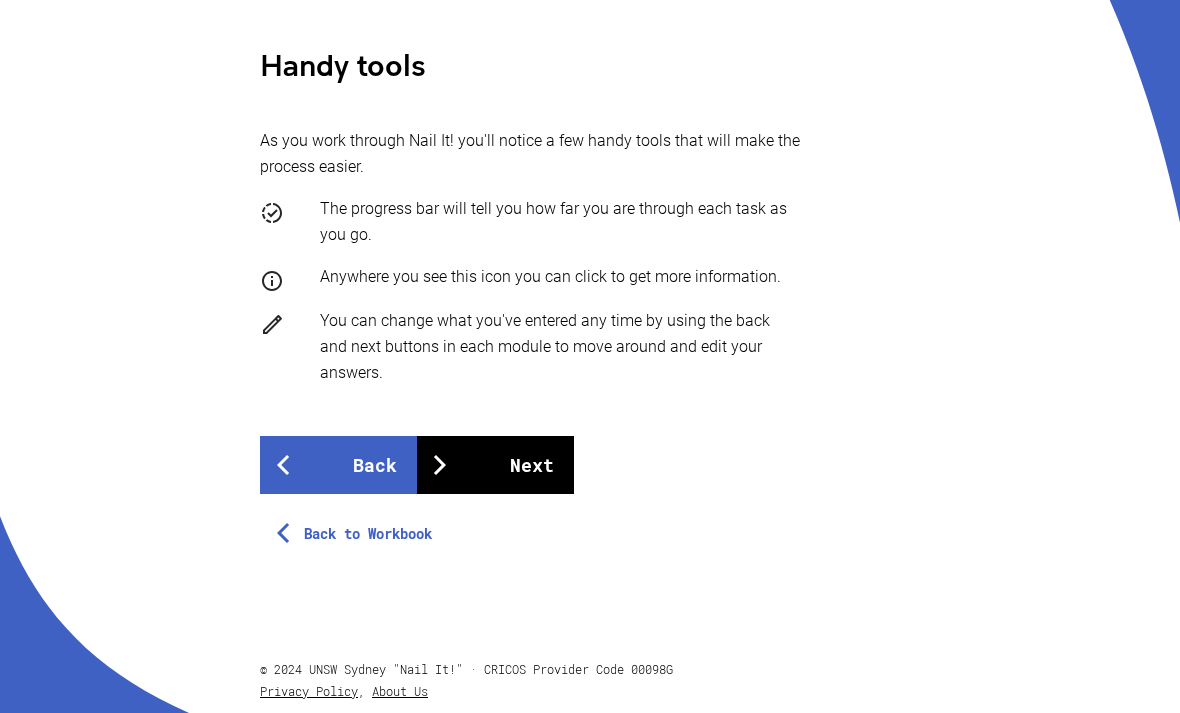 click on "Next" at bounding box center (495, 465) 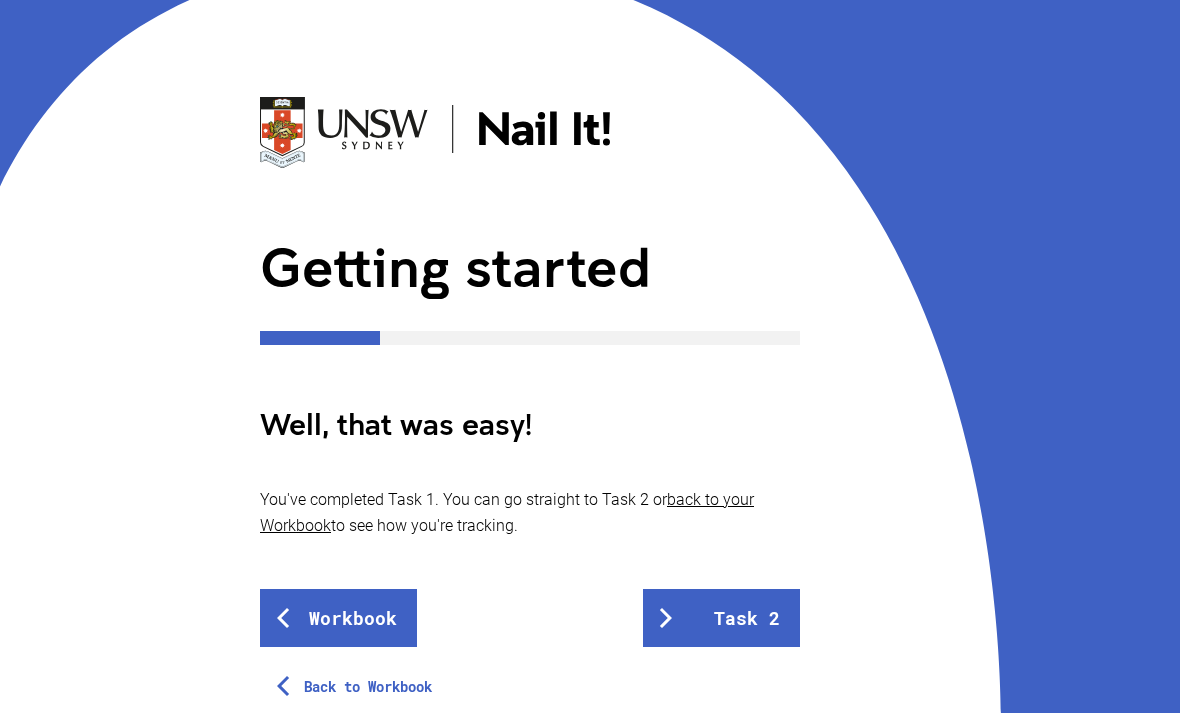 scroll, scrollTop: 52, scrollLeft: 0, axis: vertical 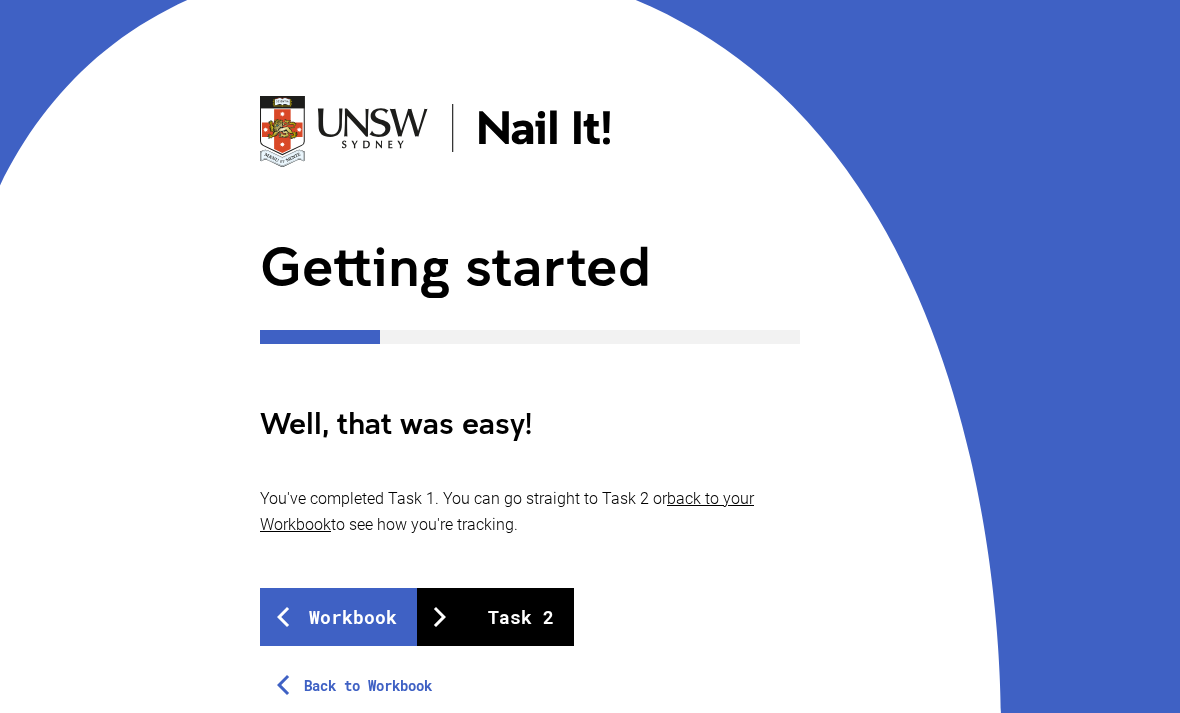 click on "Task 2" at bounding box center [495, 617] 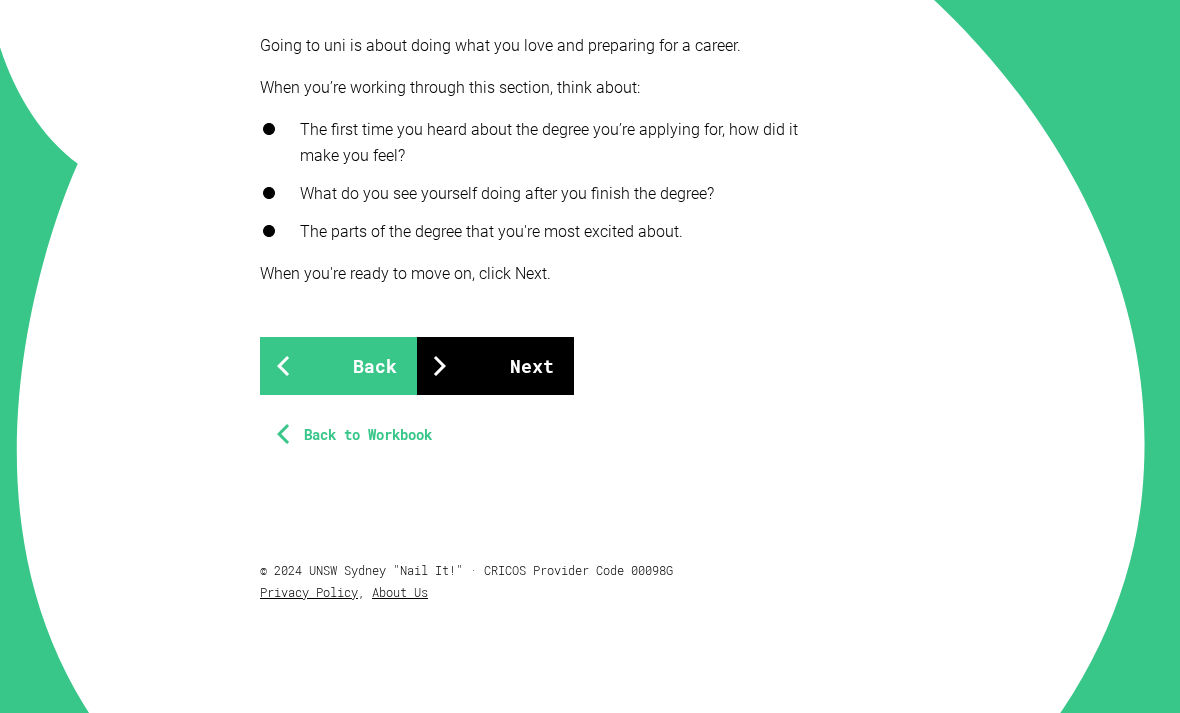 scroll, scrollTop: 507, scrollLeft: 0, axis: vertical 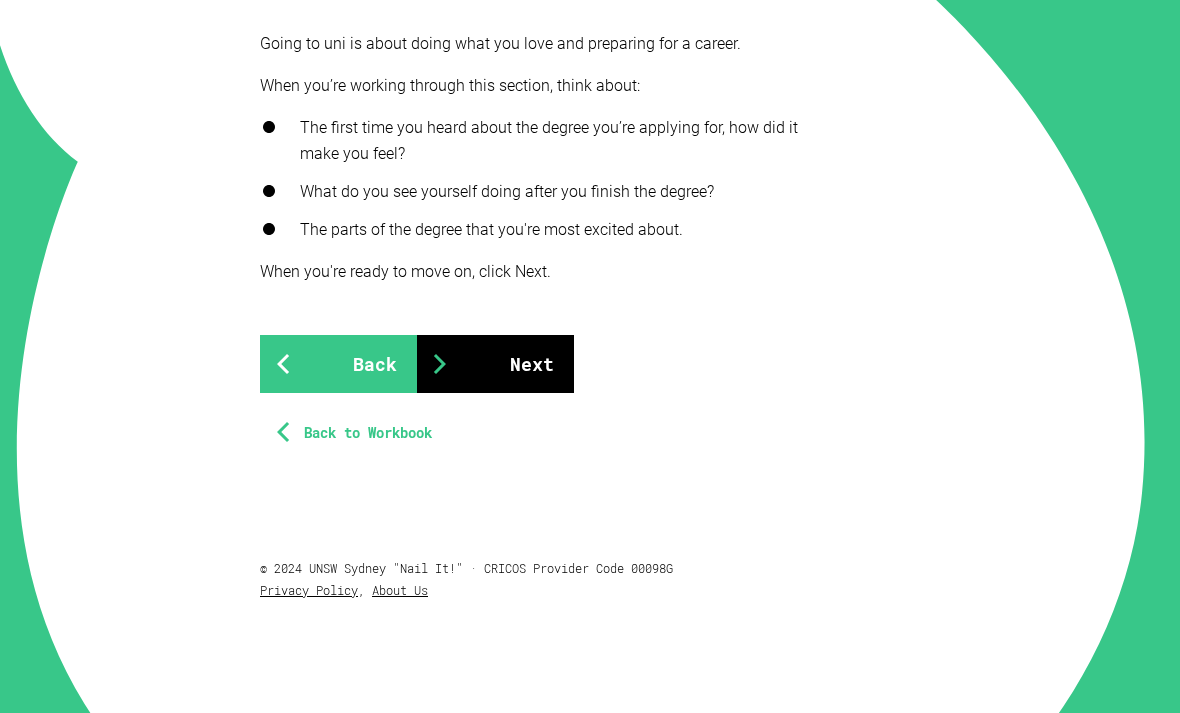 click on "Next" at bounding box center [495, 364] 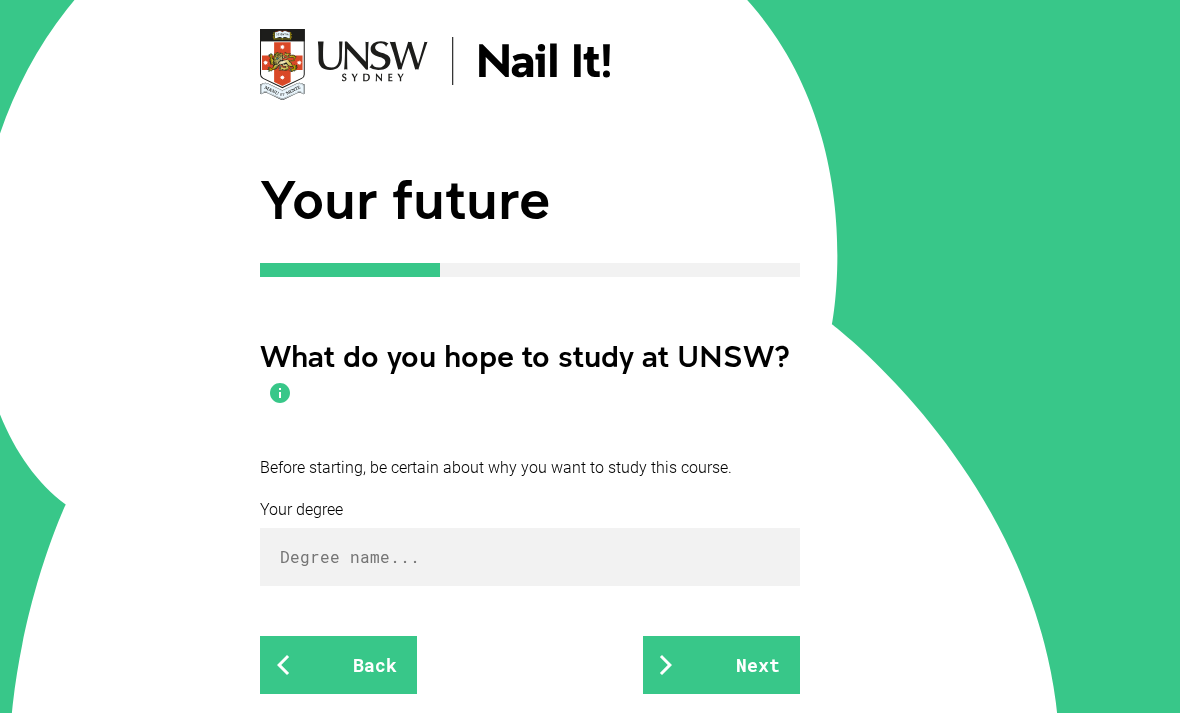 scroll, scrollTop: 121, scrollLeft: 0, axis: vertical 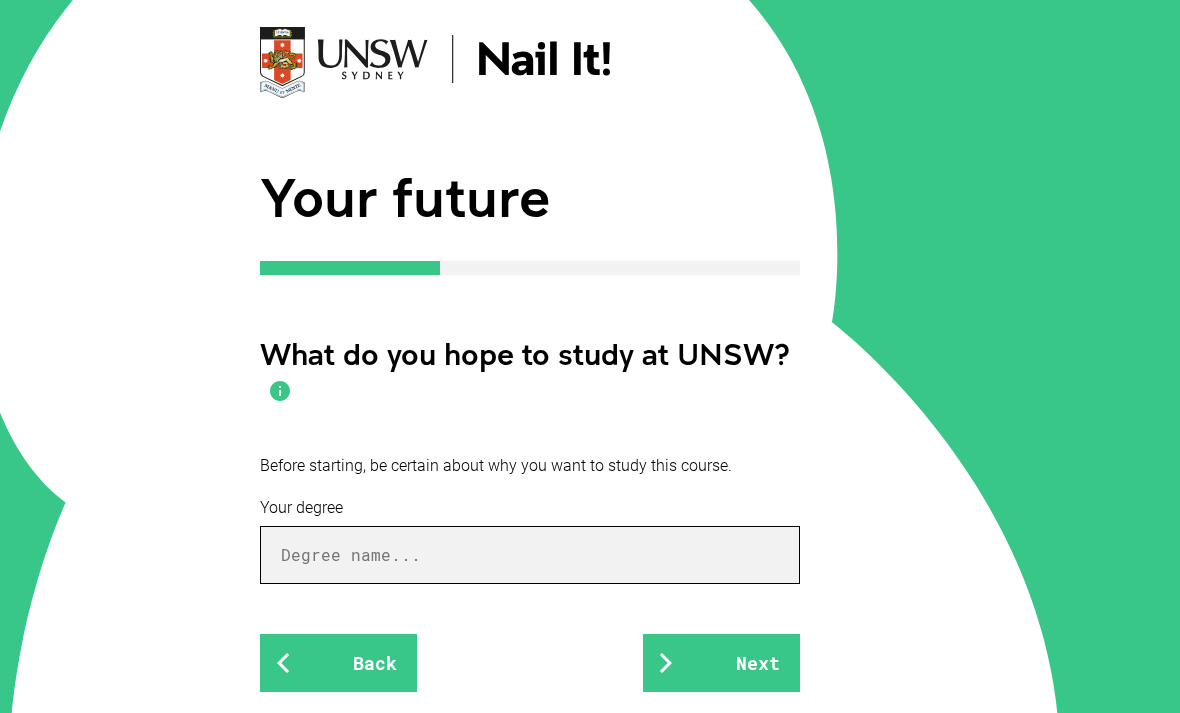click at bounding box center [530, 555] 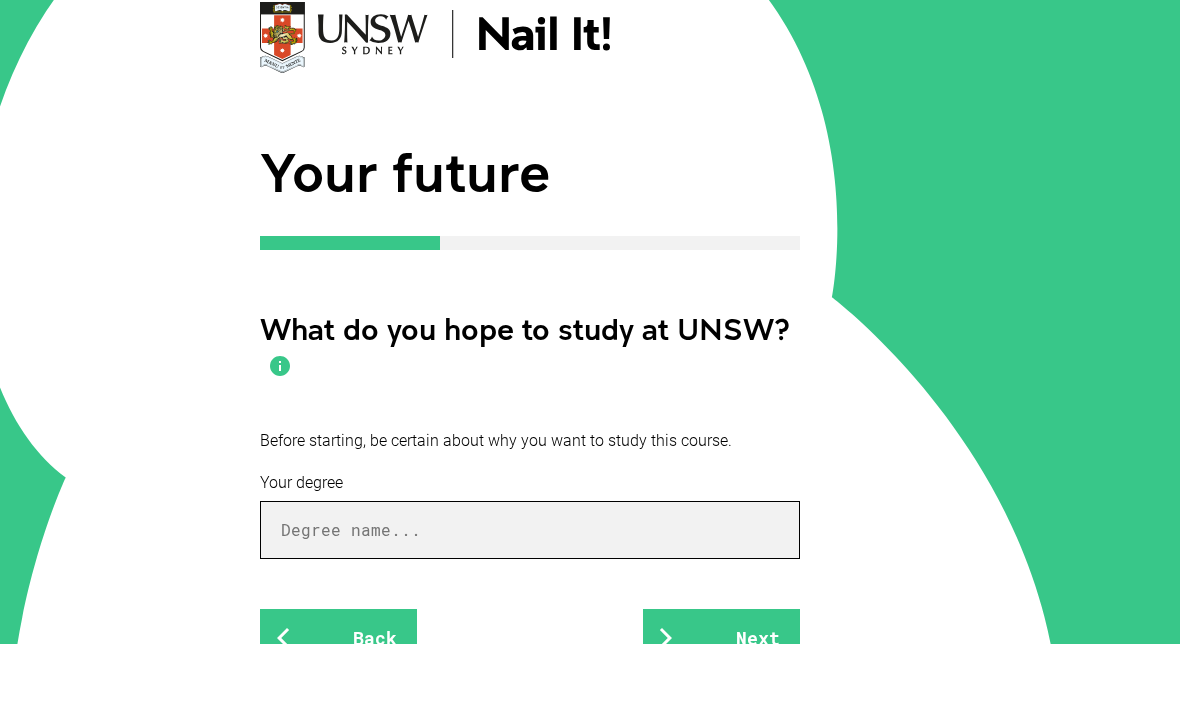 scroll, scrollTop: 186, scrollLeft: 0, axis: vertical 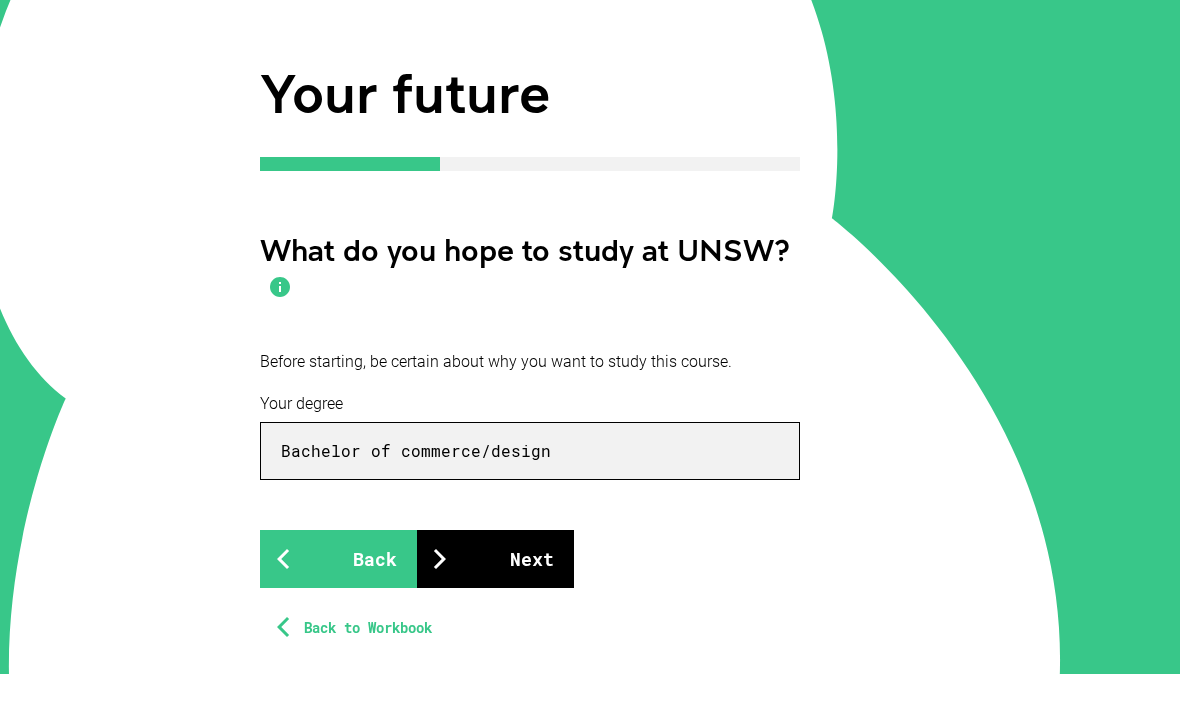 type on "Bachelor of commerce/design" 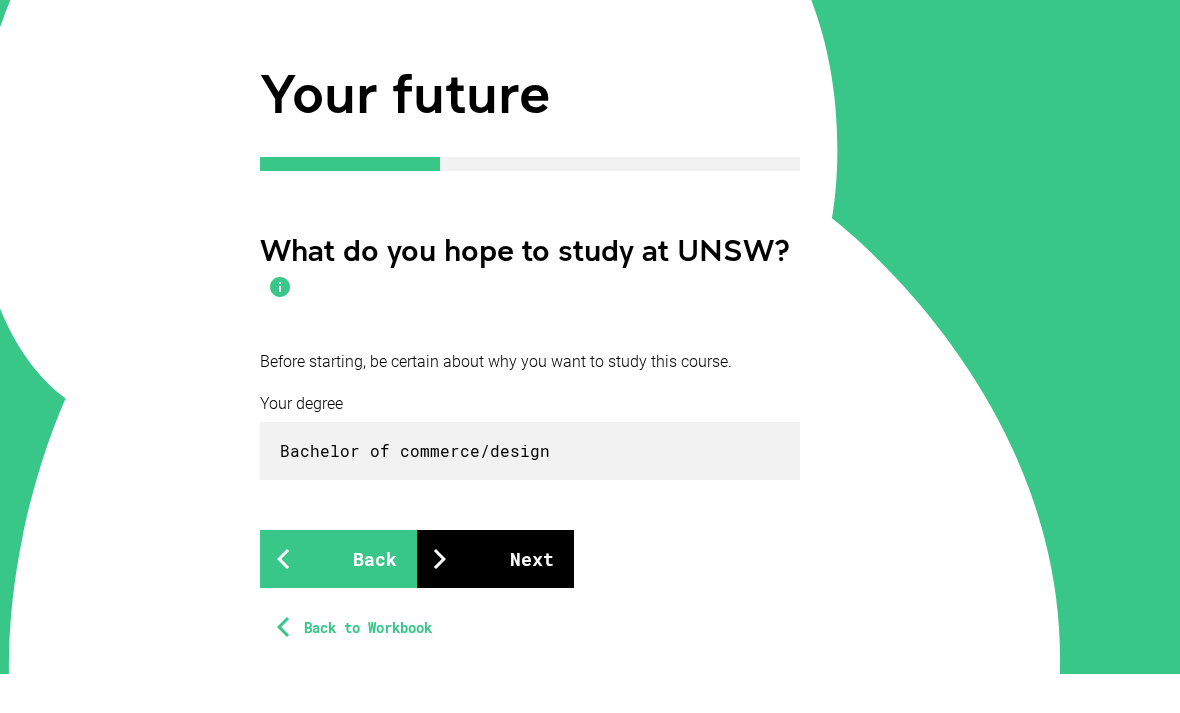 click on "Next" at bounding box center [495, 598] 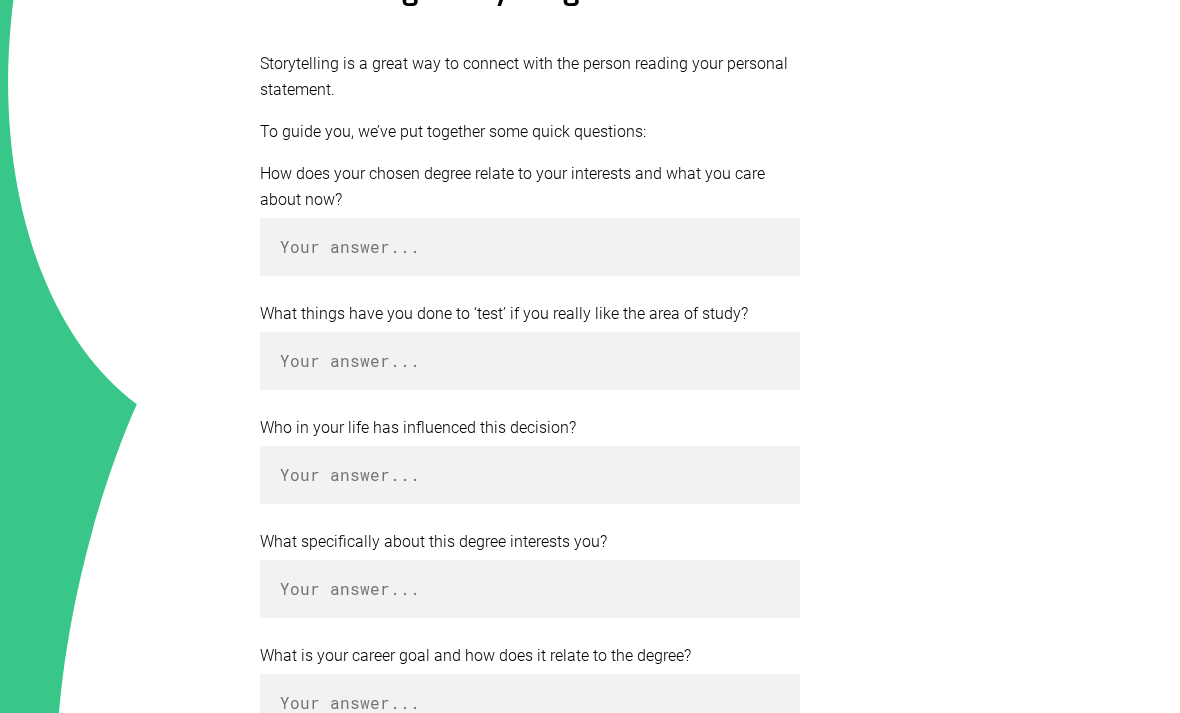 scroll, scrollTop: 931, scrollLeft: 0, axis: vertical 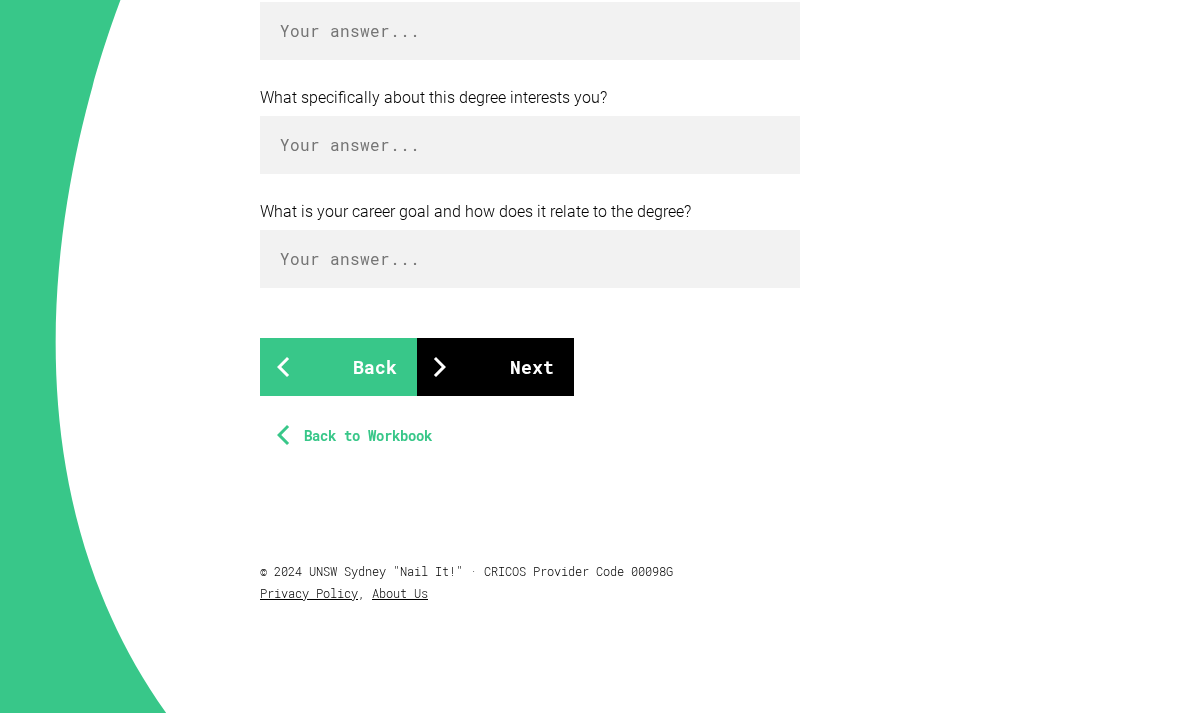 click on "Next" at bounding box center [495, 367] 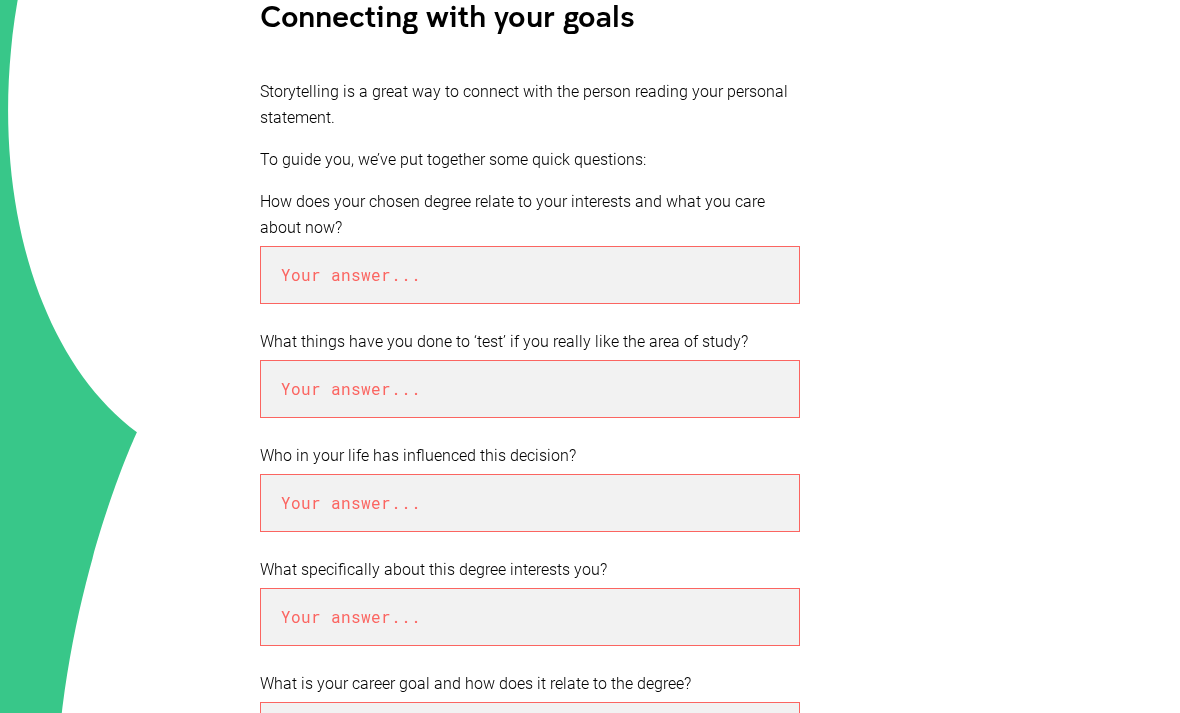 scroll, scrollTop: 459, scrollLeft: 0, axis: vertical 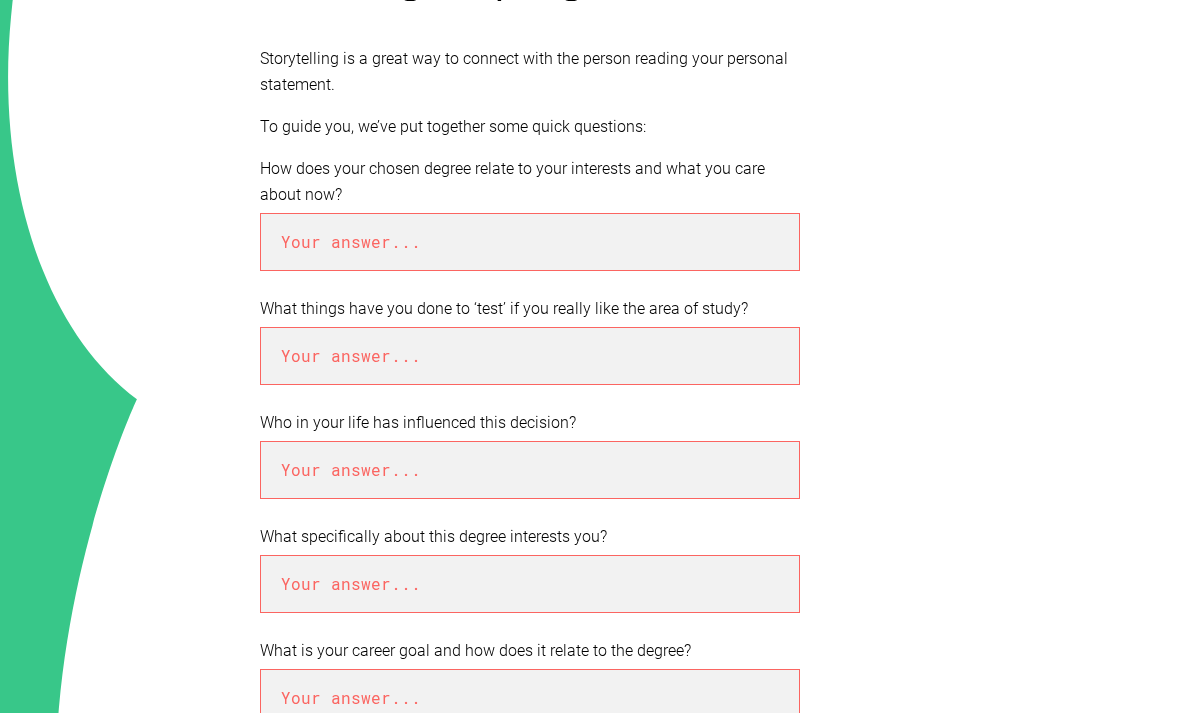 click on "How does your chosen degree relate to your interests and what you care about now?" at bounding box center (530, 182) 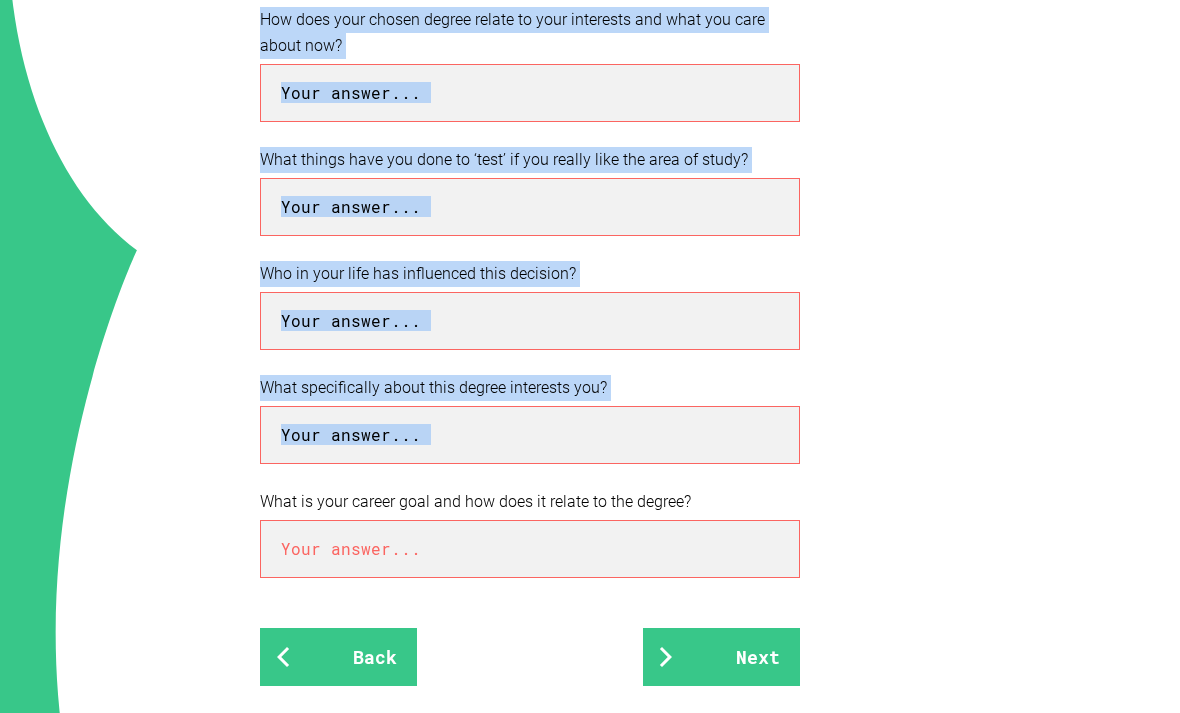 scroll, scrollTop: 644, scrollLeft: 0, axis: vertical 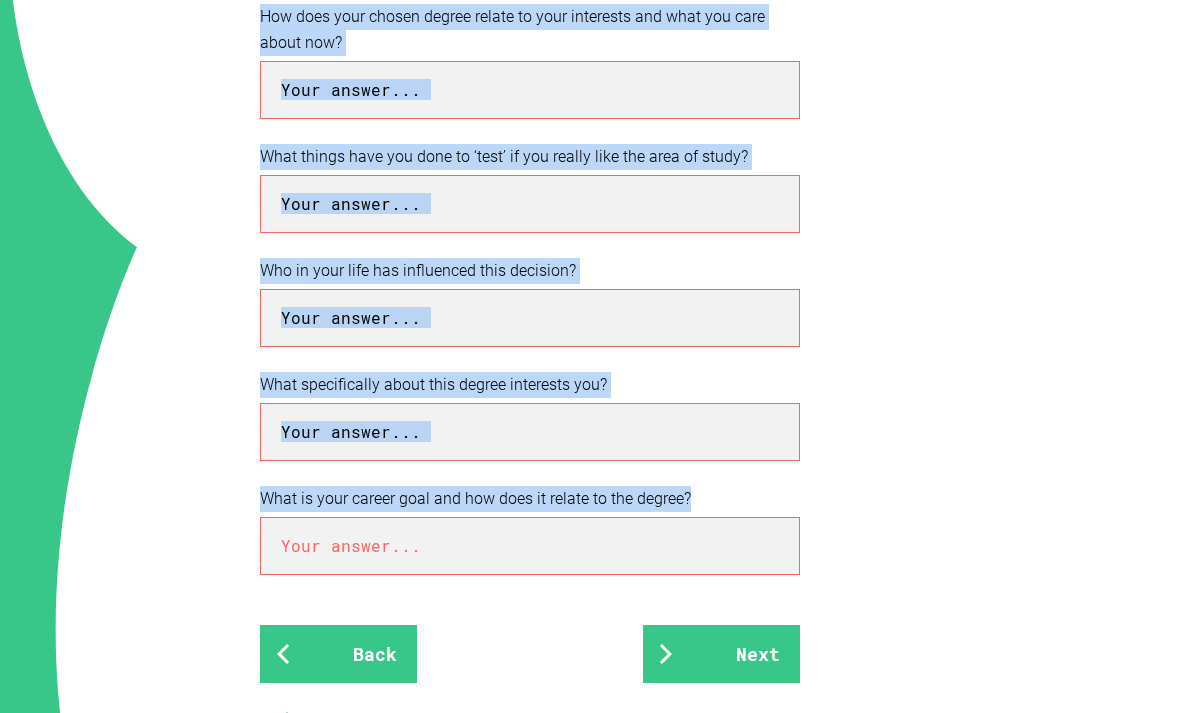 copy on "How does your chosen degree relate to your interests and what you care about now? What things have you done to ‘test’ if you really like the area of study? Who in your life has influenced this decision? What specifically about this degree interests you? What is your career goal and how does it relate to the degree?" 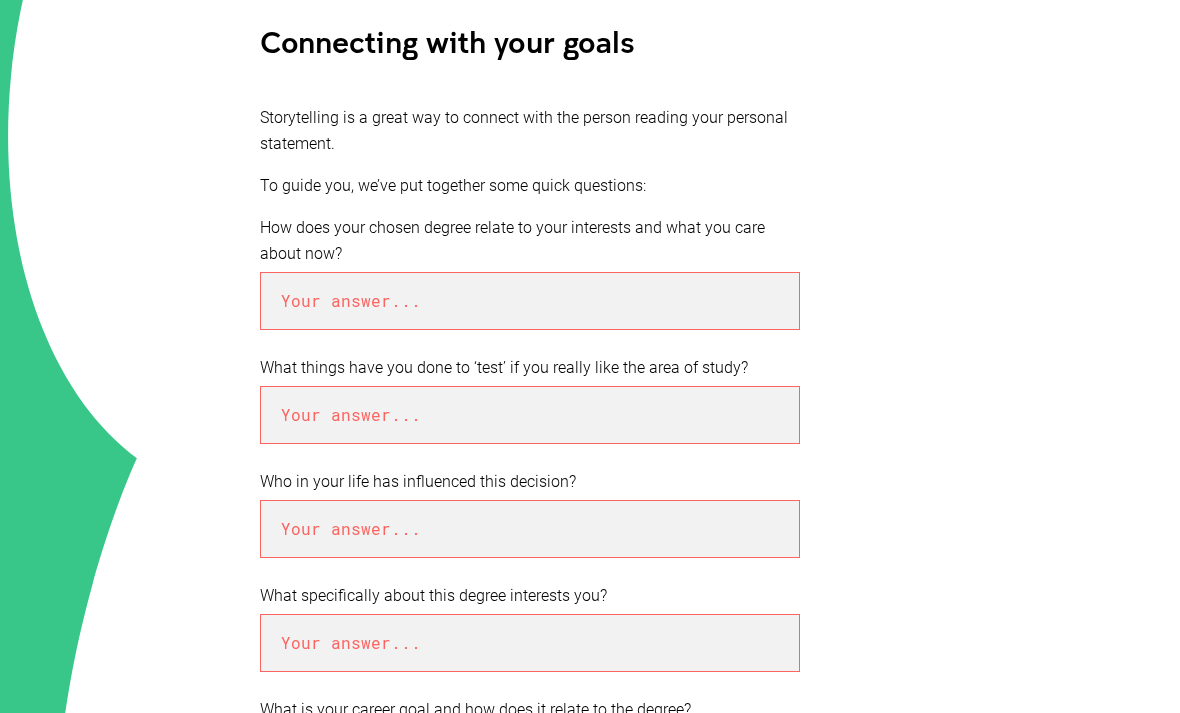 scroll, scrollTop: 414, scrollLeft: 0, axis: vertical 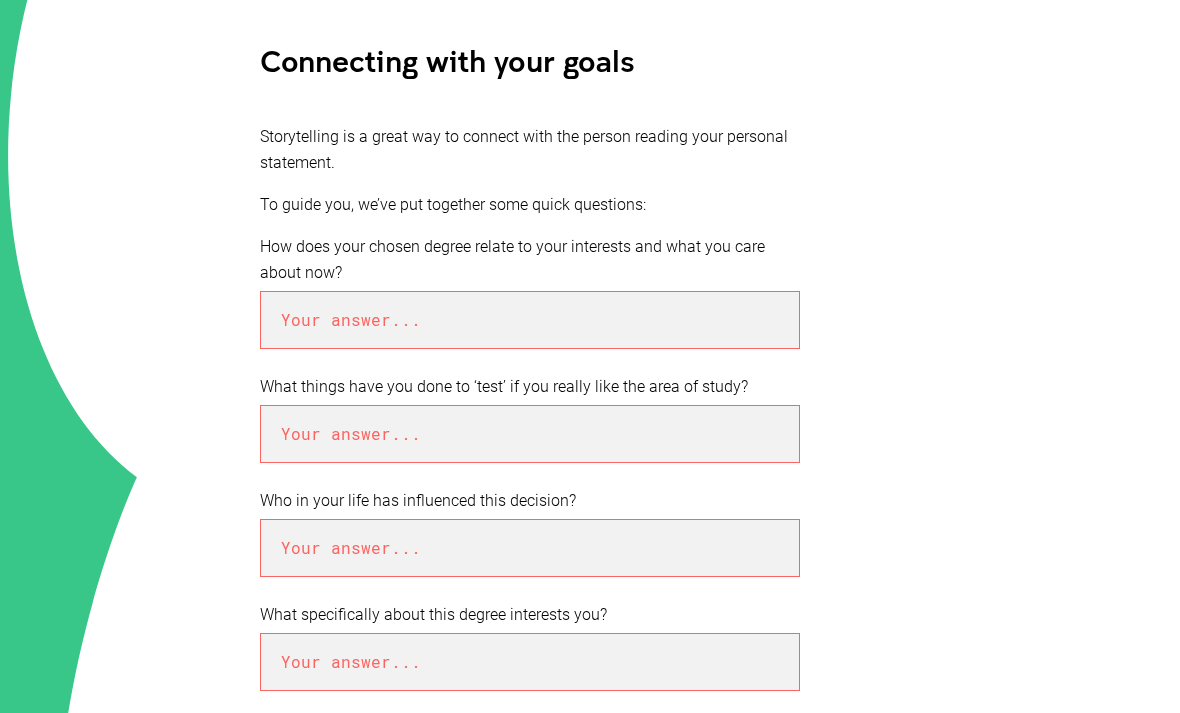 click at bounding box center (530, 320) 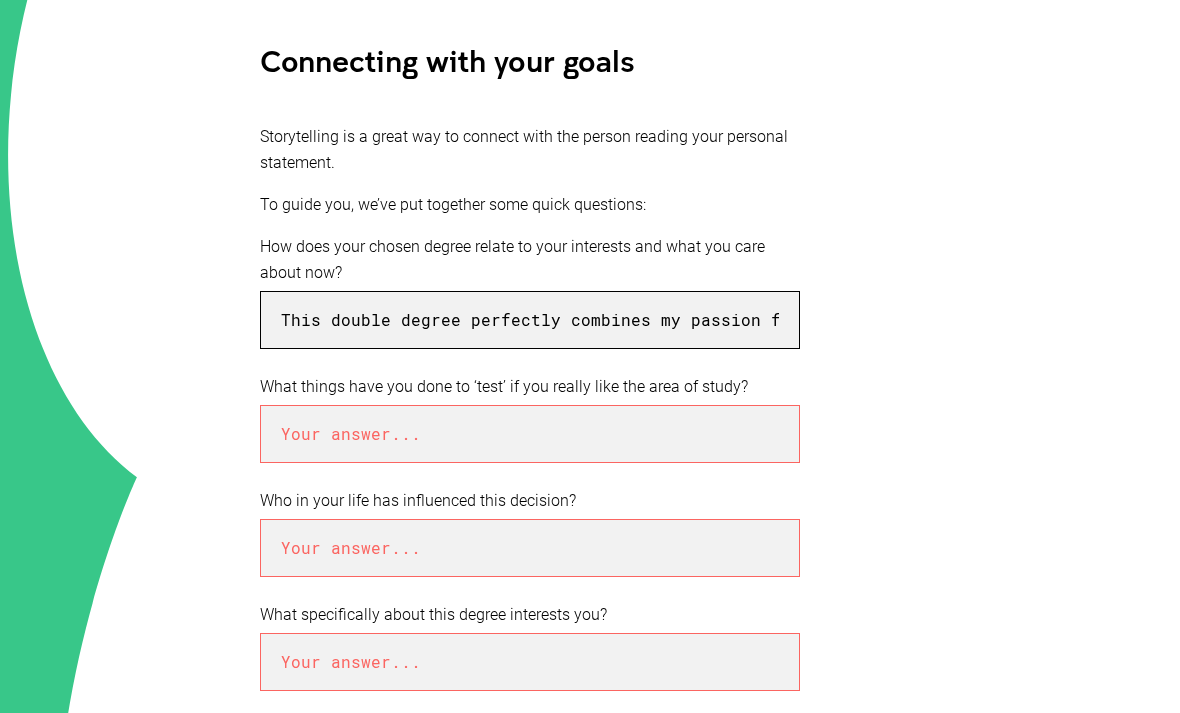 type on "This double degree perfectly combines my passion for business, creativity, fashion, and strategic, design-led marketing, reflecting my fascination with how branding, visual identity, and customer experience influence a business’s growth." 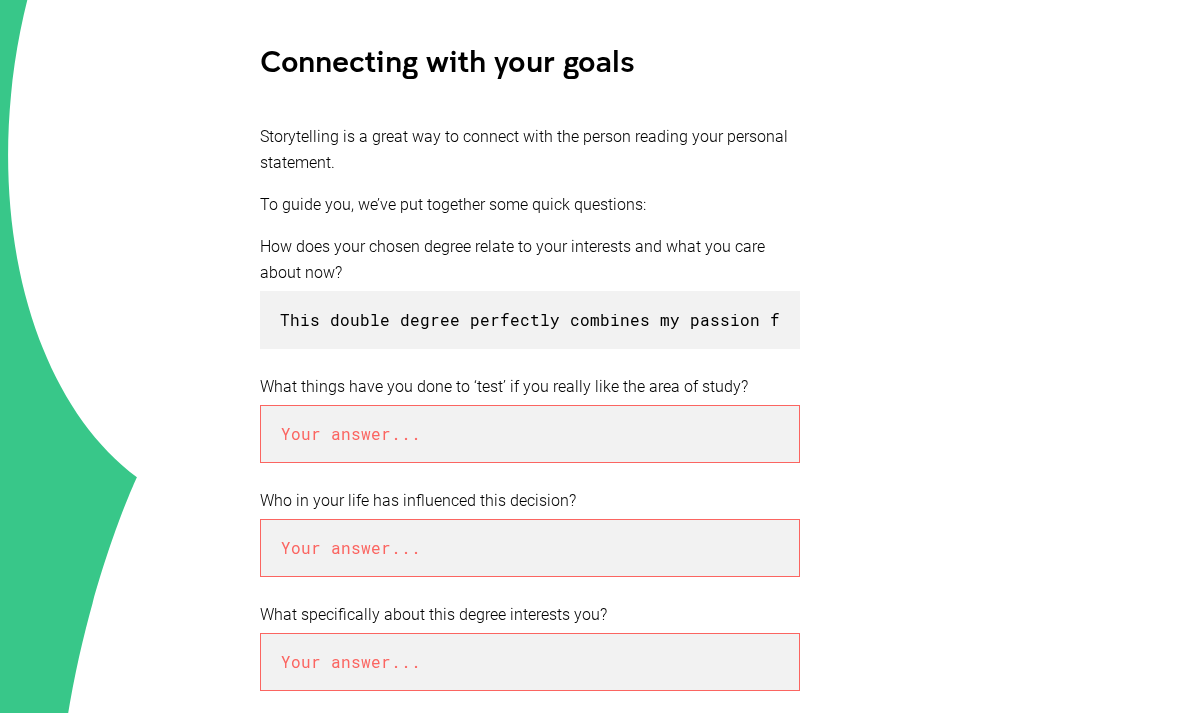 click at bounding box center [530, 434] 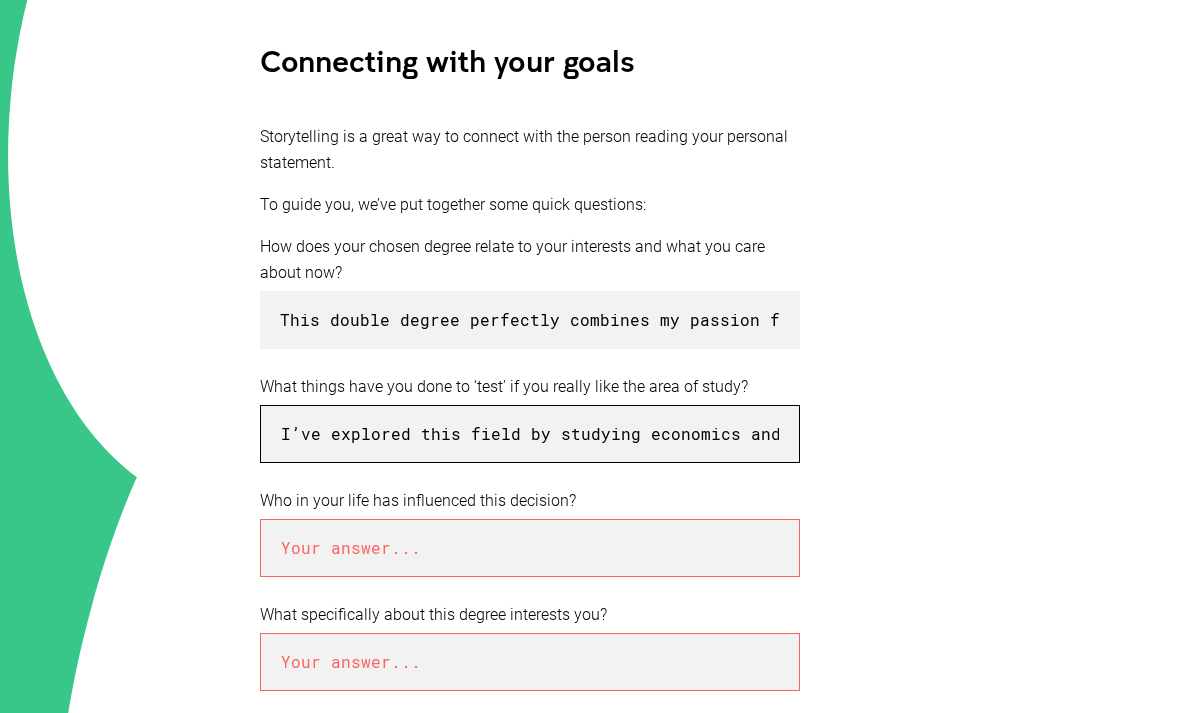 type on "I’ve explored this field by studying economics and business at school, researching global fashion campaigns, analysing how brands grow through marketing and design, and creating mock branding and marketing projects for fashion labels in my spare time." 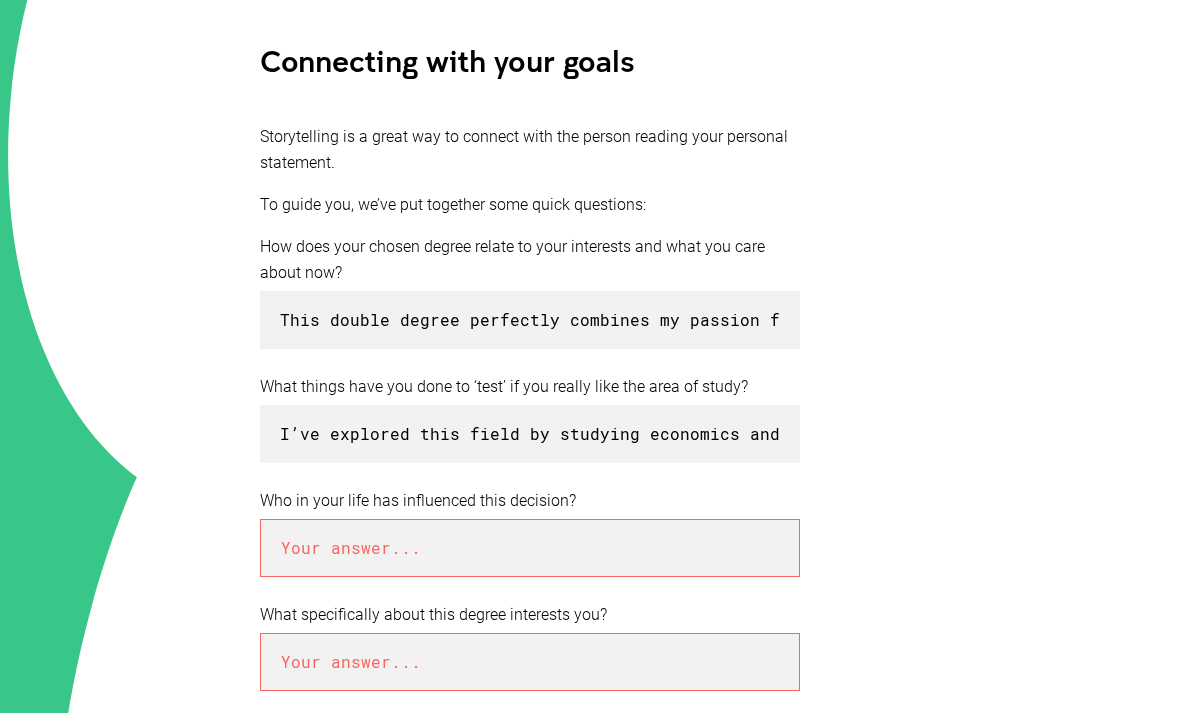 click at bounding box center (530, 548) 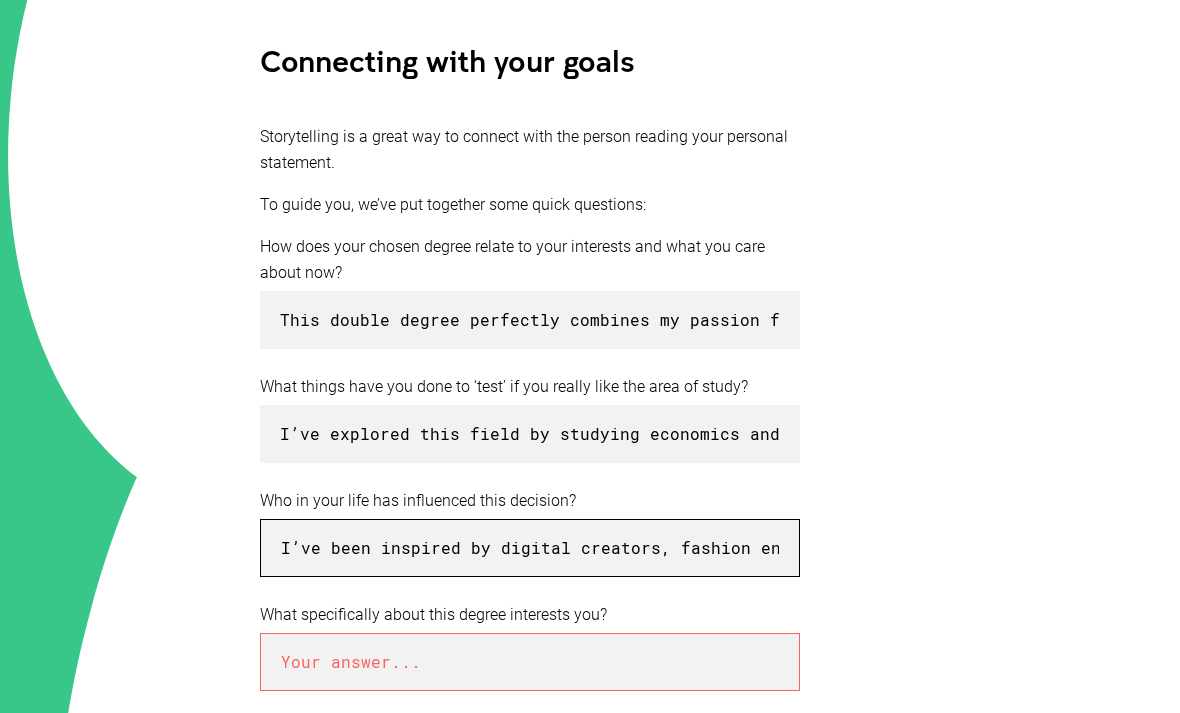type on "I’ve been inspired by digital creators, fashion entrepreneurs, and global fashion houses whose ability to blend storytelling, visual identity, and e-commerce design showed me the power of creativity combined with business strategy." 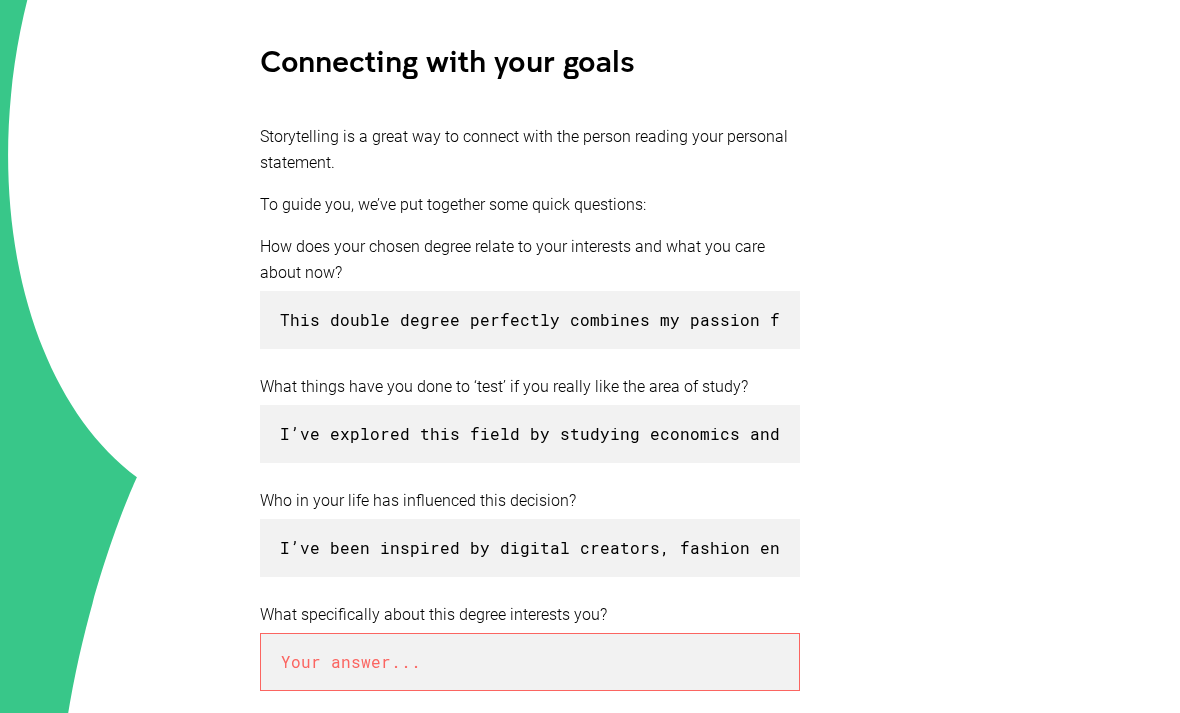 click at bounding box center [530, 662] 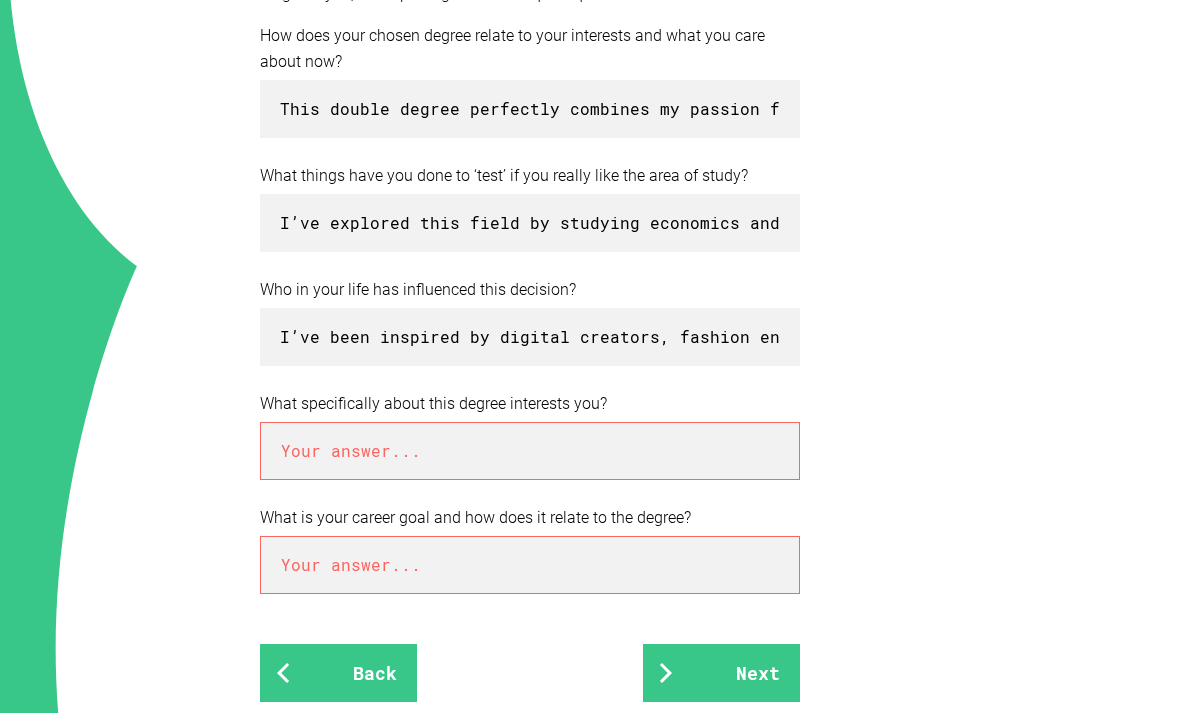 scroll, scrollTop: 625, scrollLeft: 0, axis: vertical 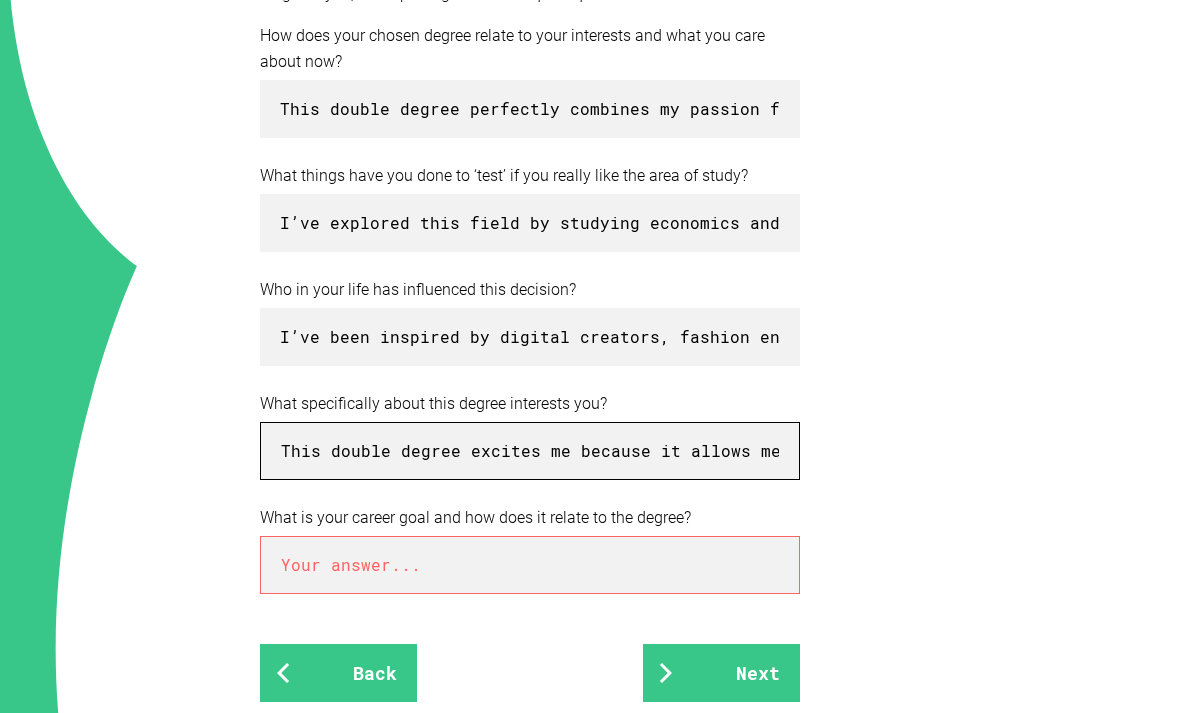 type on "This double degree excites me because it allows me to study marketing, brand strategy, and business management while developing hands-on design skills in visual communication, digital content, and branding — a unique combination that matches the demands of industries I want to work in." 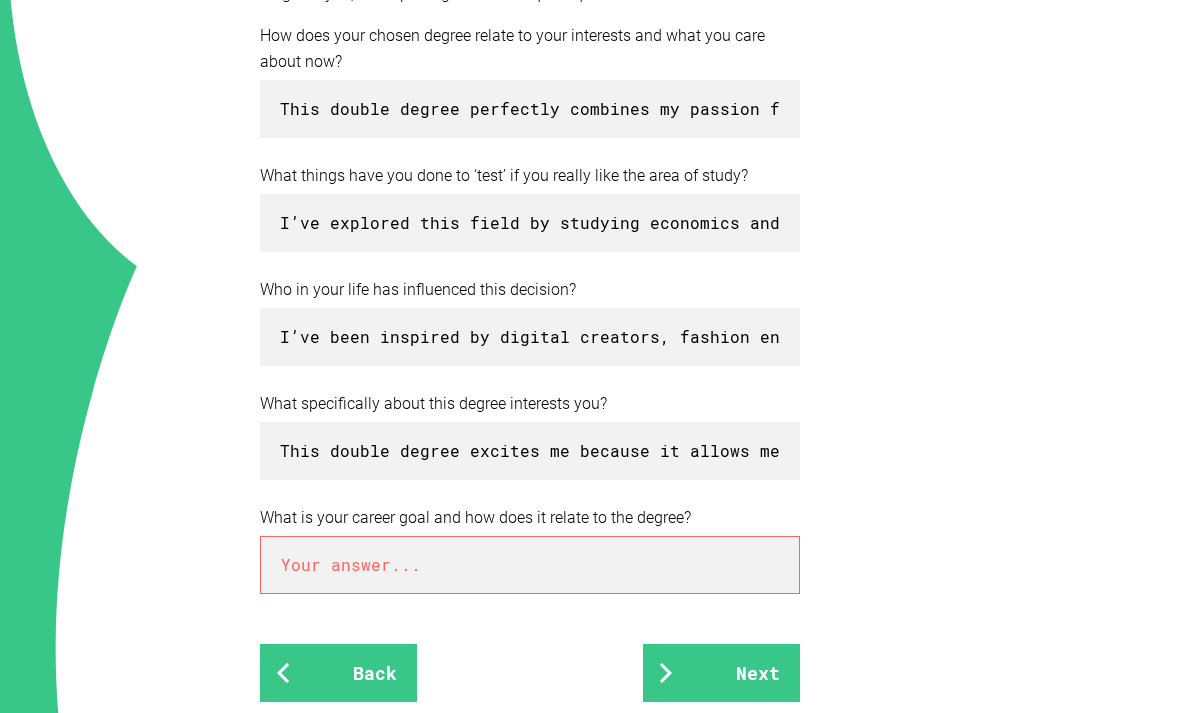 click at bounding box center (530, 565) 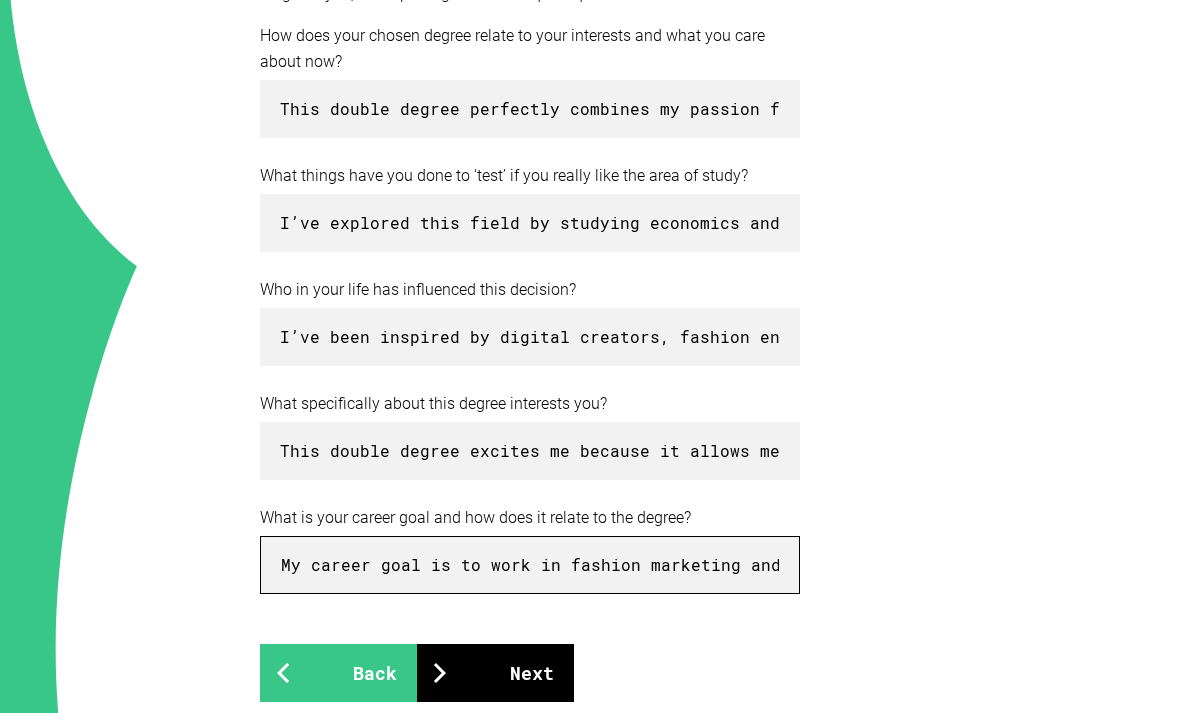 type on "My career goal is to work in fashion marketing and brand strategy, where I can help businesses grow through meaningful, design-led connections with their audiences, and this degree provides the essential foundation for turning that ambition into a professional reality." 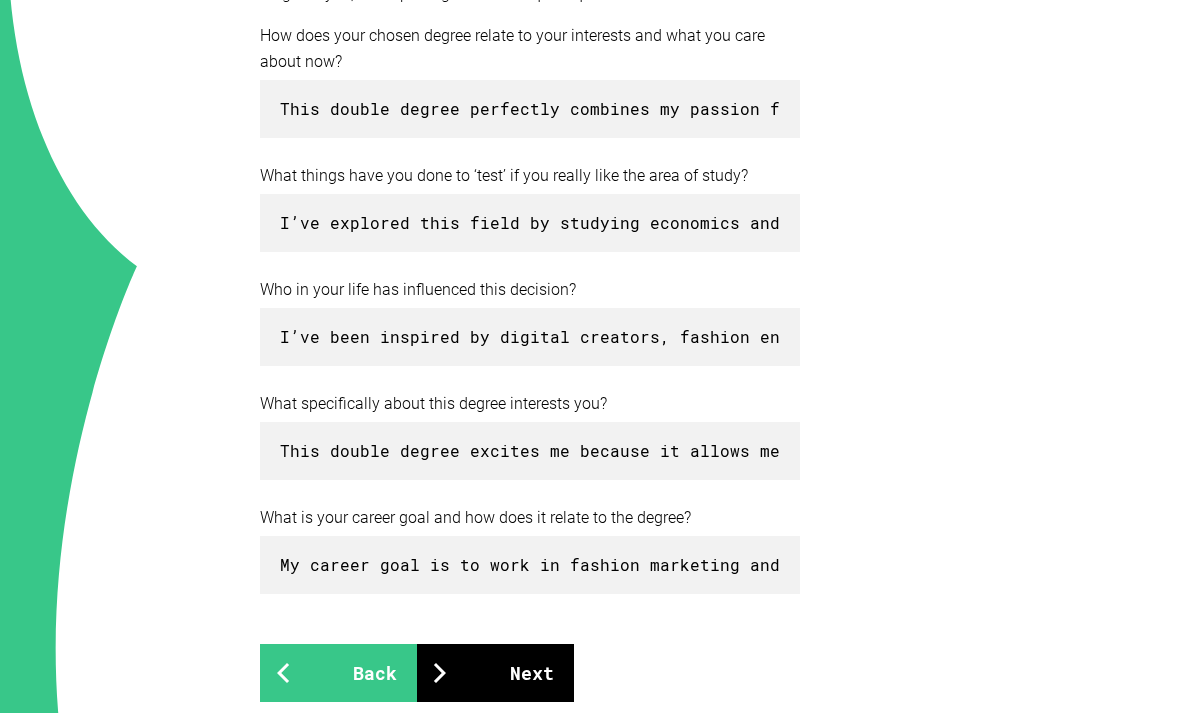 click on "Next" at bounding box center [495, 673] 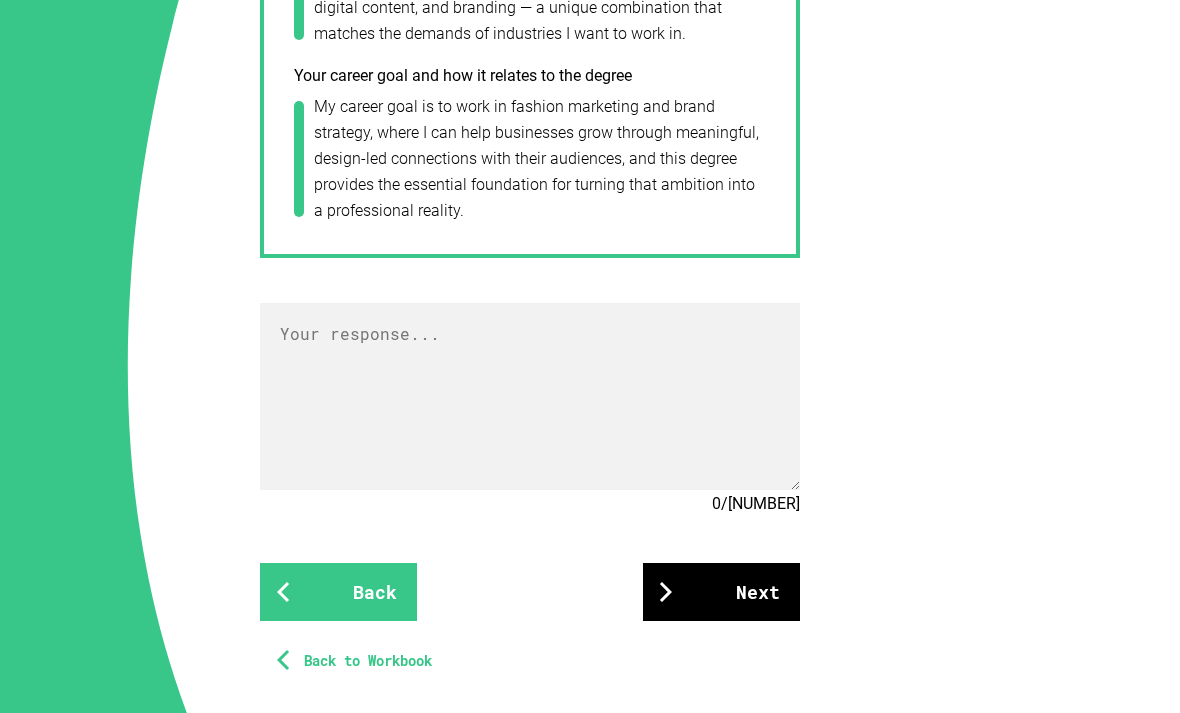 scroll, scrollTop: 1515, scrollLeft: 0, axis: vertical 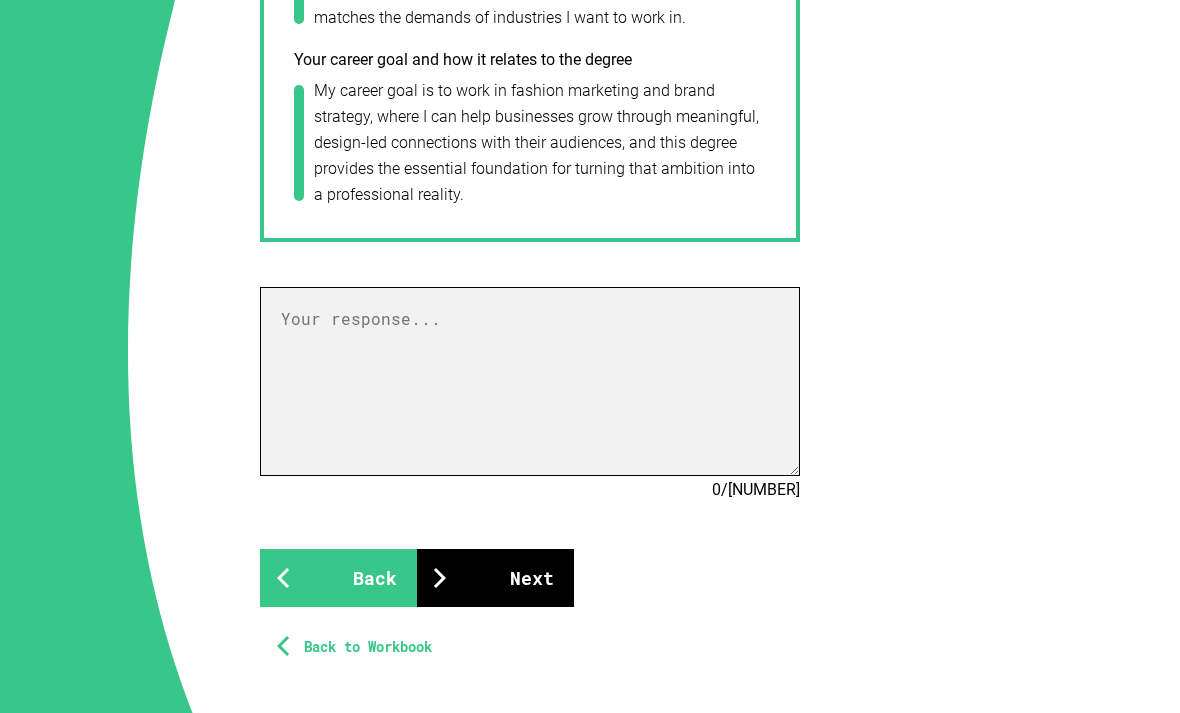 click at bounding box center [530, 381] 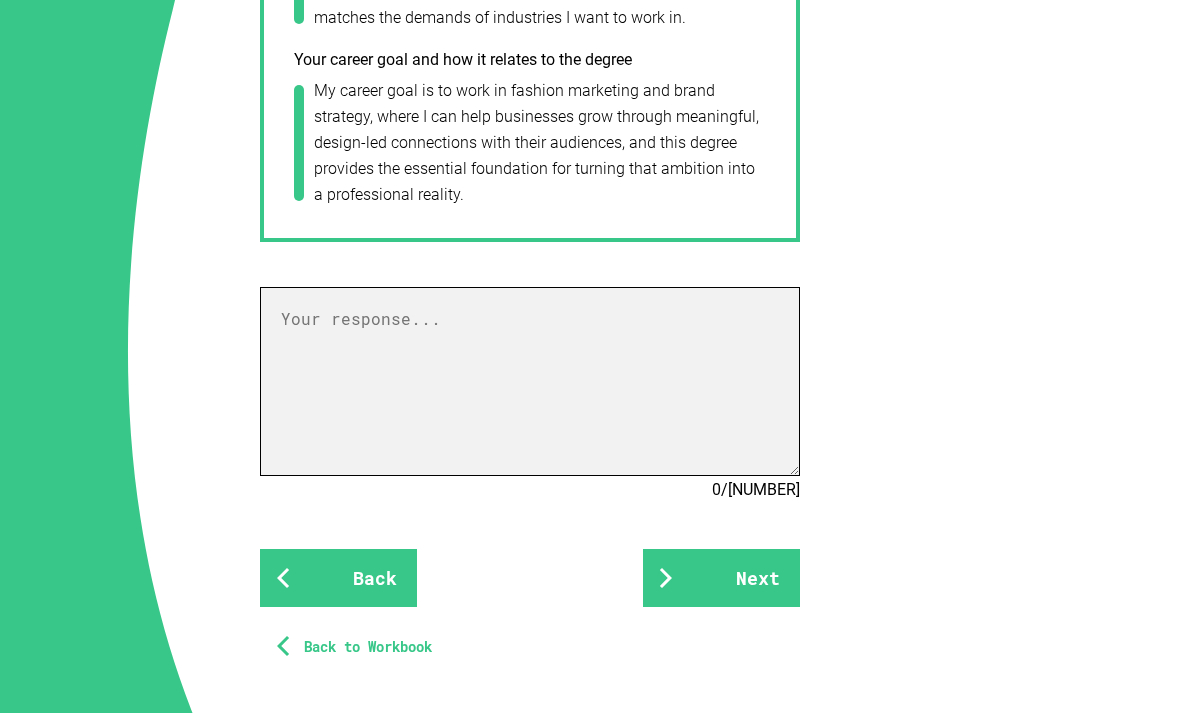 paste on "I’m interested in studying a Bachelor of Commerce and Design because it perfectly combines my passion for business, creativity, and fashion with my goal of creating impact through strategic, design-led marketing. I’ve always been fascinated by how businesses grow and how decisions — both analytical and creative — shape their success, especially through branding, visual identity, and customer experience. This double degree equips me with the tools to explore those areas in depth while developing practical skills essential for design-driven industries.
My interest in this field has grown through studying economics and business studies in school, which I found both engaging and relevant. Outside the classroom, I’ve immersed myself in the business of fashion by following industry news, analysing global fashion campaigns, and researching how luxury and emerging brands build communities through marketing and distinctive design. I’ve also created visual branding concepts and mock marketing campaigns for fashion ..." 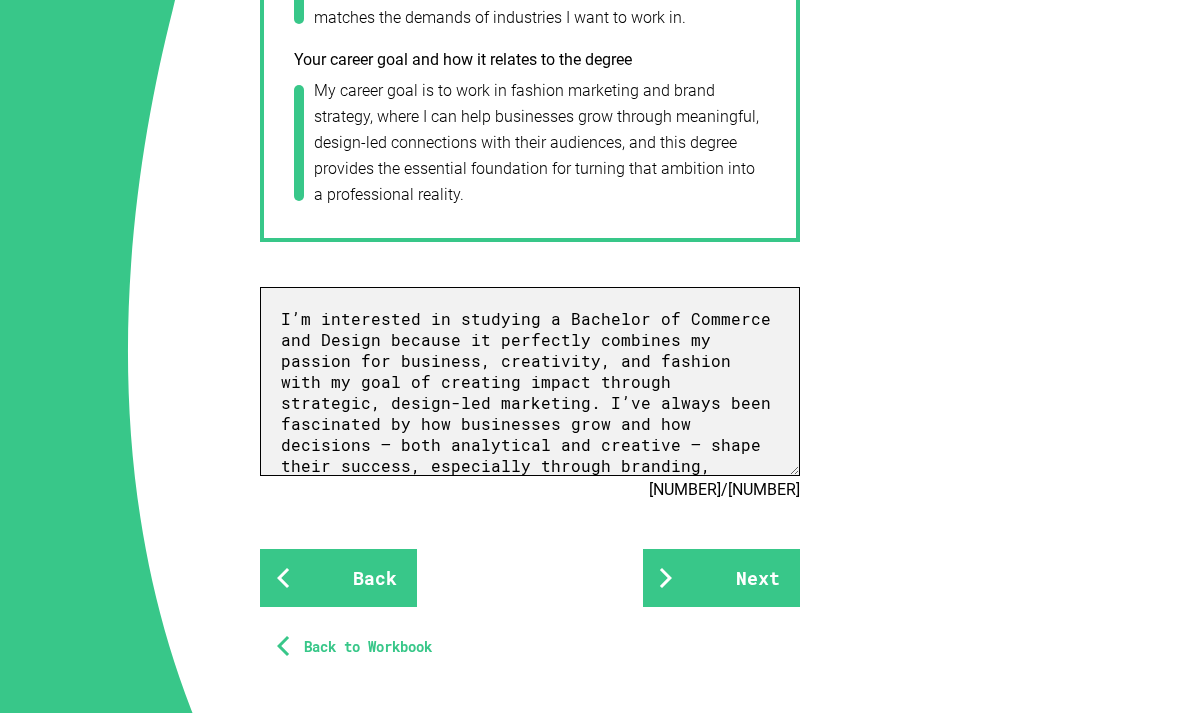 scroll, scrollTop: 704, scrollLeft: 0, axis: vertical 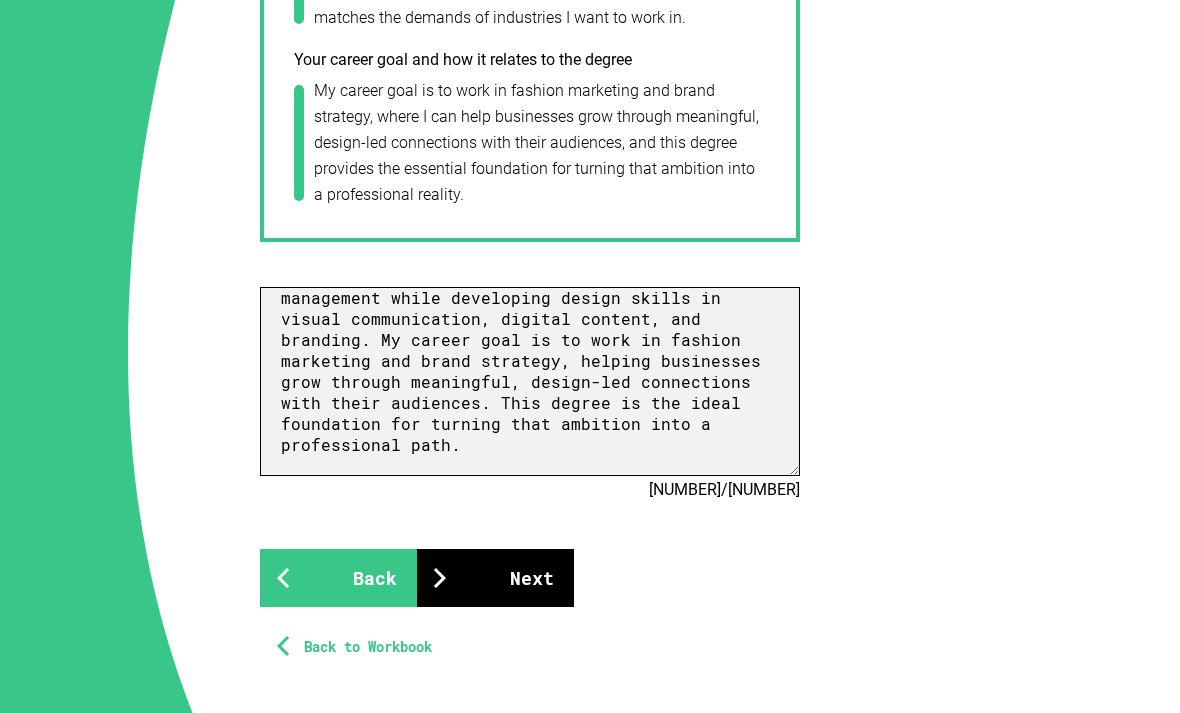 type on "I’m interested in studying a Bachelor of Commerce and Design because it perfectly combines my passion for business, creativity, and fashion with my goal of creating impact through strategic, design-led marketing. I’ve always been fascinated by how businesses grow and how decisions — both analytical and creative — shape their success, especially through branding, visual identity, and customer experience. This double degree equips me with the tools to explore those areas in depth while developing practical skills essential for design-driven industries.
My interest in this field has grown through studying economics and business studies in school, which I found both engaging and relevant. Outside the classroom, I’ve immersed myself in the business of fashion by following industry news, analysing global fashion campaigns, and researching how luxury and emerging brands build communities through marketing and distinctive design. I’ve also created visual branding concepts and mock marketing campaigns for fashion ..." 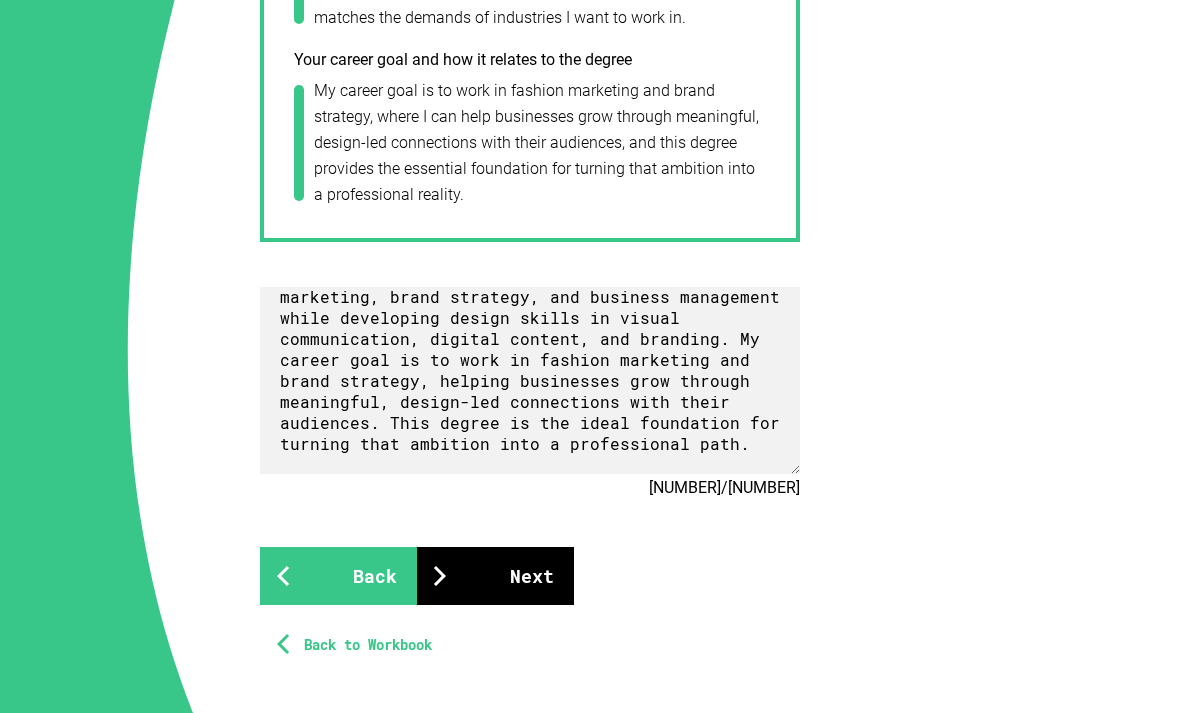 click on "Next" at bounding box center [495, 576] 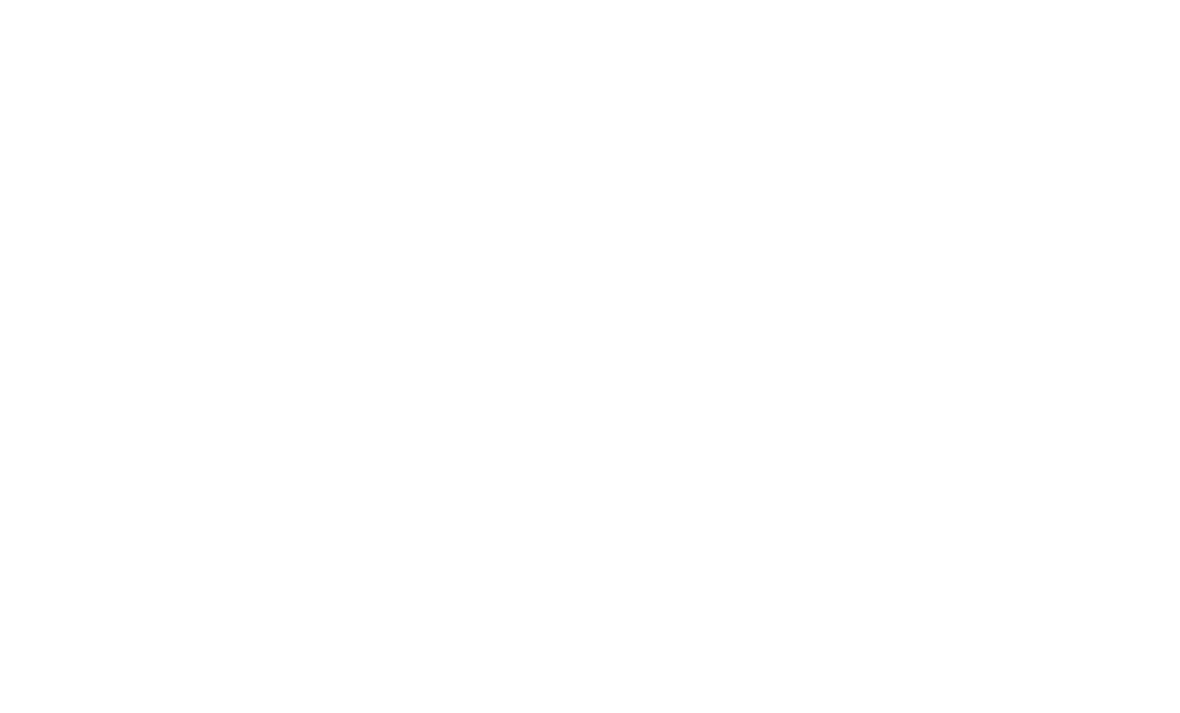 scroll, scrollTop: 682, scrollLeft: 0, axis: vertical 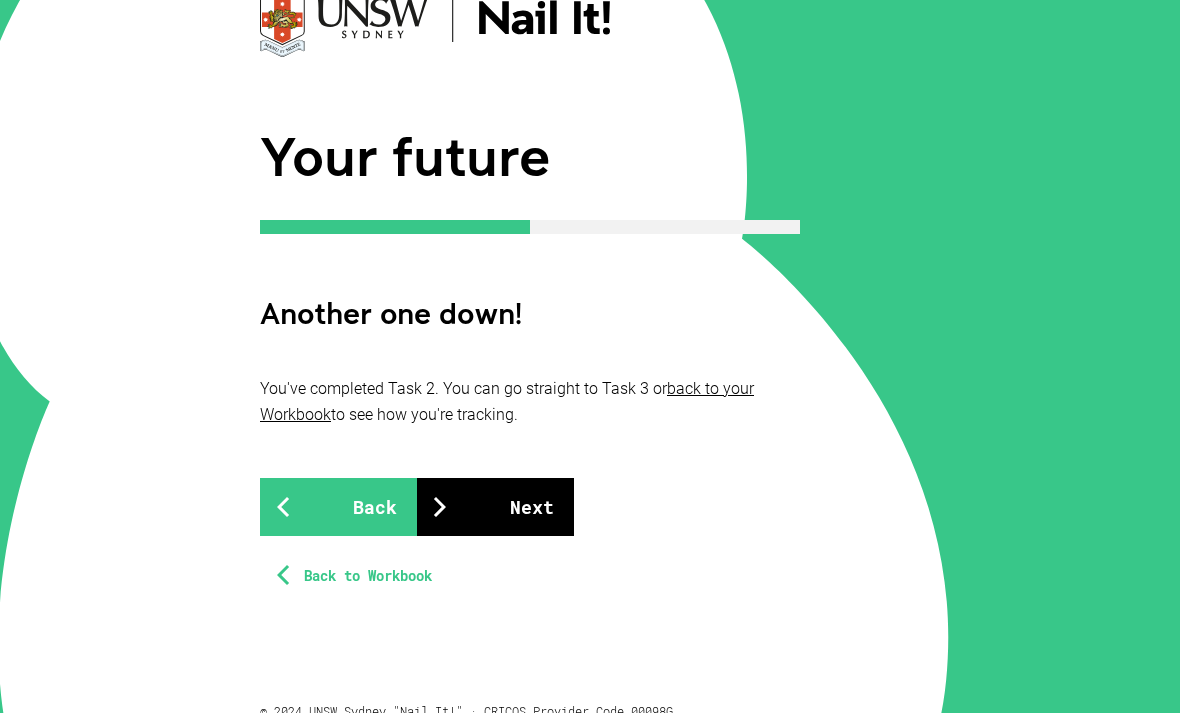 click on "Next" at bounding box center [495, 507] 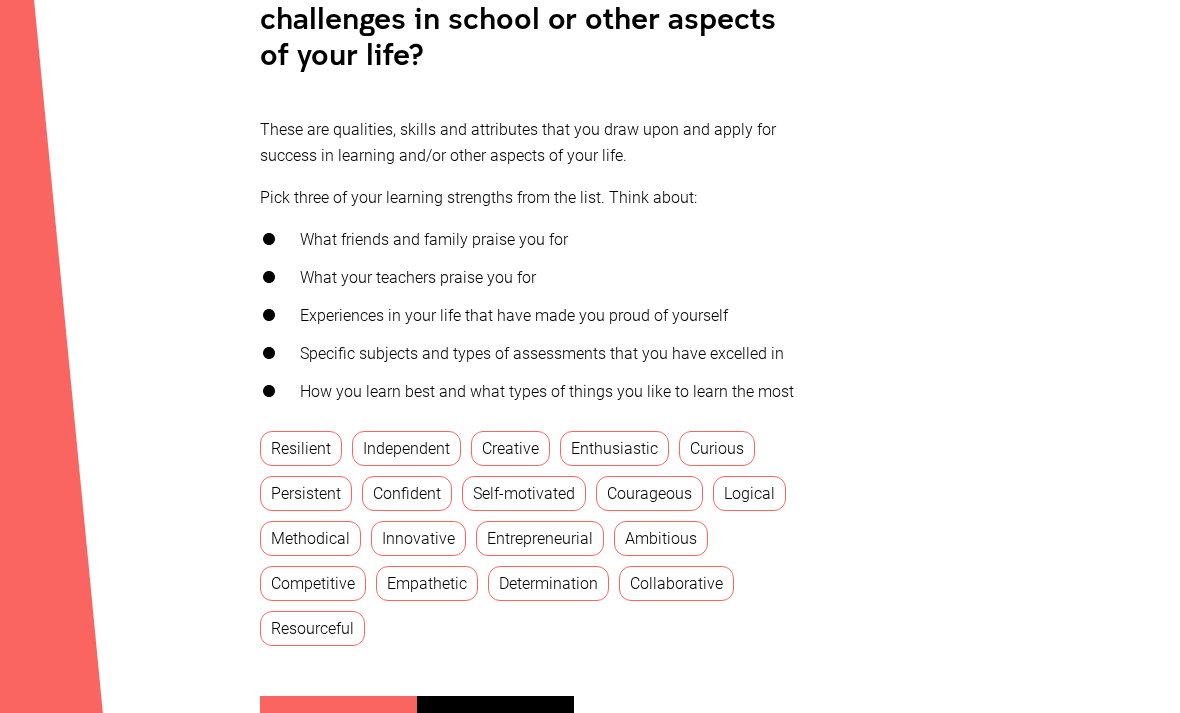 scroll, scrollTop: 595, scrollLeft: 0, axis: vertical 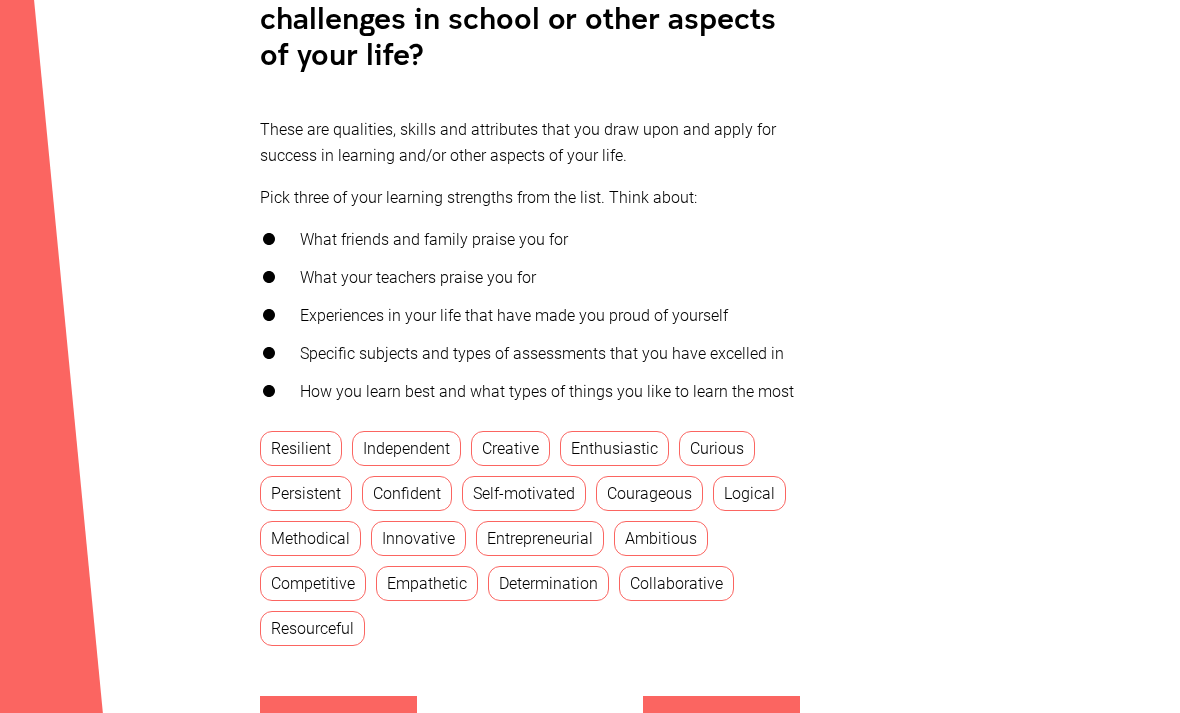 click on "Your learning strengths What are your learning strengths? How have you applied them to overcome challenges in school or other aspects of your life? These are qualities, skills and attributes that you draw upon and apply for success in learning and/or other aspects of your life. Pick three of your learning strengths from the list. Think about: What friends and family praise you for What your teachers praise you for Experiences in your life that have made you proud of yourself Specific subjects and types of assessments that you have excelled in How you learn best and what types of things you like to learn the most Resilient Independent Creative Enthusiastic Curious Persistent Confident Self-motivated Courageous Logical Methodical Innovative Entrepreneurial Ambitious Competitive Empathetic Determination Collaborative Resourceful Back Next Back to Workbook © 2024 UNSW Sydney "Nail It!" · CRICOS Provider Code 00098G Privacy Policy ,   About Us" at bounding box center [590, 271] 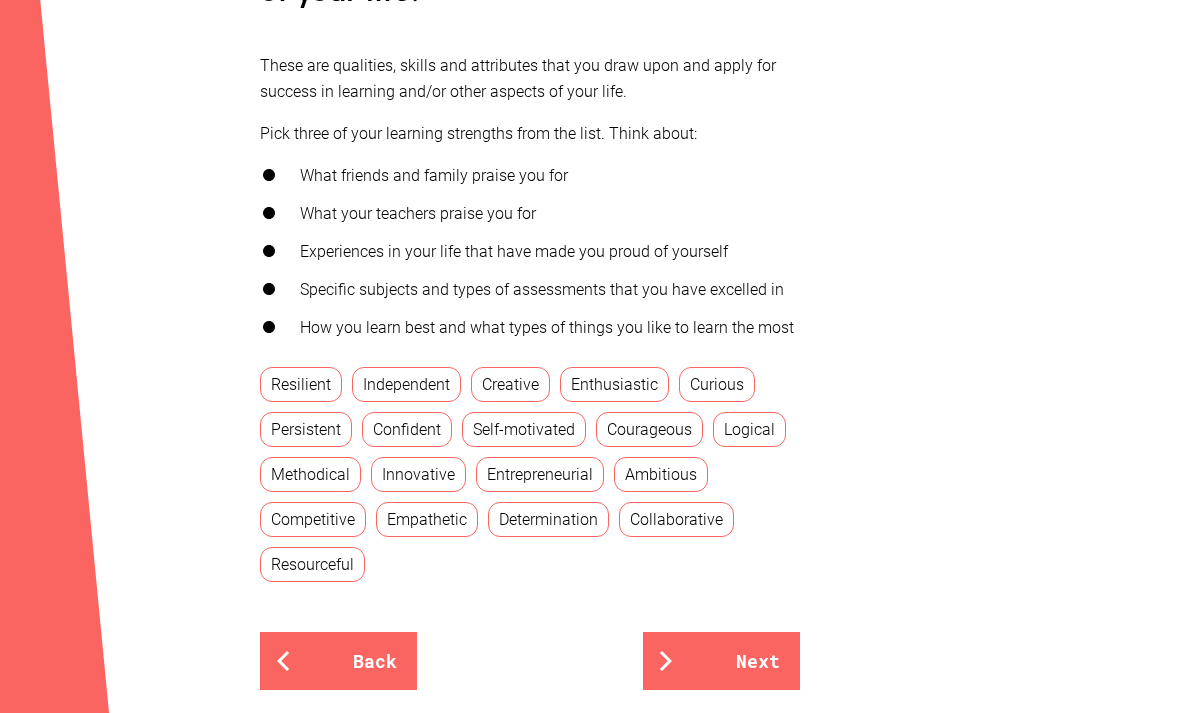 scroll, scrollTop: 659, scrollLeft: 0, axis: vertical 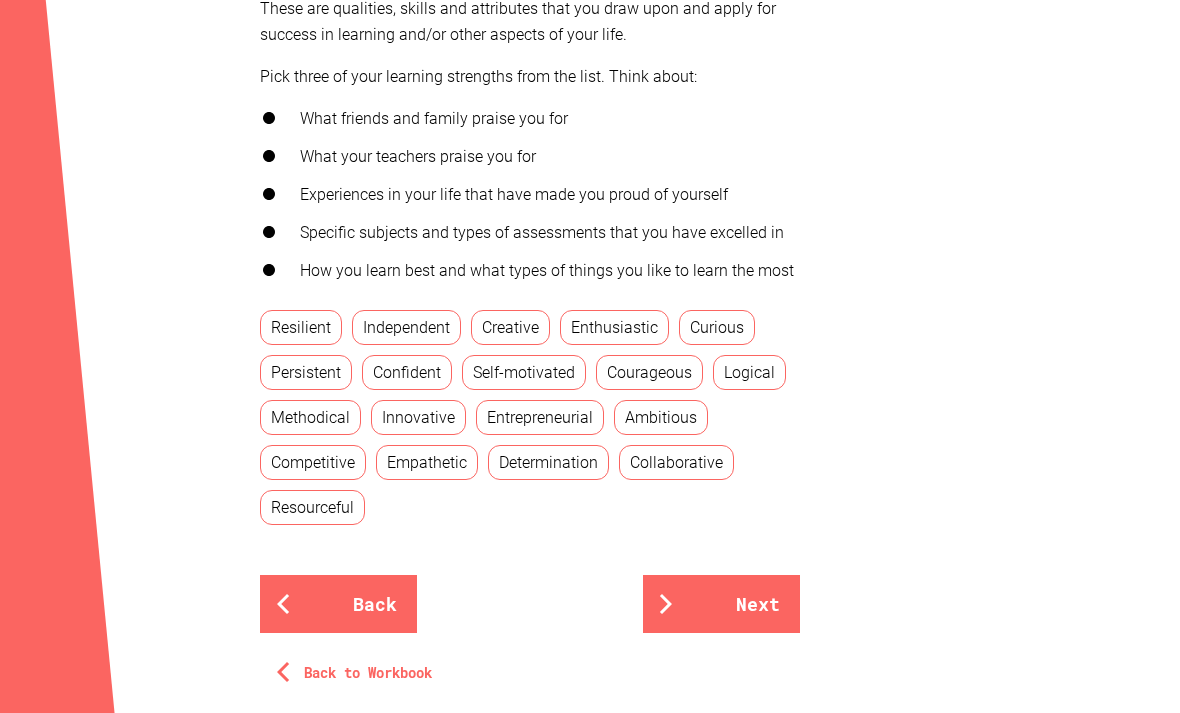 click on "Resilient" at bounding box center (301, 327) 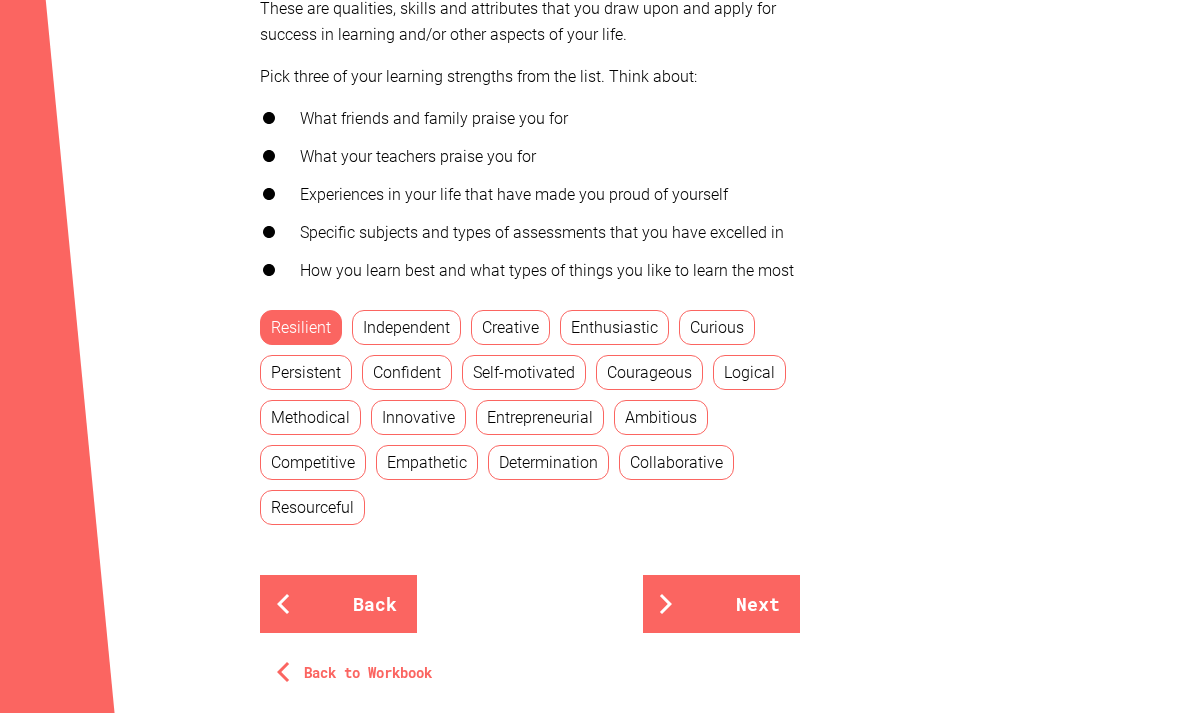 click on "Independent" at bounding box center (406, 327) 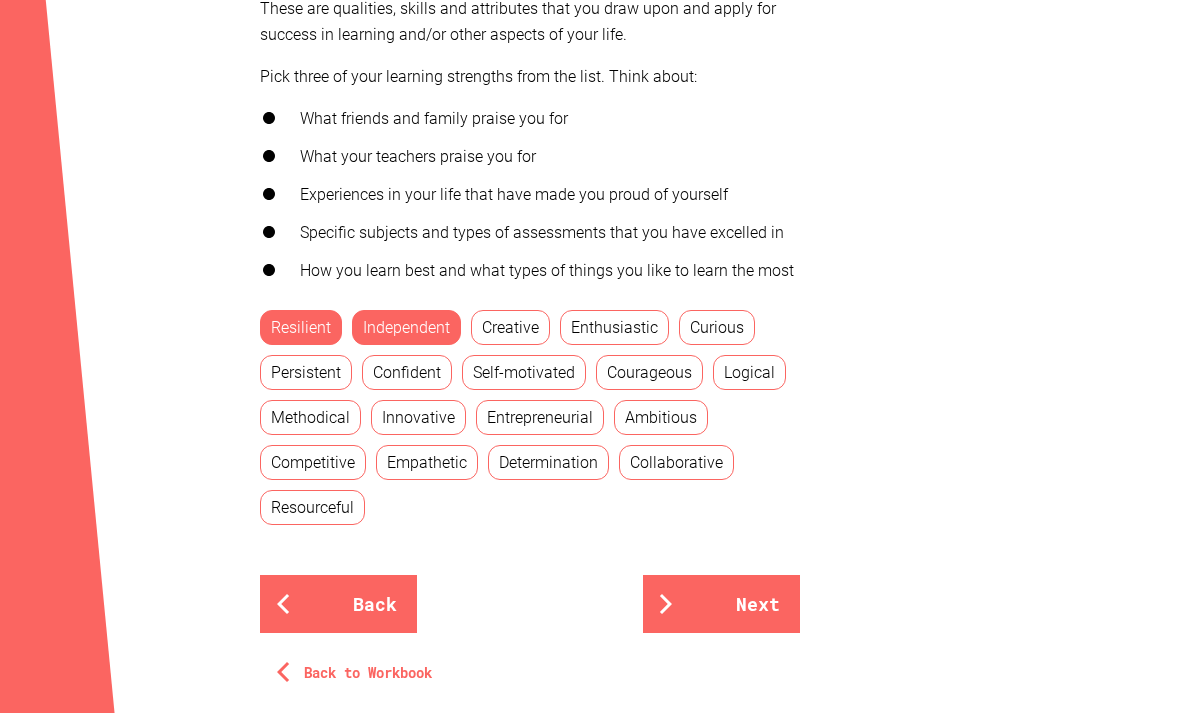 click on "Creative" at bounding box center [510, 327] 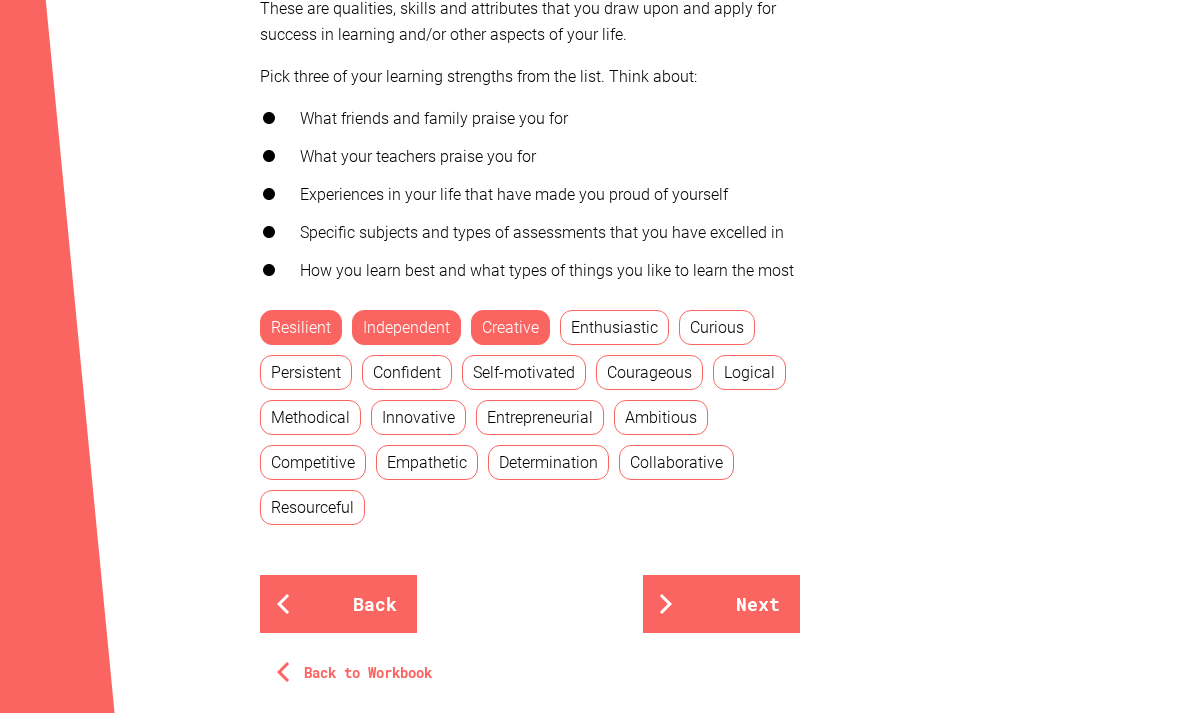 click on "Enthusiastic" at bounding box center (614, 327) 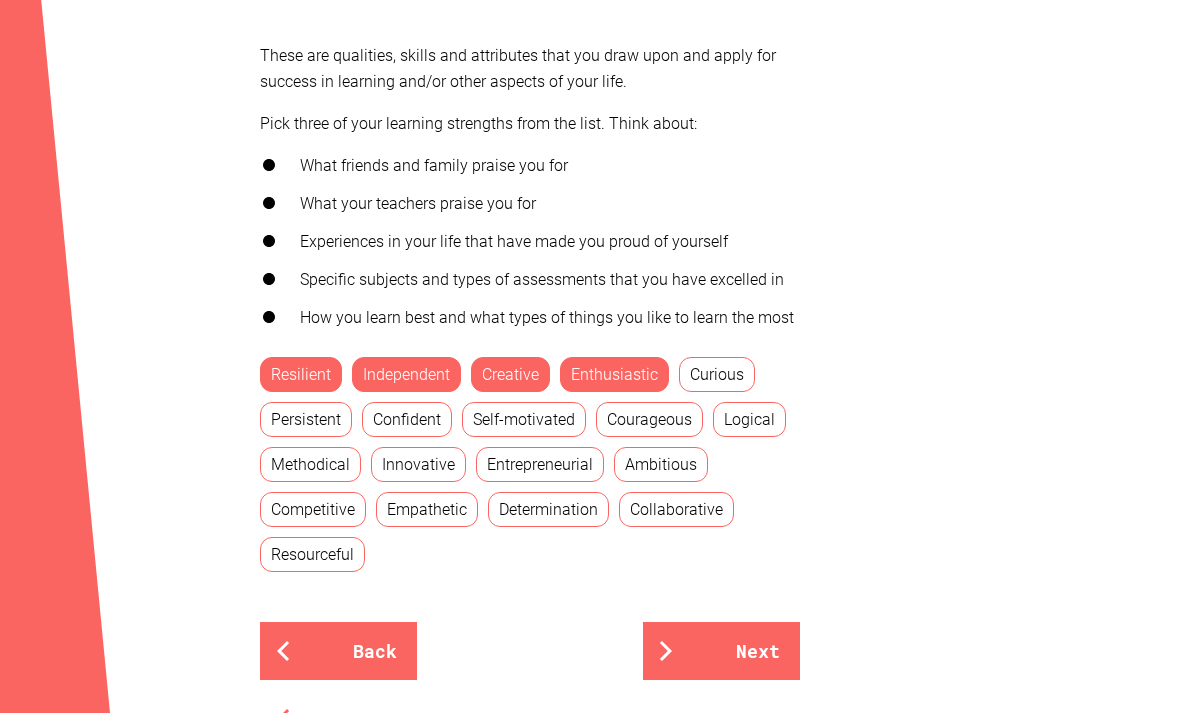 scroll, scrollTop: 671, scrollLeft: 0, axis: vertical 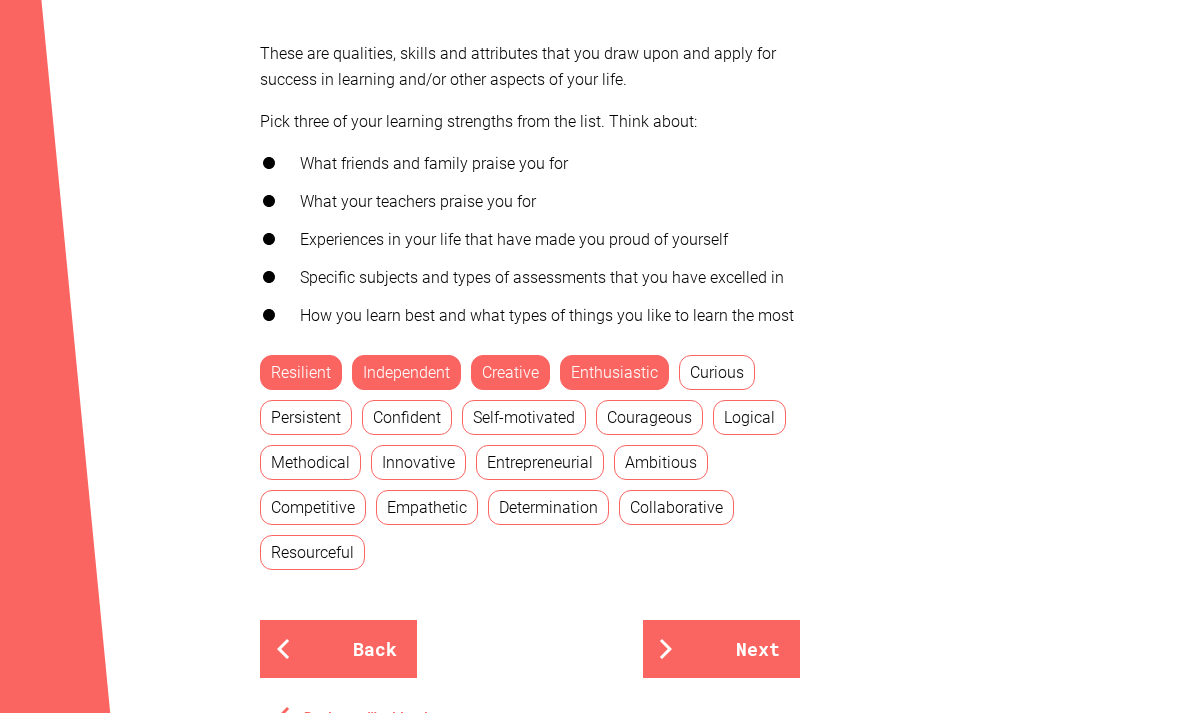 click on "Enthusiastic" at bounding box center (614, 372) 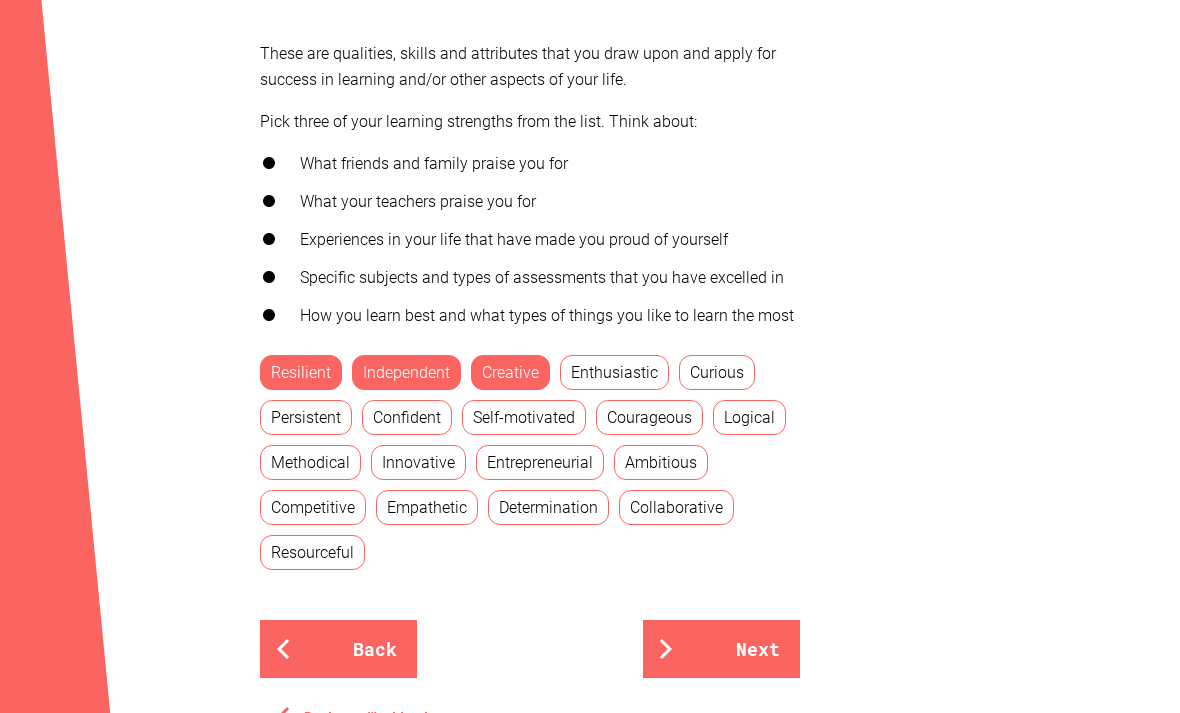 click on "Creative" at bounding box center (510, 372) 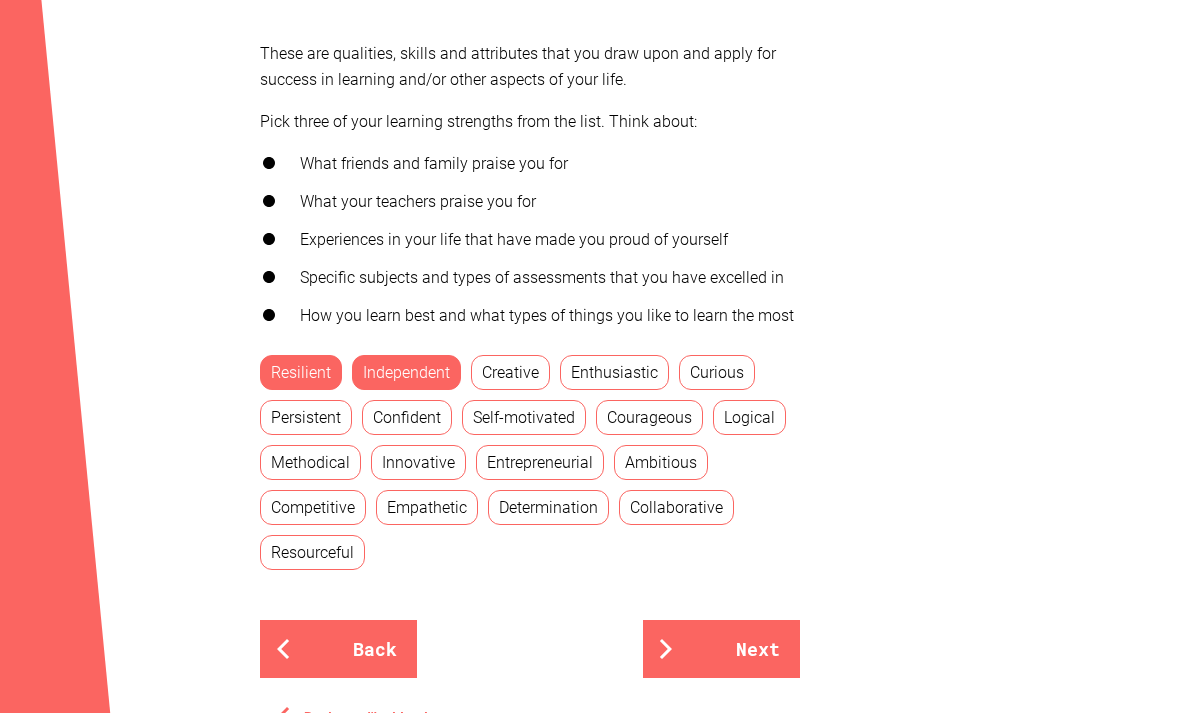 click on "Independent" at bounding box center (406, 372) 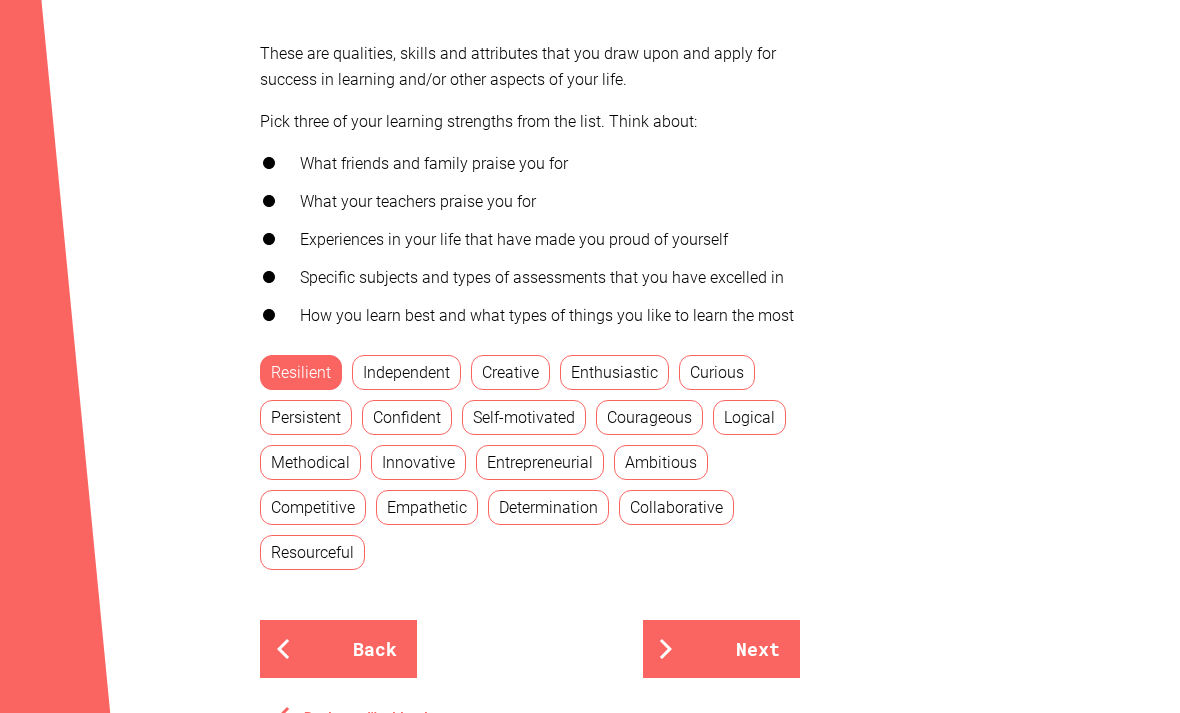click on "Resilient" at bounding box center (301, 372) 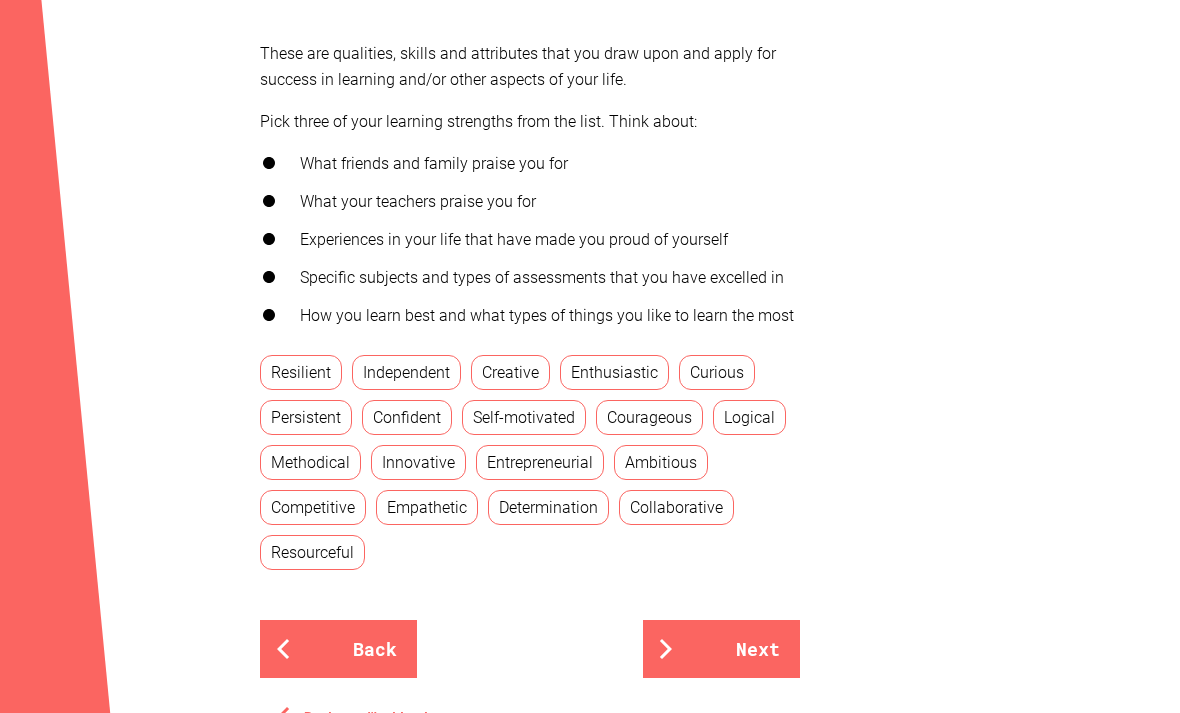 click on "Entrepreneurial" at bounding box center [540, 462] 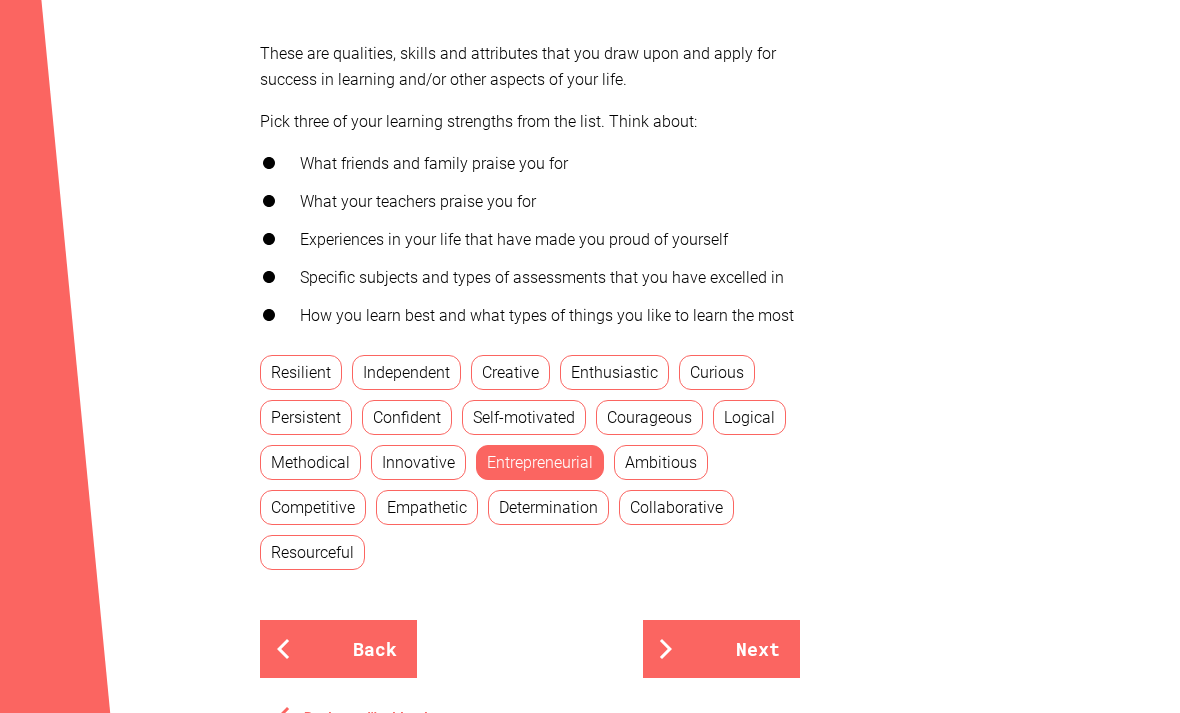click on "Innovative" at bounding box center (418, 462) 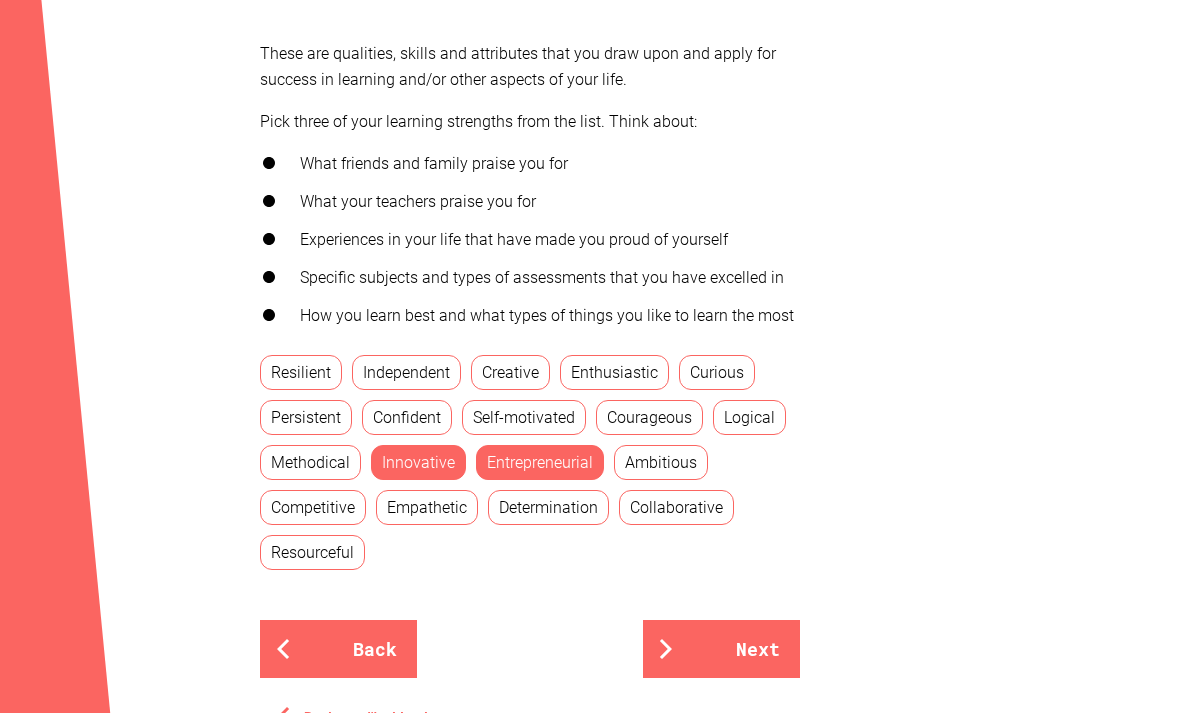 click on "Empathetic" at bounding box center [427, 507] 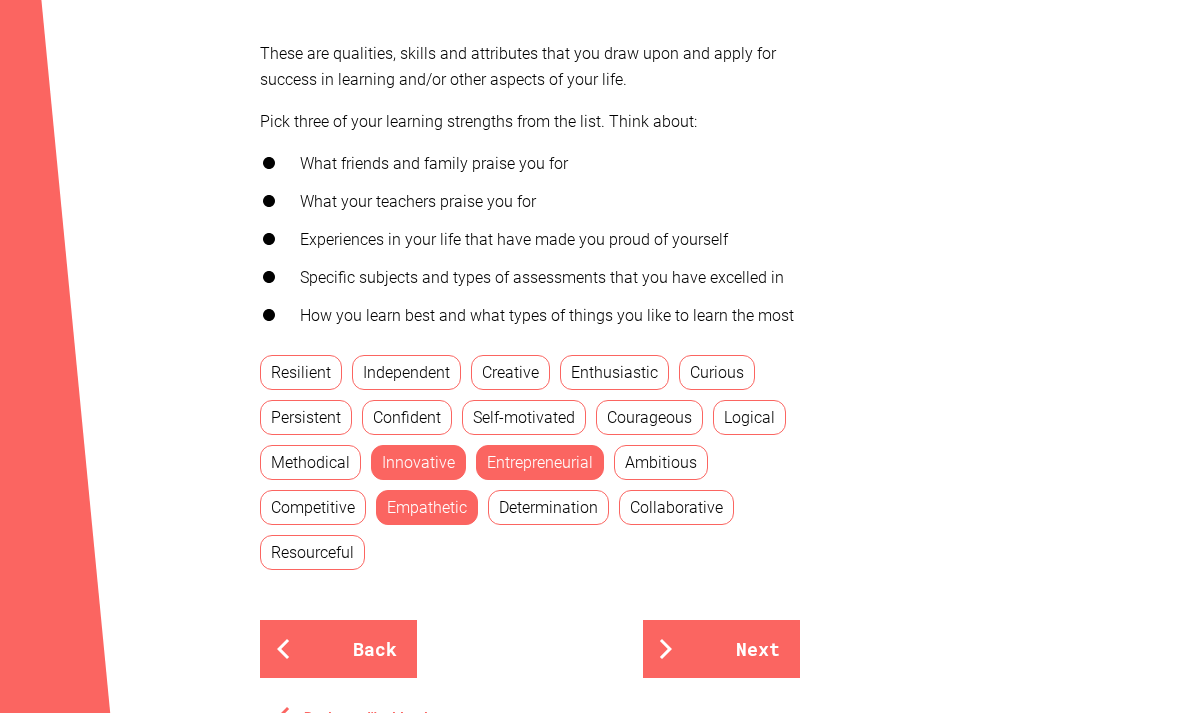 click on "Resourceful" at bounding box center (312, 552) 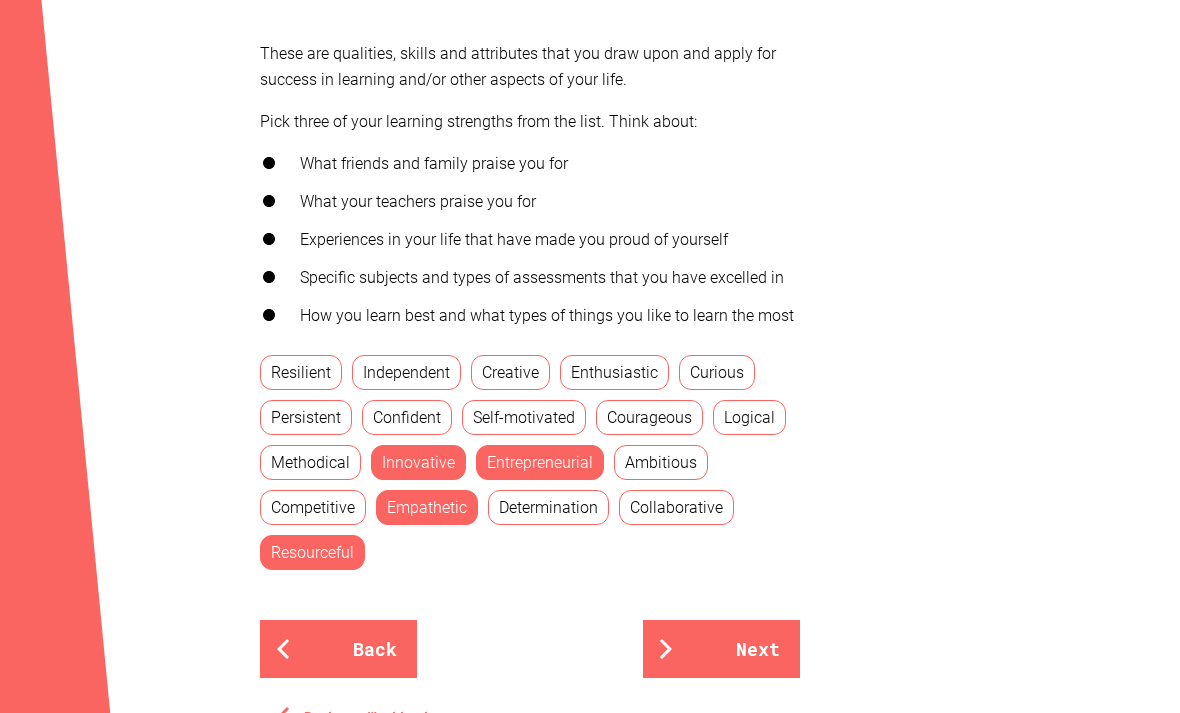 click on "Methodical" at bounding box center (310, 462) 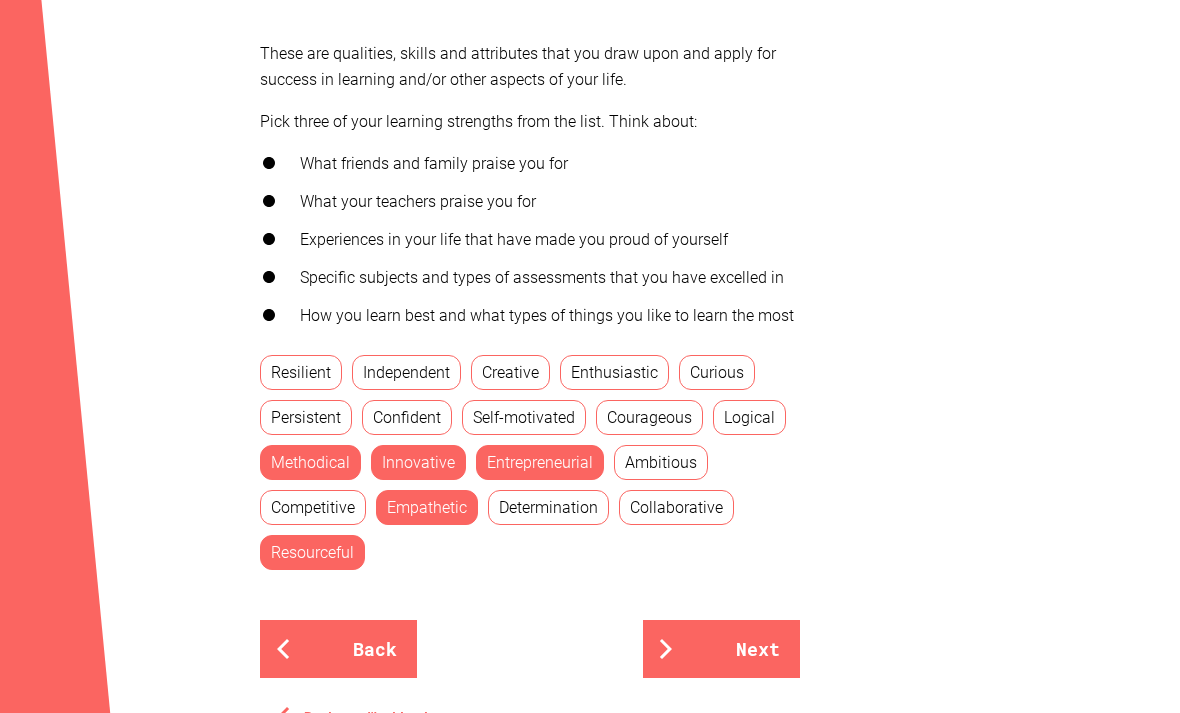 click on "Collaborative" at bounding box center [676, 507] 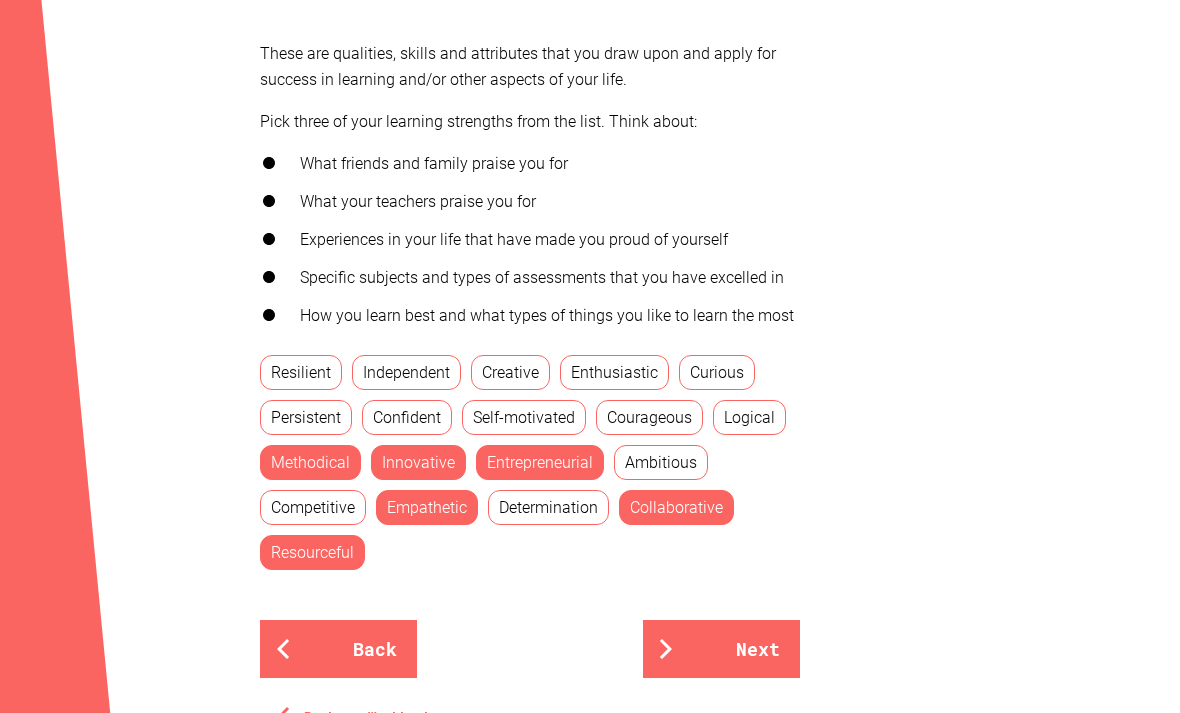 click on "Creative" at bounding box center (510, 372) 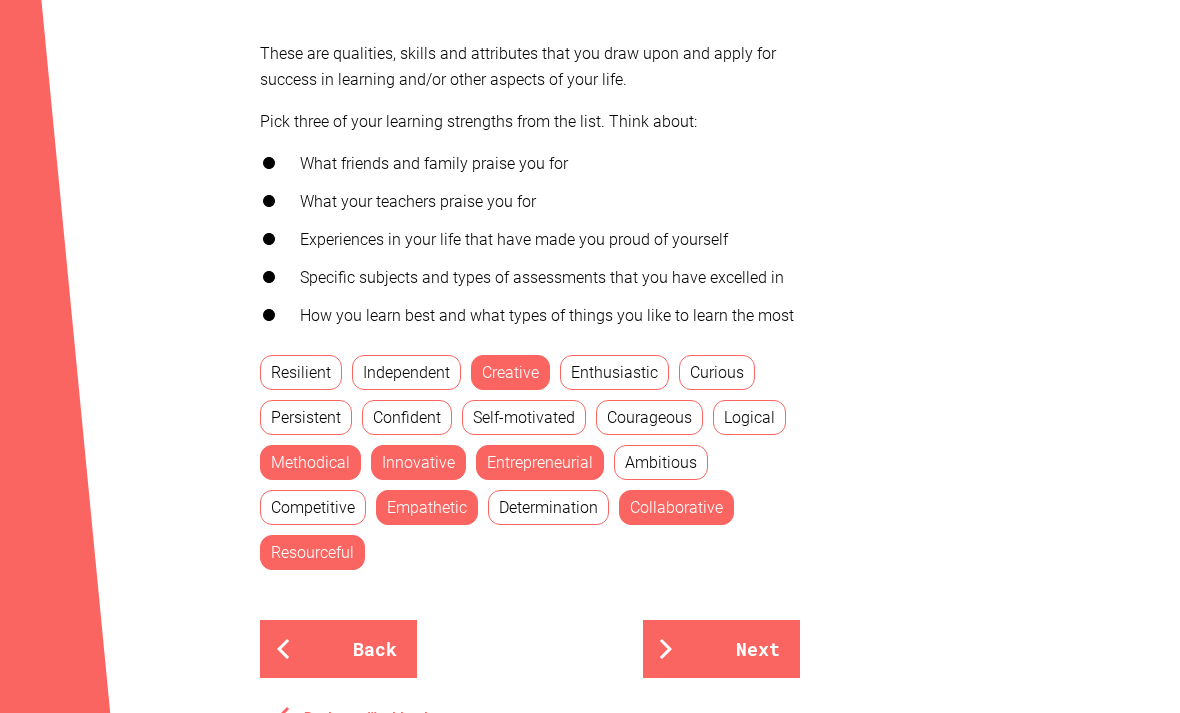 click on "Confident" at bounding box center (407, 417) 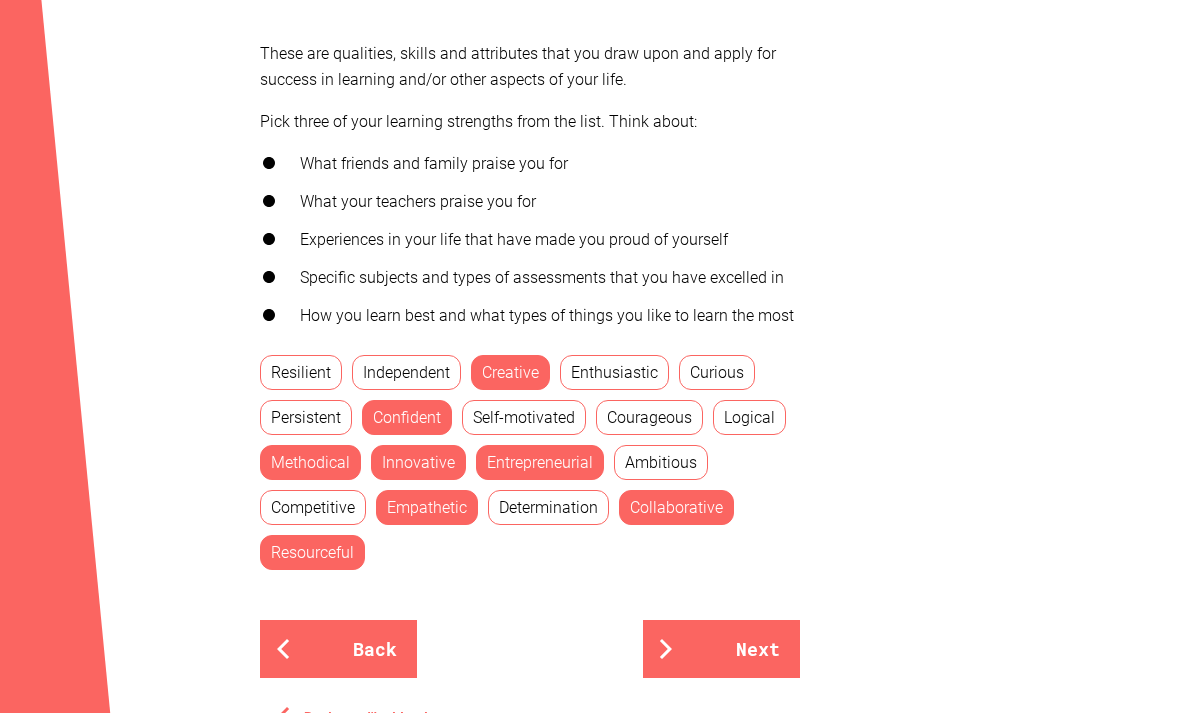 click on "Self-motivated" at bounding box center (524, 417) 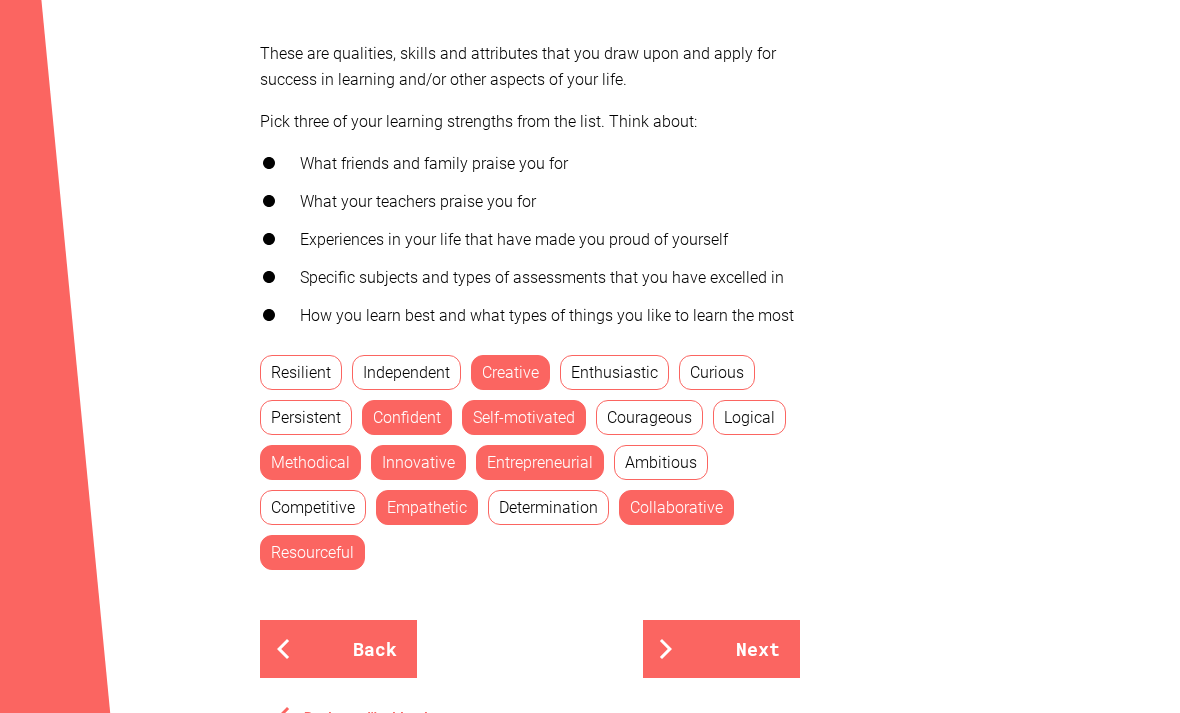 click on "Logical" at bounding box center (749, 417) 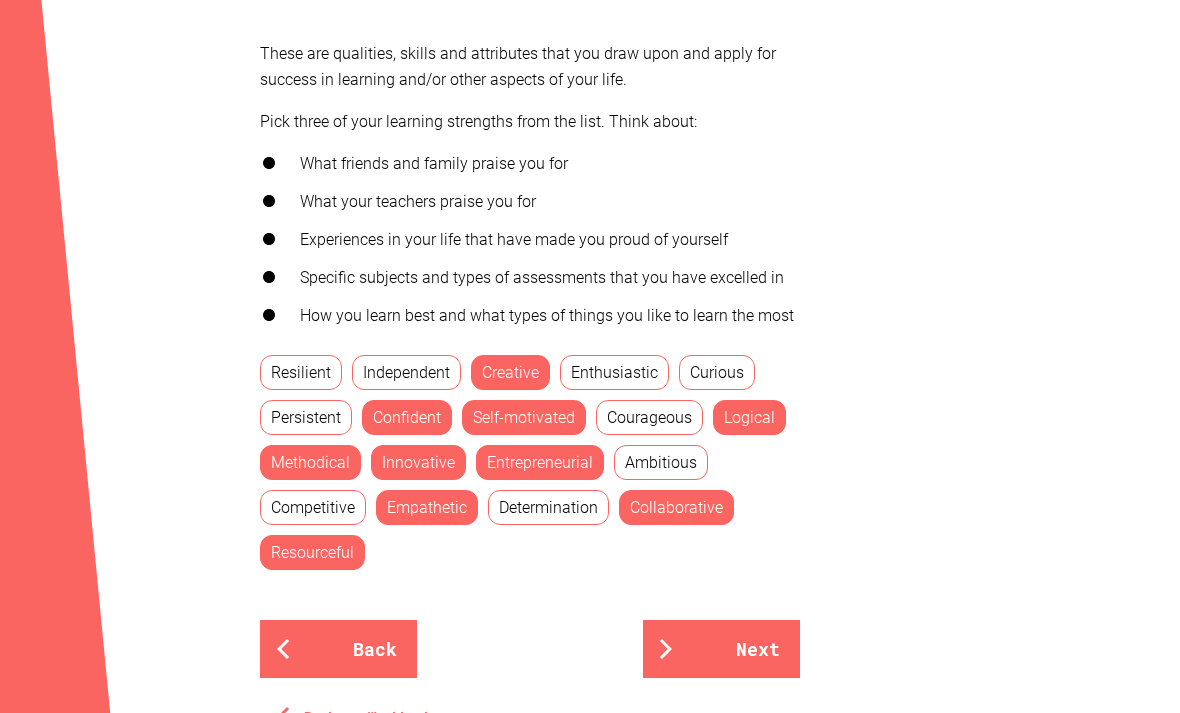 click on "Ambitious" at bounding box center [661, 462] 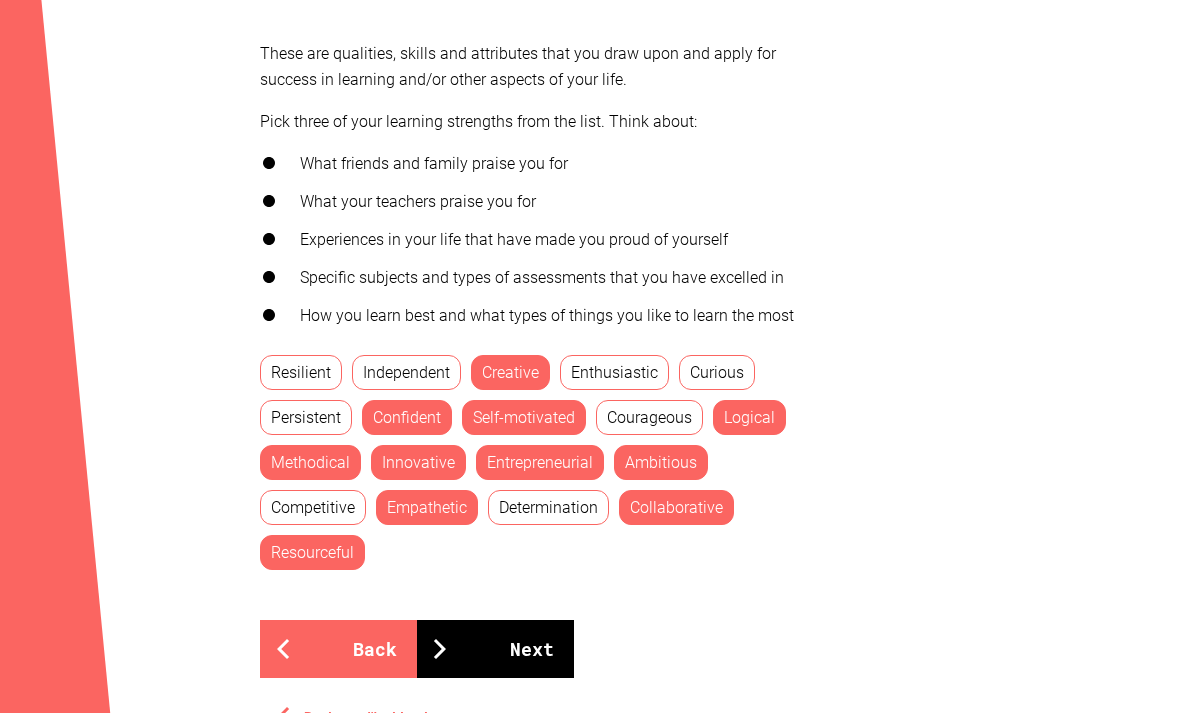 click on "Next" at bounding box center (495, 649) 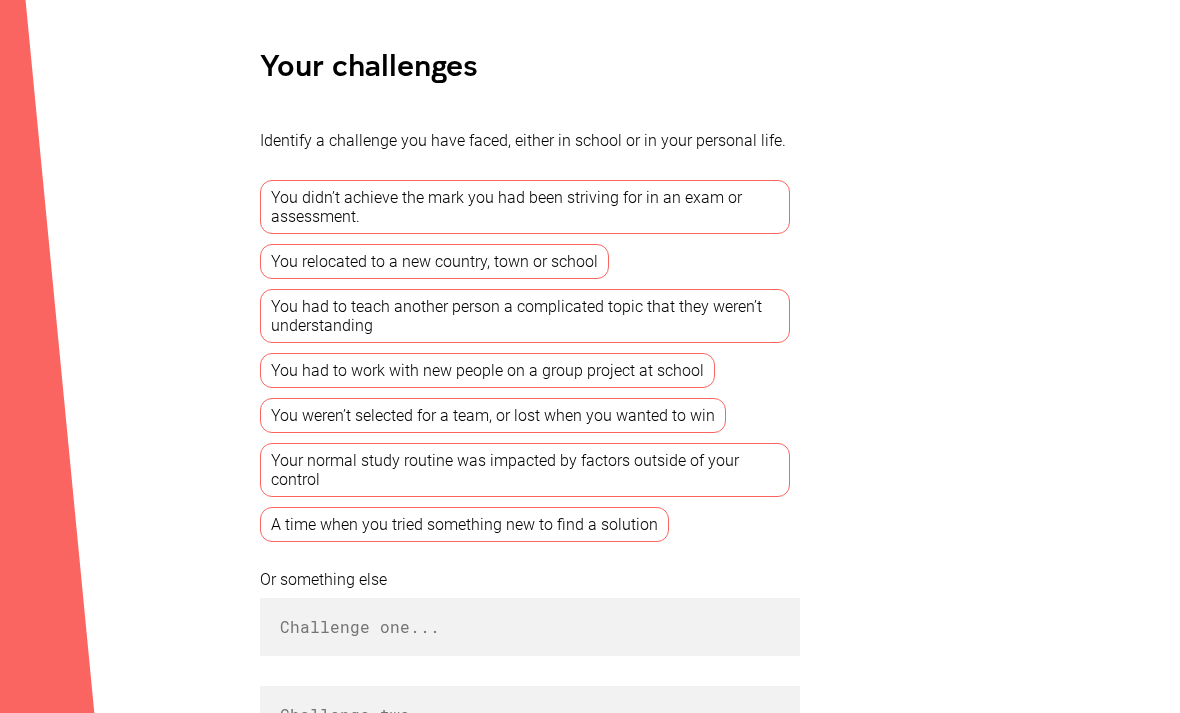 scroll, scrollTop: 476, scrollLeft: 0, axis: vertical 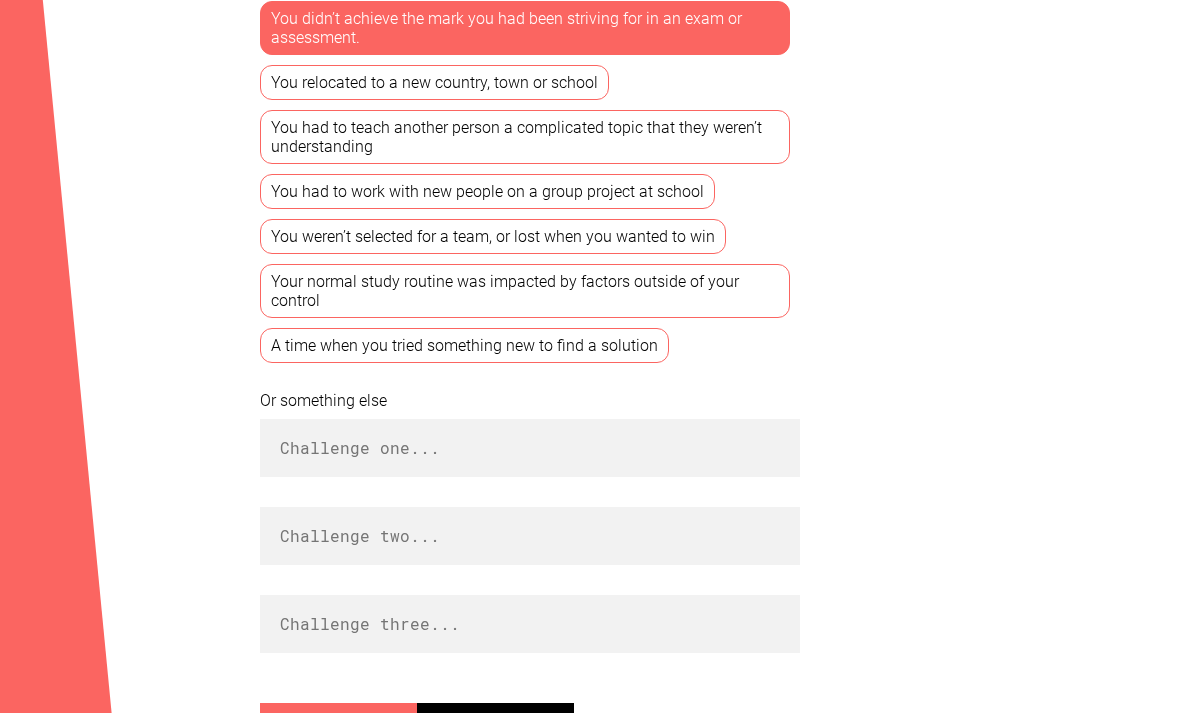 click on "Next" at bounding box center [495, 732] 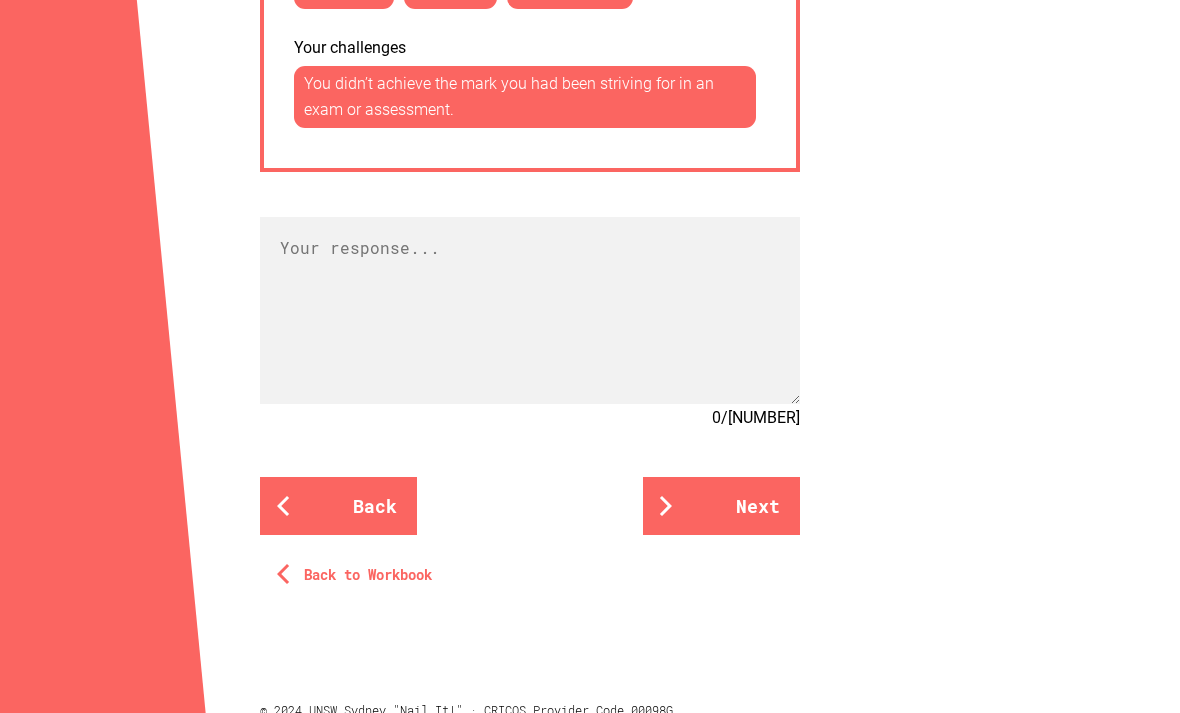 scroll, scrollTop: 1513, scrollLeft: 0, axis: vertical 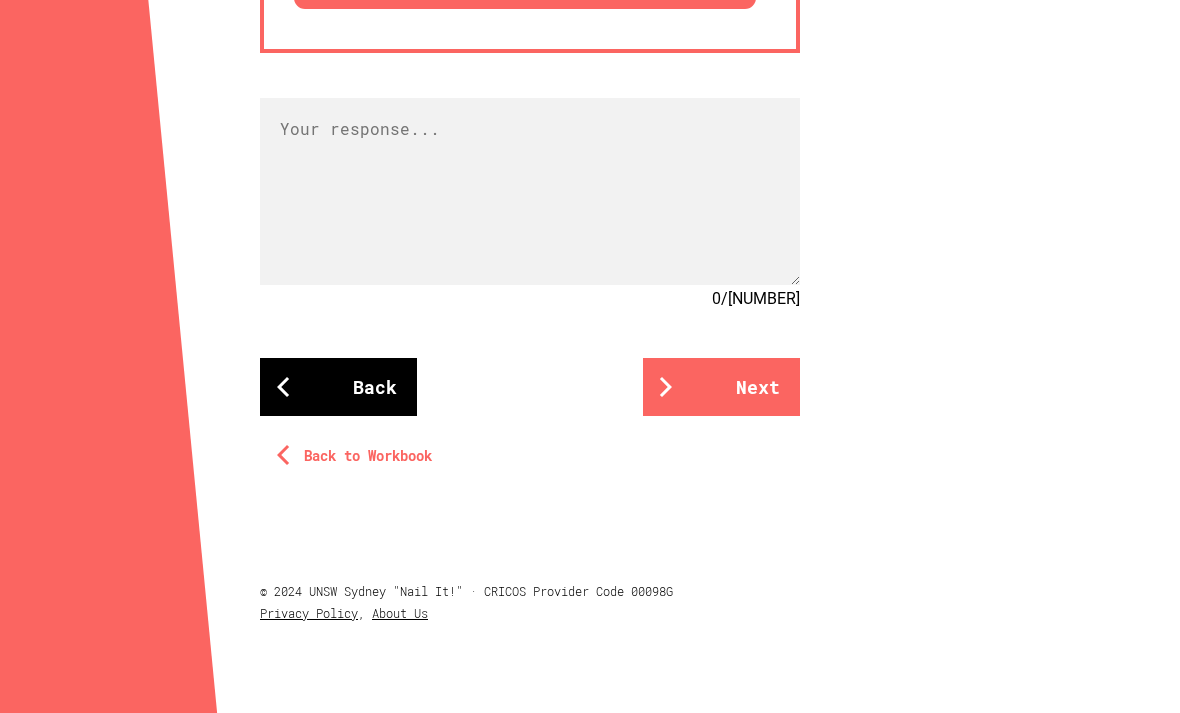 click on "Back" at bounding box center [338, 387] 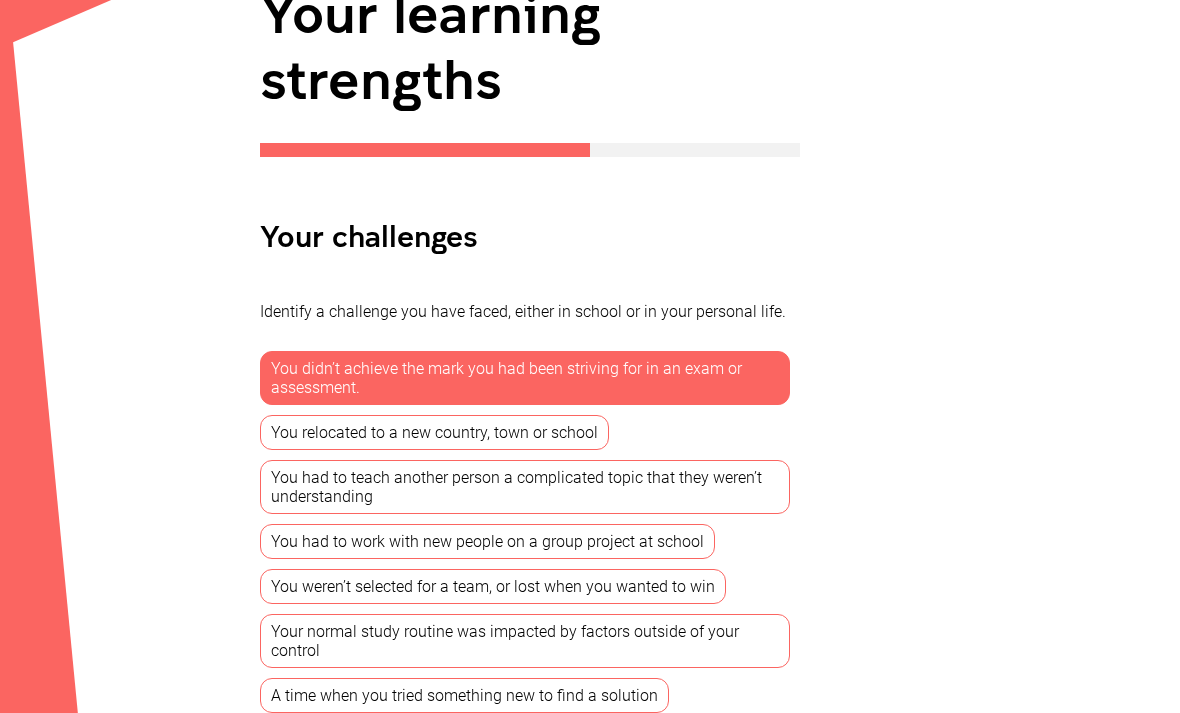 scroll, scrollTop: 305, scrollLeft: 0, axis: vertical 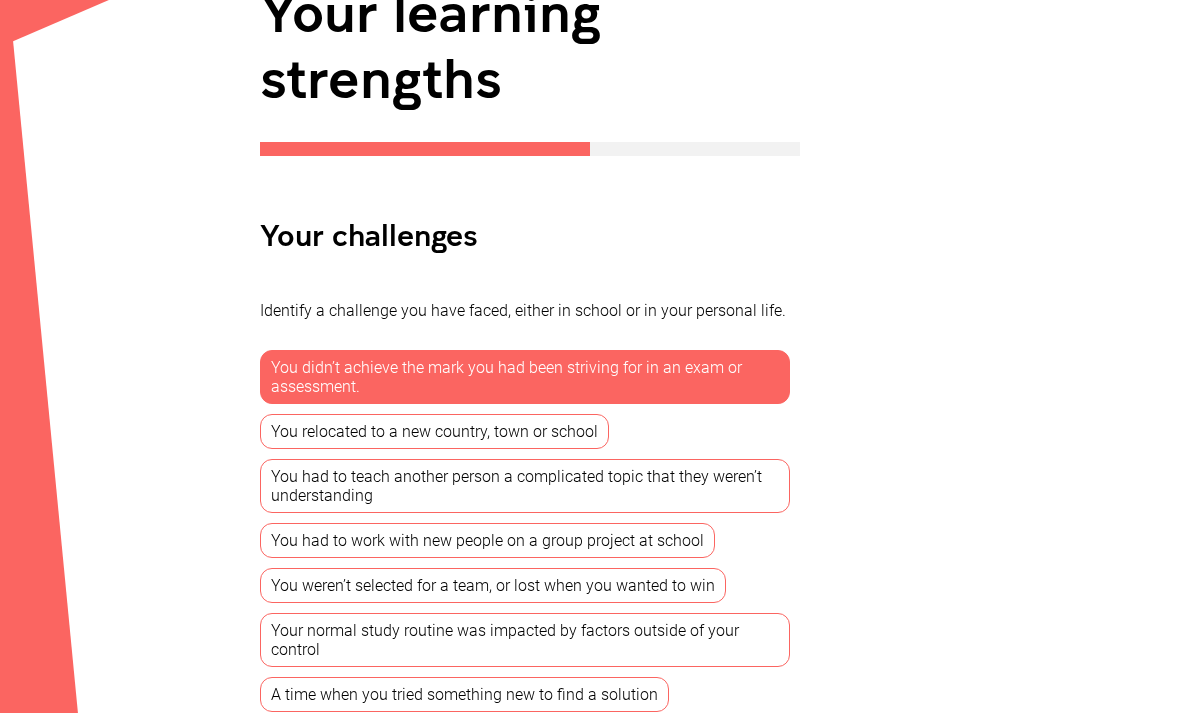 click on "You had to teach another person a complicated topic that they weren’t understanding" at bounding box center (525, 487) 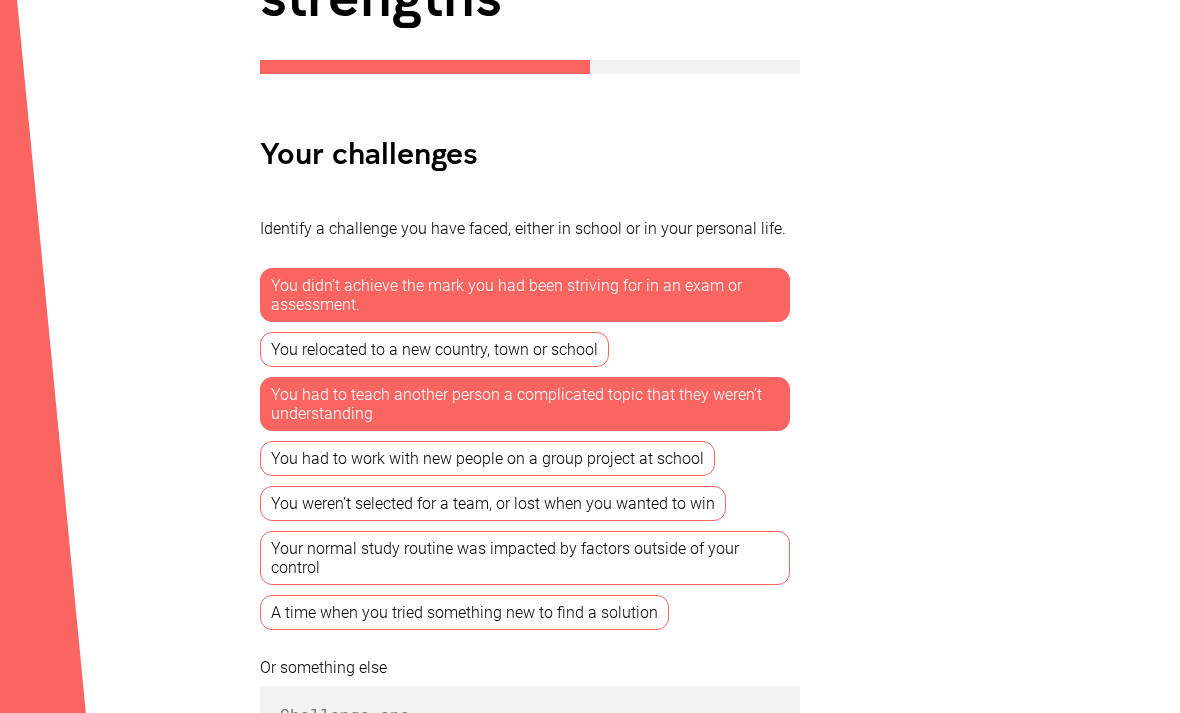 scroll, scrollTop: 389, scrollLeft: 0, axis: vertical 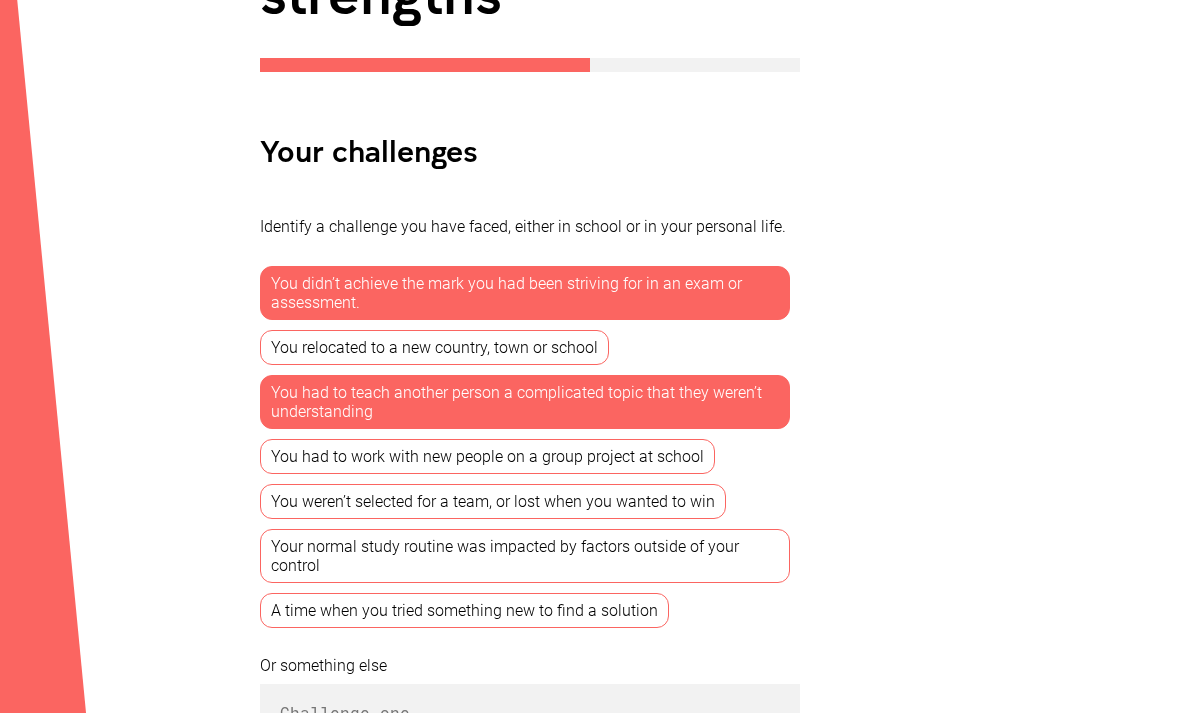 click on "Your normal study routine was impacted by factors outside of your control" at bounding box center (525, 557) 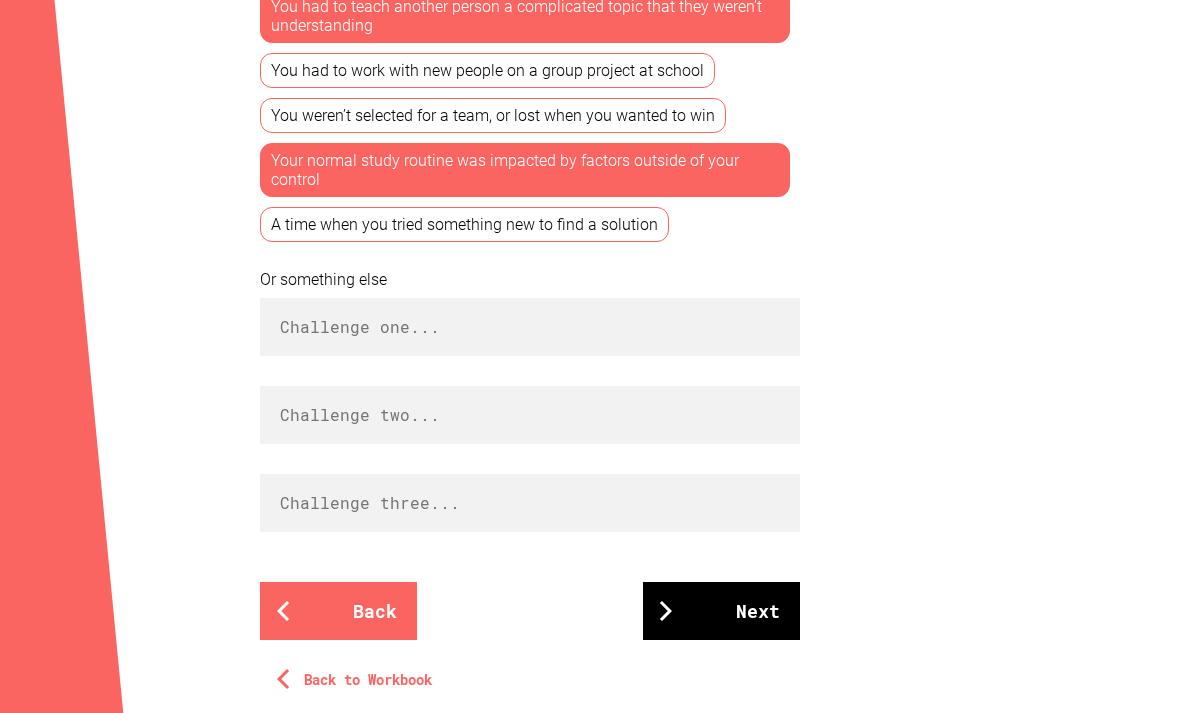 scroll, scrollTop: 776, scrollLeft: 0, axis: vertical 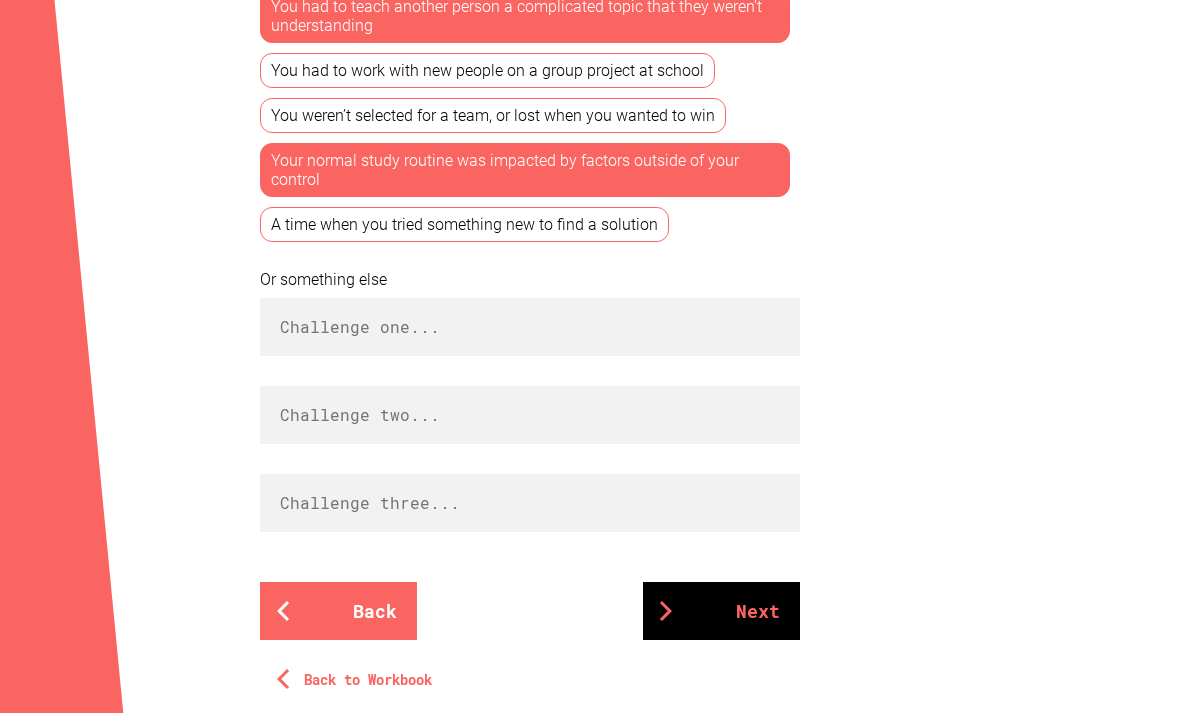click on "Next" at bounding box center [721, 611] 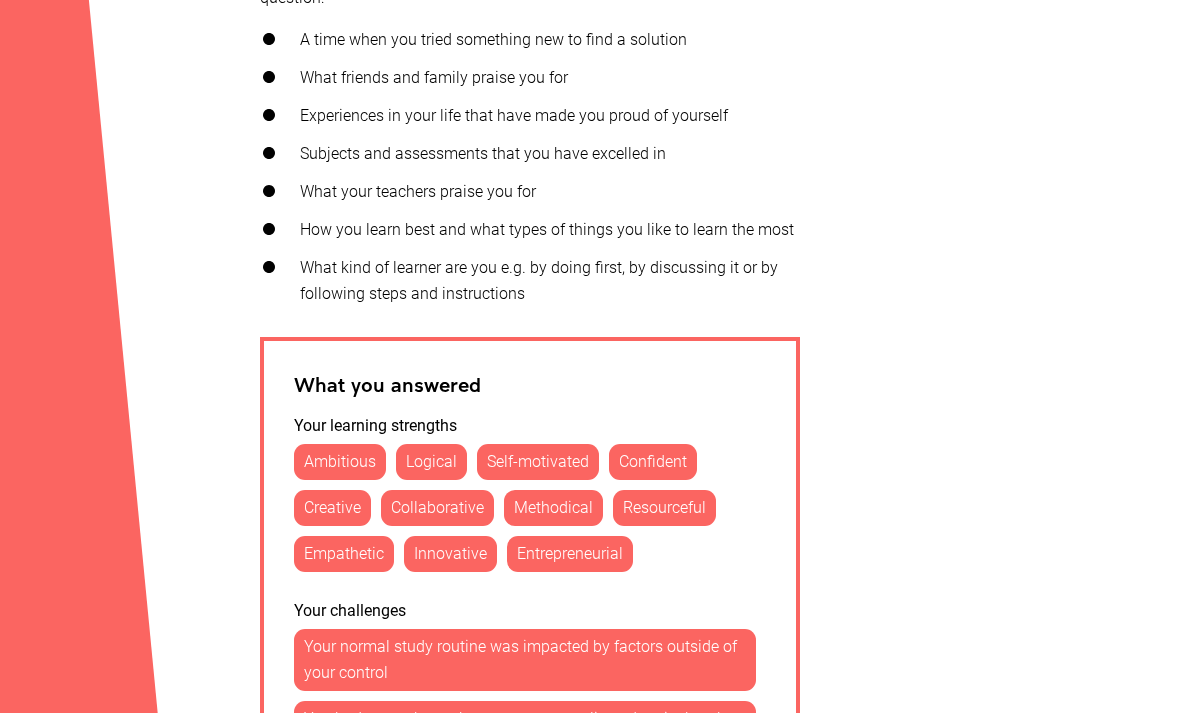 scroll, scrollTop: 832, scrollLeft: 0, axis: vertical 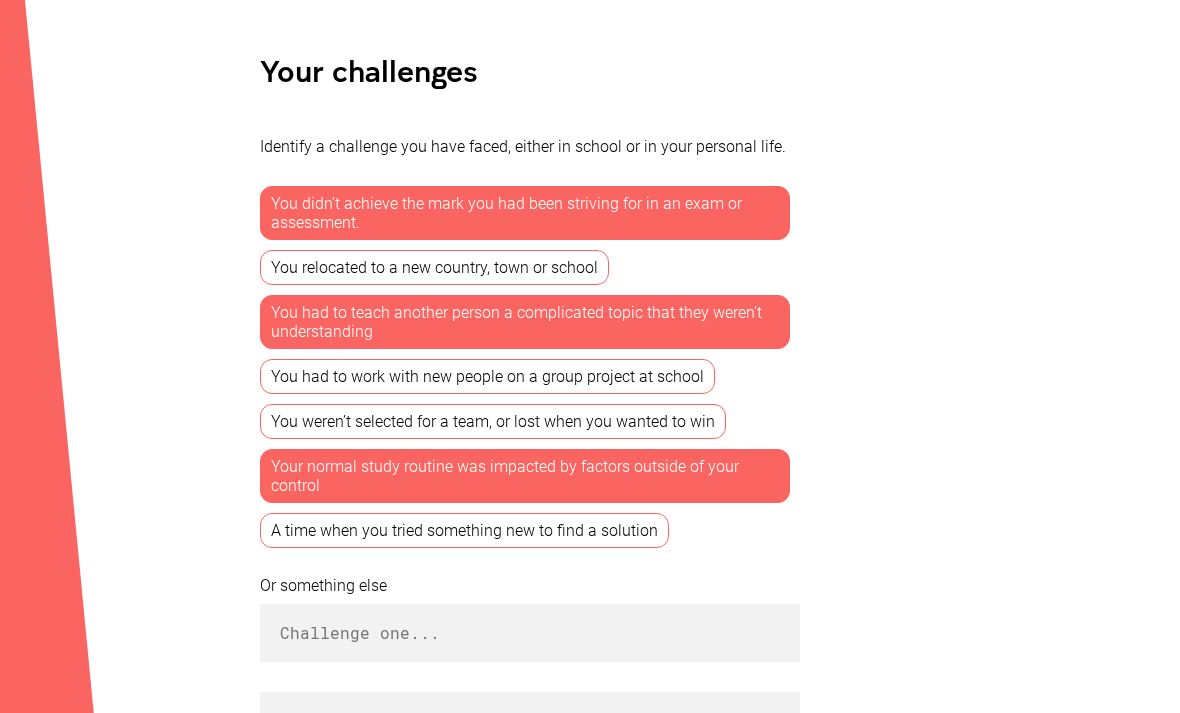 click on "Your normal study routine was impacted by factors outside of your control" at bounding box center [525, 477] 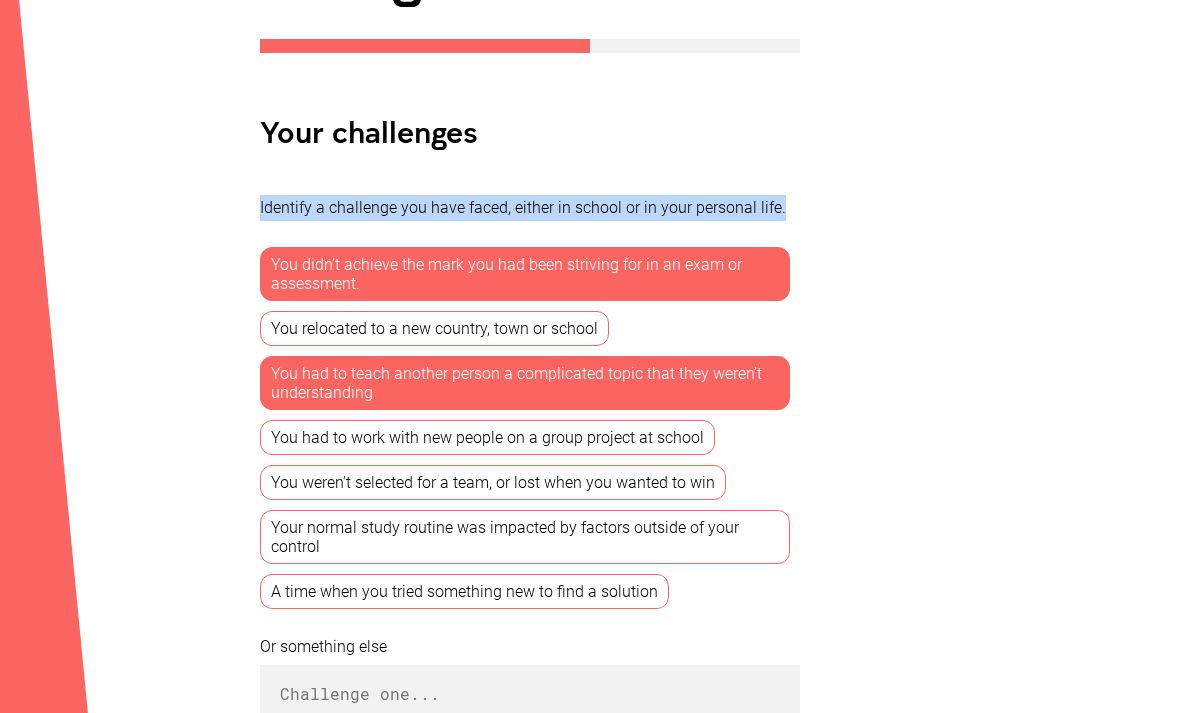 scroll, scrollTop: 409, scrollLeft: 0, axis: vertical 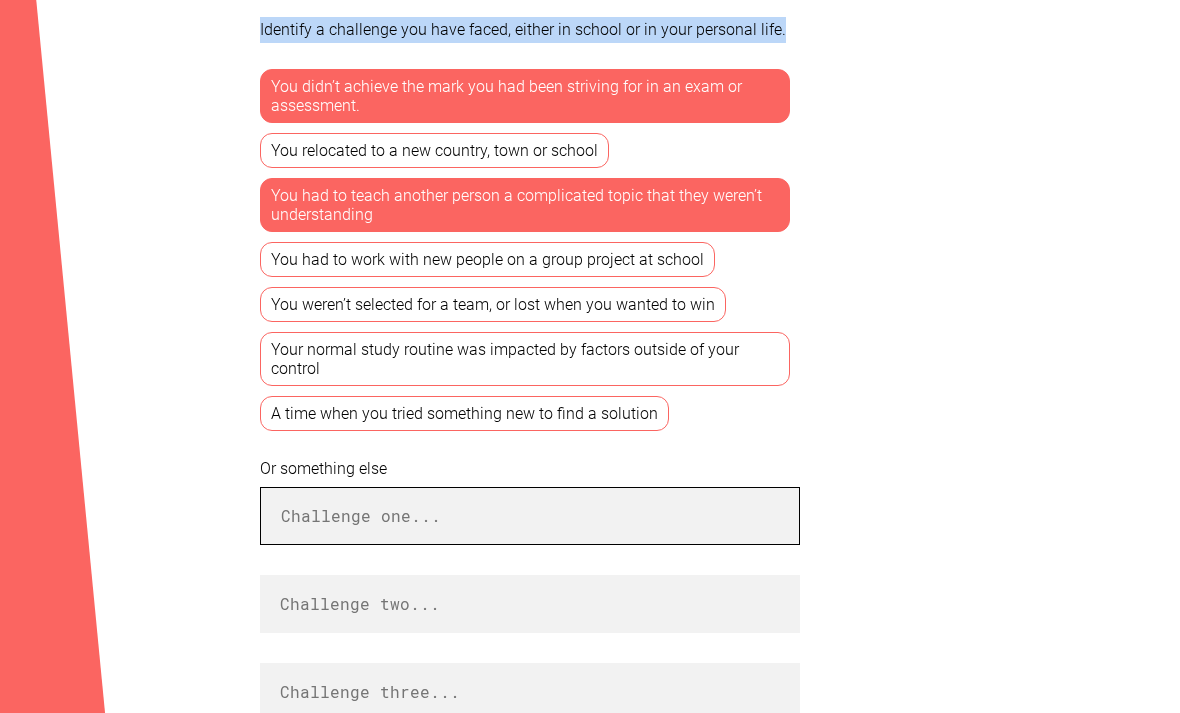 click at bounding box center (530, 517) 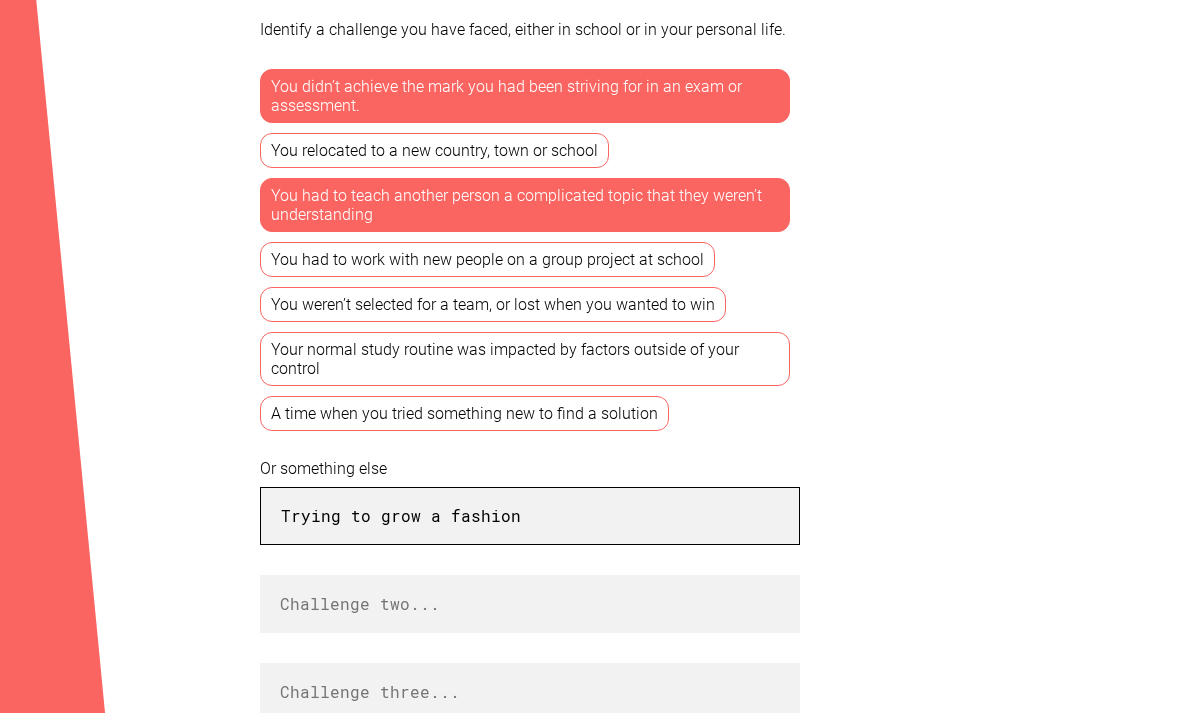 click on "Trying to grow a fashion" at bounding box center [530, 516] 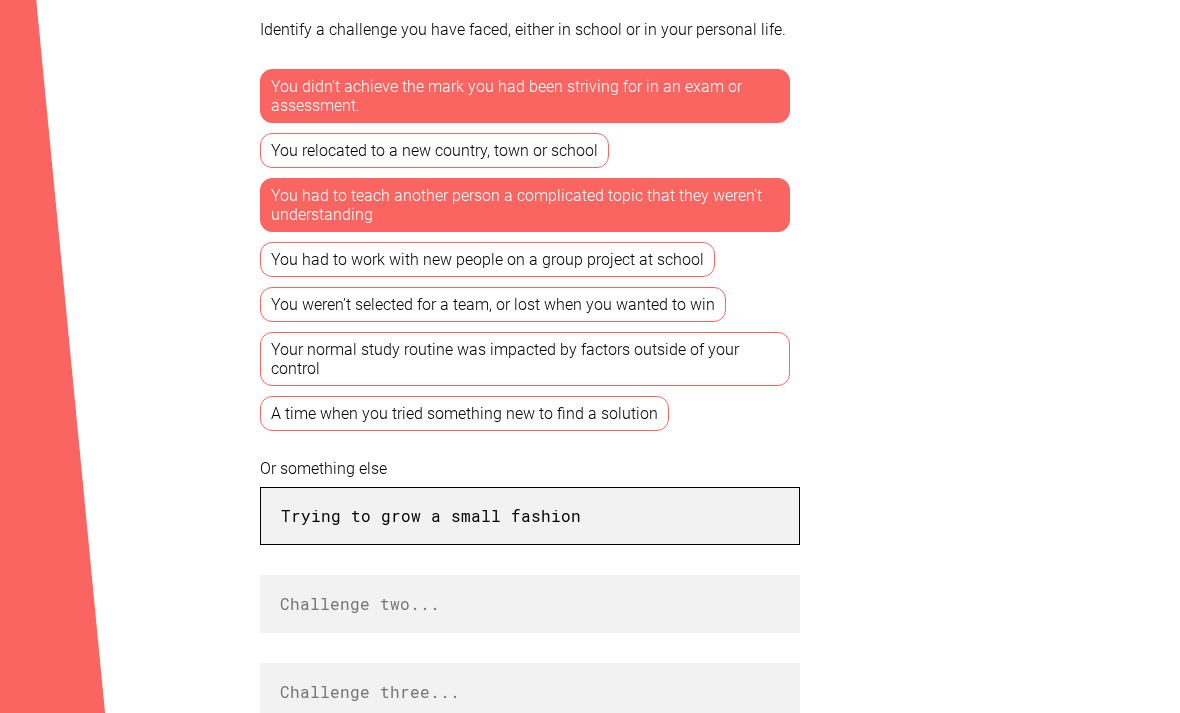 click on "Trying to grow a small fashion" at bounding box center (530, 516) 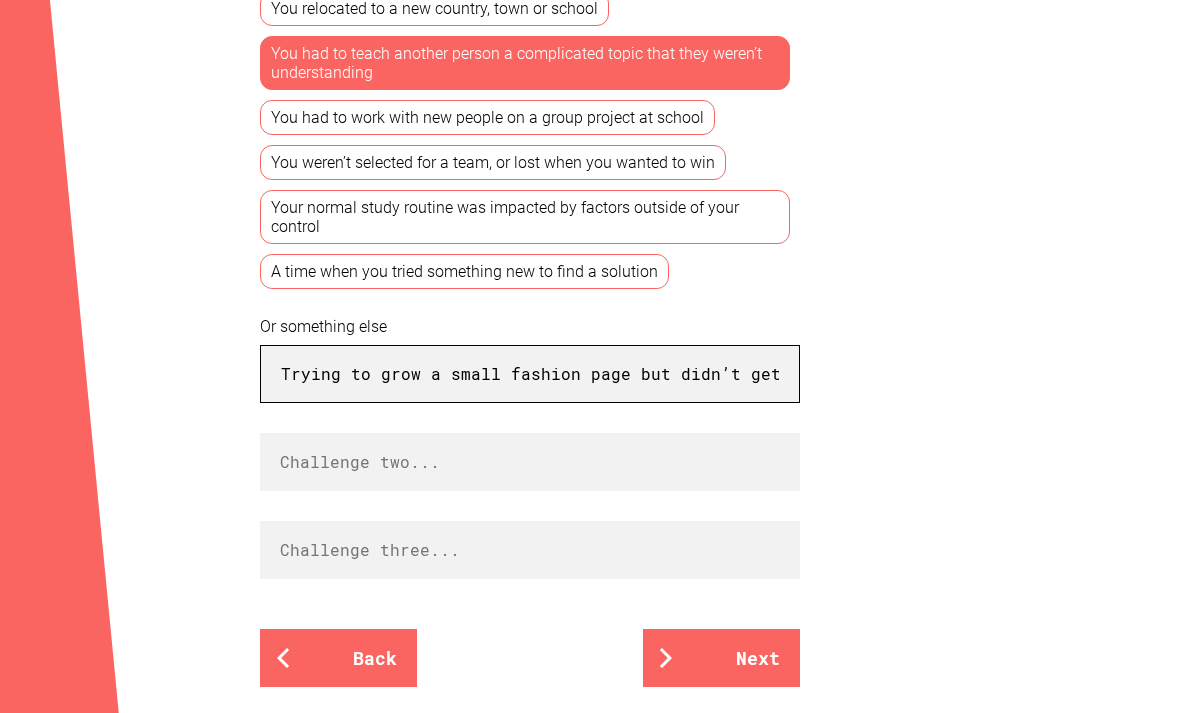 scroll, scrollTop: 731, scrollLeft: 0, axis: vertical 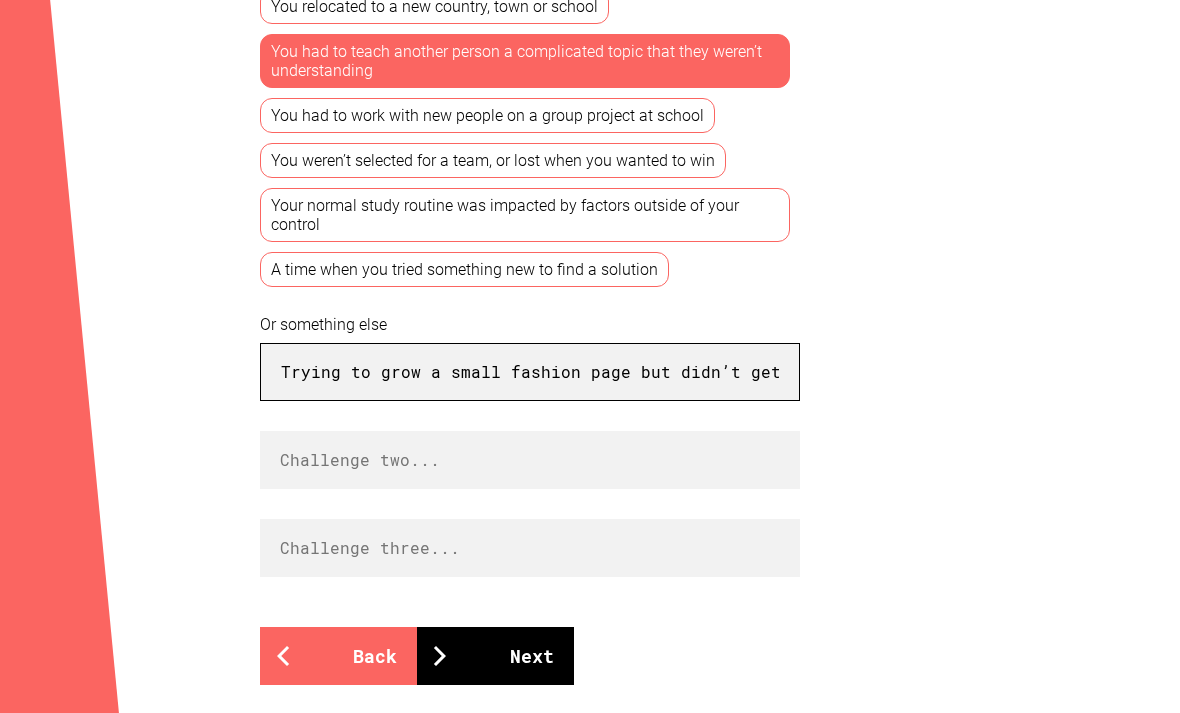 type on "Trying to grow a small fashion page but didn’t get enough audience" 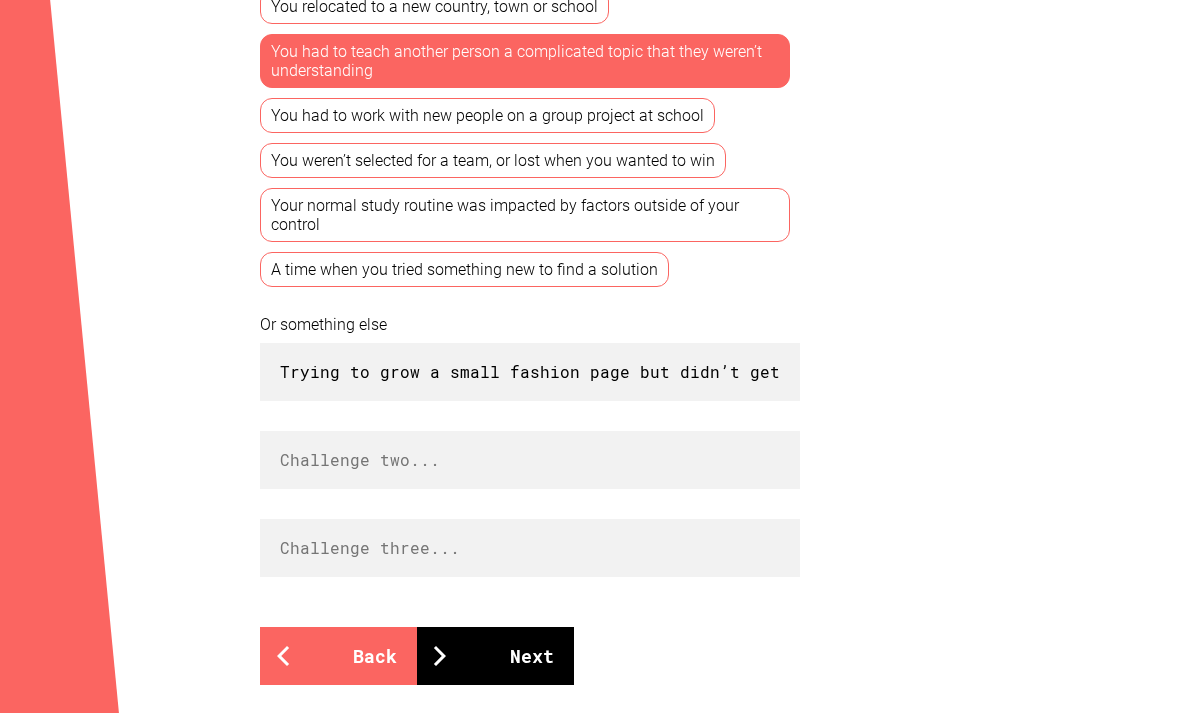 click on "Next" at bounding box center [495, 656] 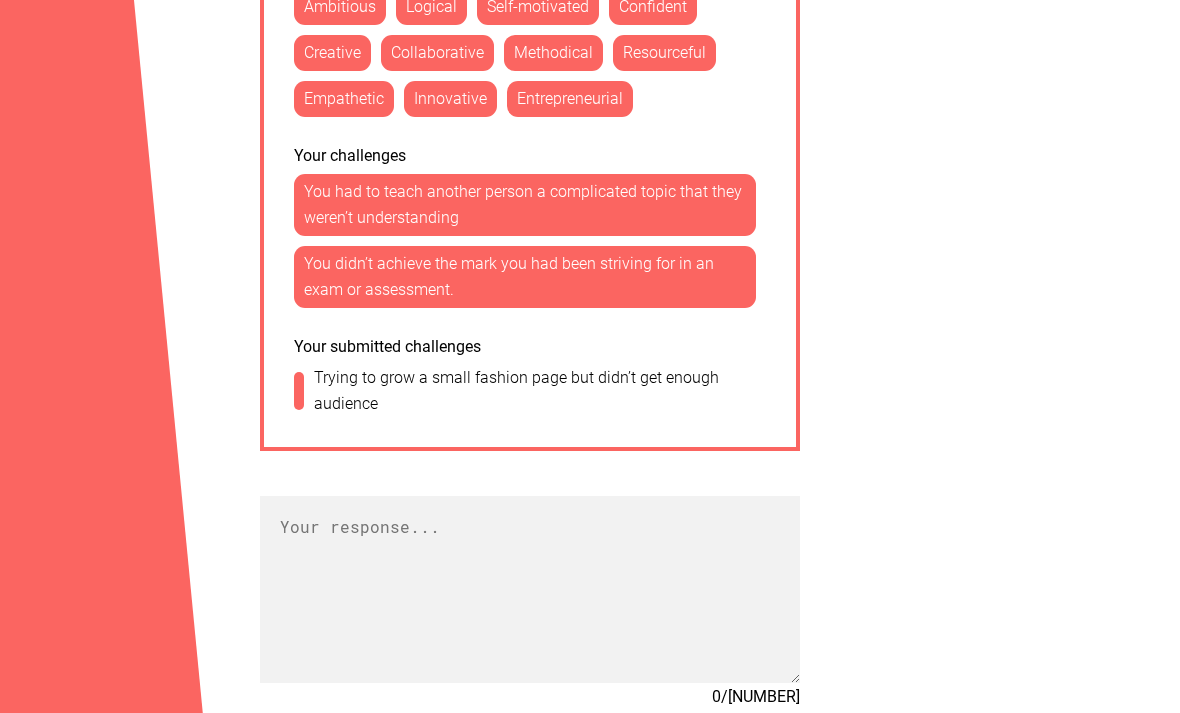 scroll, scrollTop: 1286, scrollLeft: 0, axis: vertical 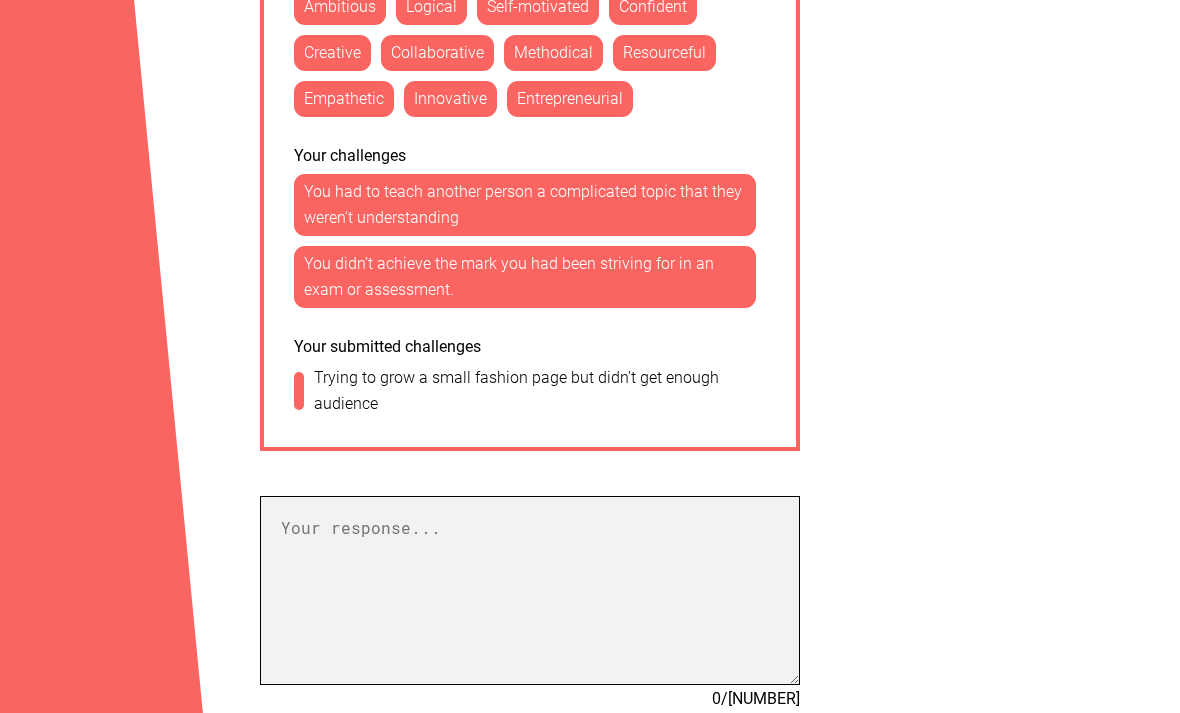 click at bounding box center (530, 590) 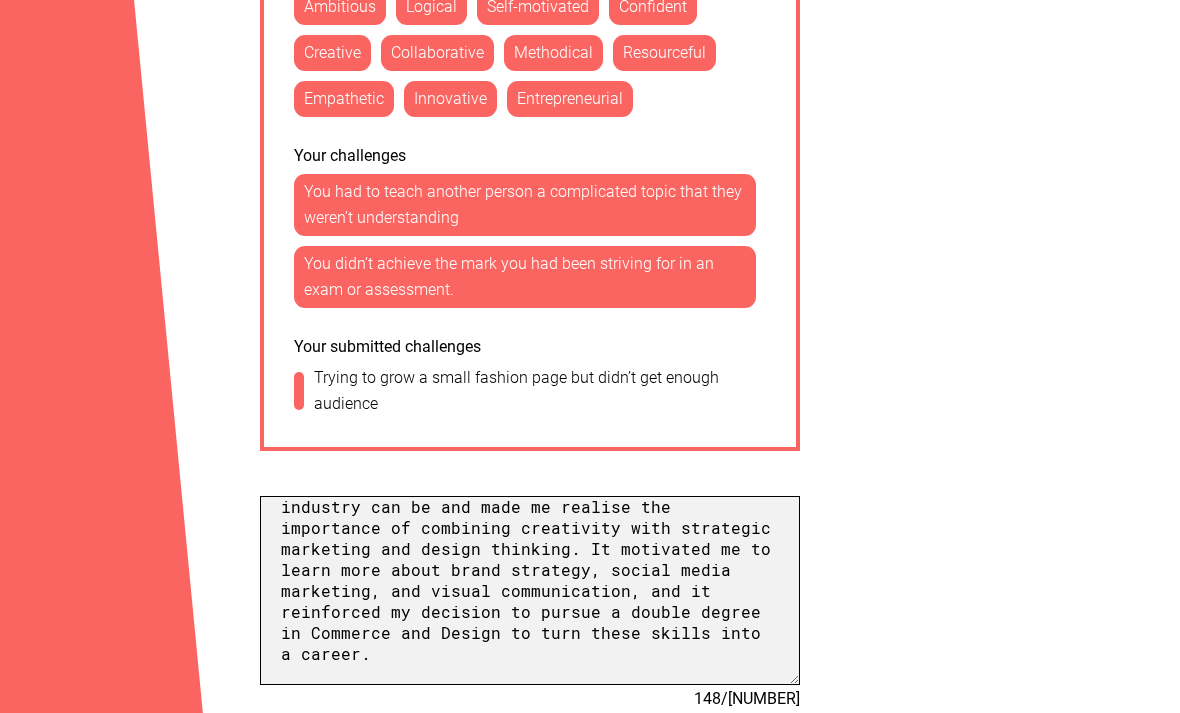 scroll, scrollTop: 296, scrollLeft: 0, axis: vertical 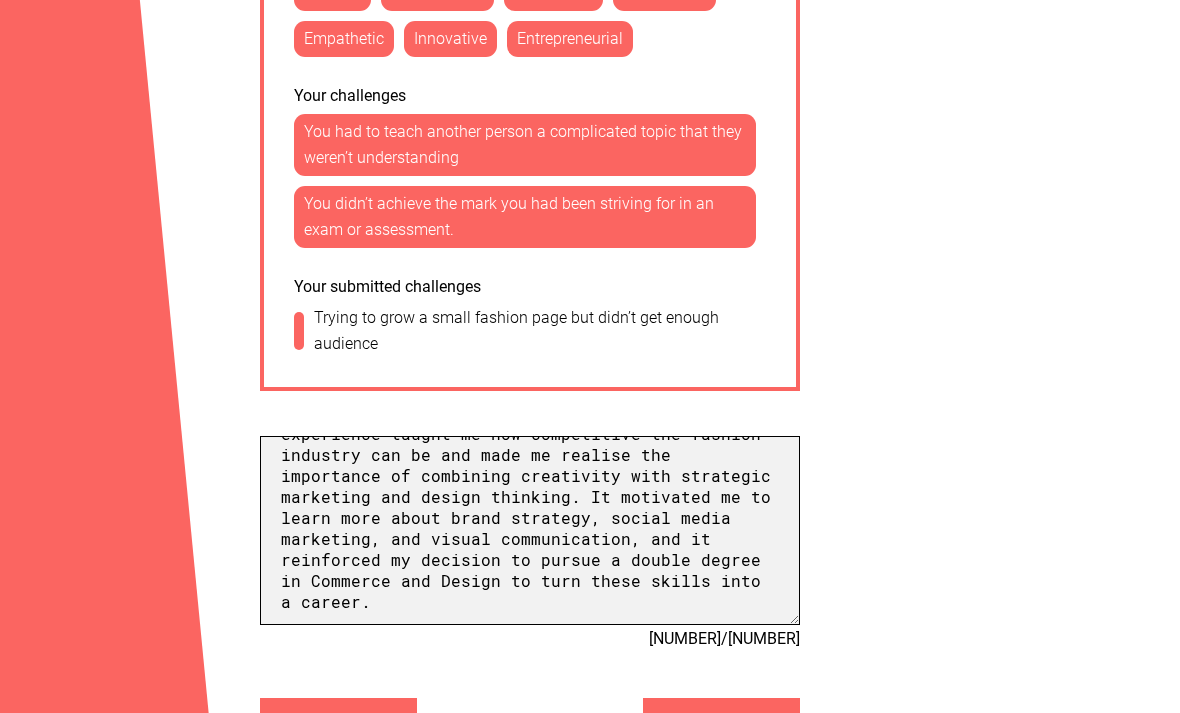 paste on "My key learning strengths are being ambitious, innovative, self-motivated, logical, entrepreneurial, and
resilient. These qualities have helped me overcome challenges in both school and life. One challenge I
faced was when my usual study routine was disrupted by factors outside my control. Instead of falling
behind, I used my self-motivation and resilience to adapt—setting new schedules and finding
independent learning resources to stay on track. This flexibility helped me maintain my academic
progress even when things didn’t go as planned.
Another challenge was having to explain a complicated topic to a classmate who was struggling to
understand. I applied my logical thinking and innovative mindset to break the concept down into
simpler parts and use real-life examples. Teaching them not only reinforced my own understanding but
also improved my communication skills—something that’s vital in commerce, especially in leadership
or team-based roles." 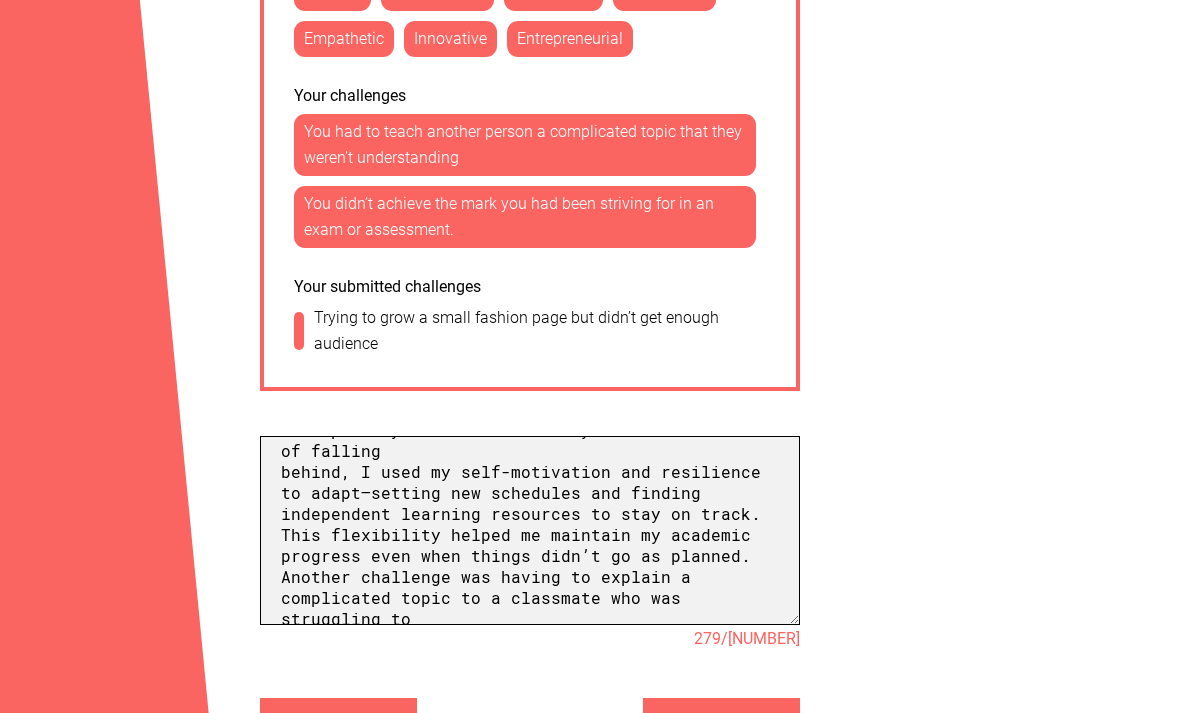 scroll, scrollTop: 590, scrollLeft: 0, axis: vertical 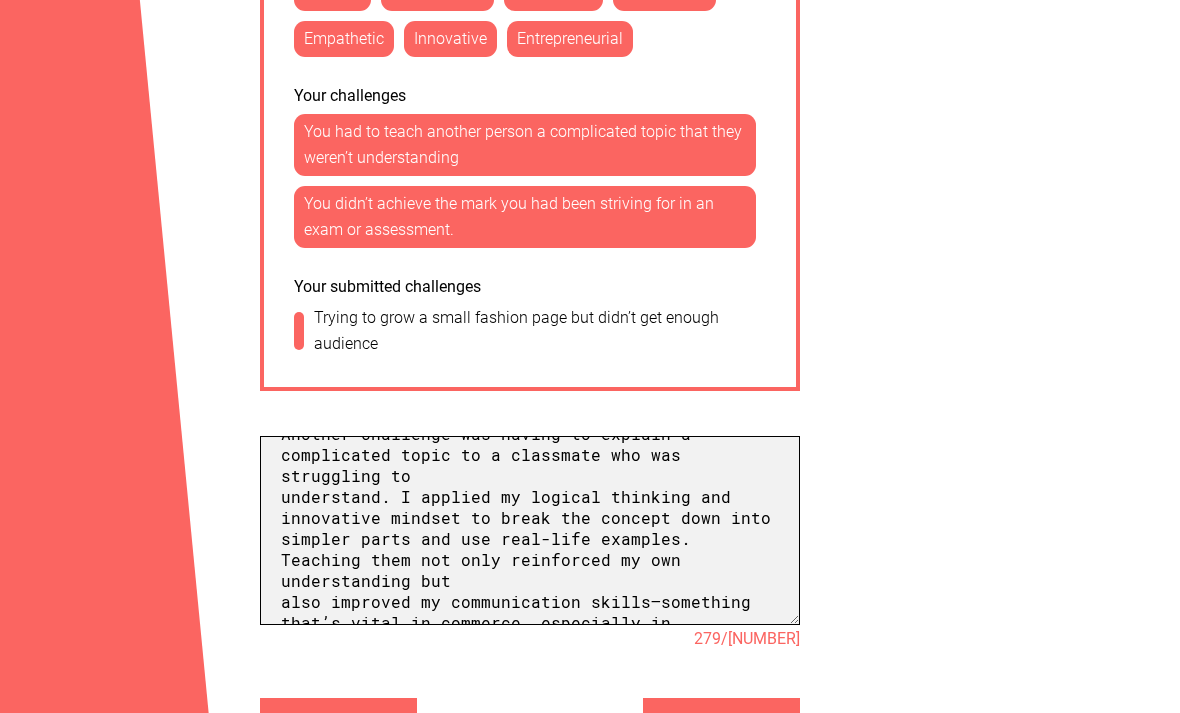 click at bounding box center (530, 530) 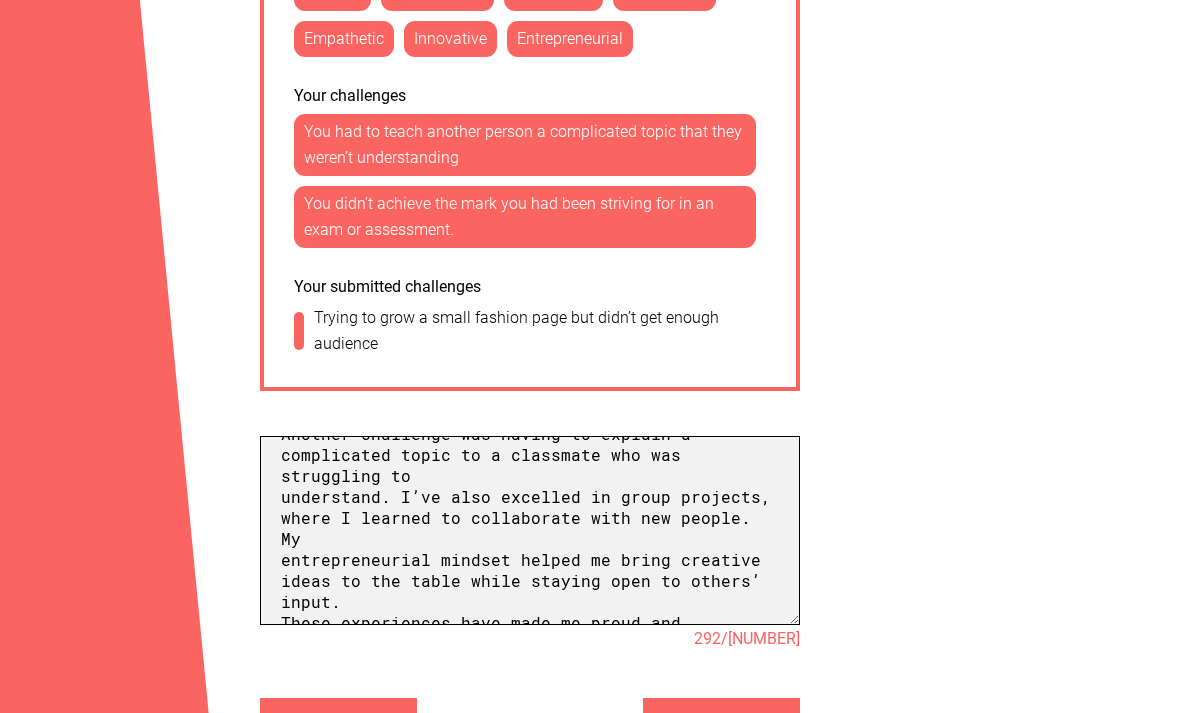 scroll, scrollTop: 792, scrollLeft: 0, axis: vertical 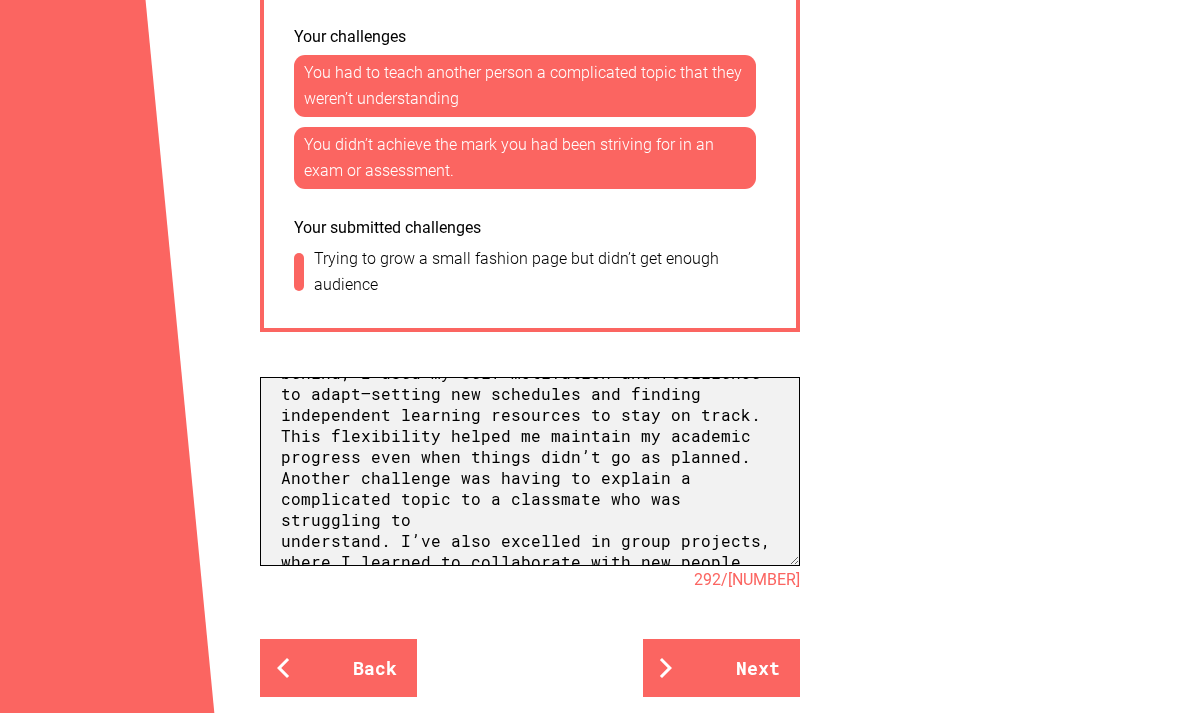 click at bounding box center [530, 472] 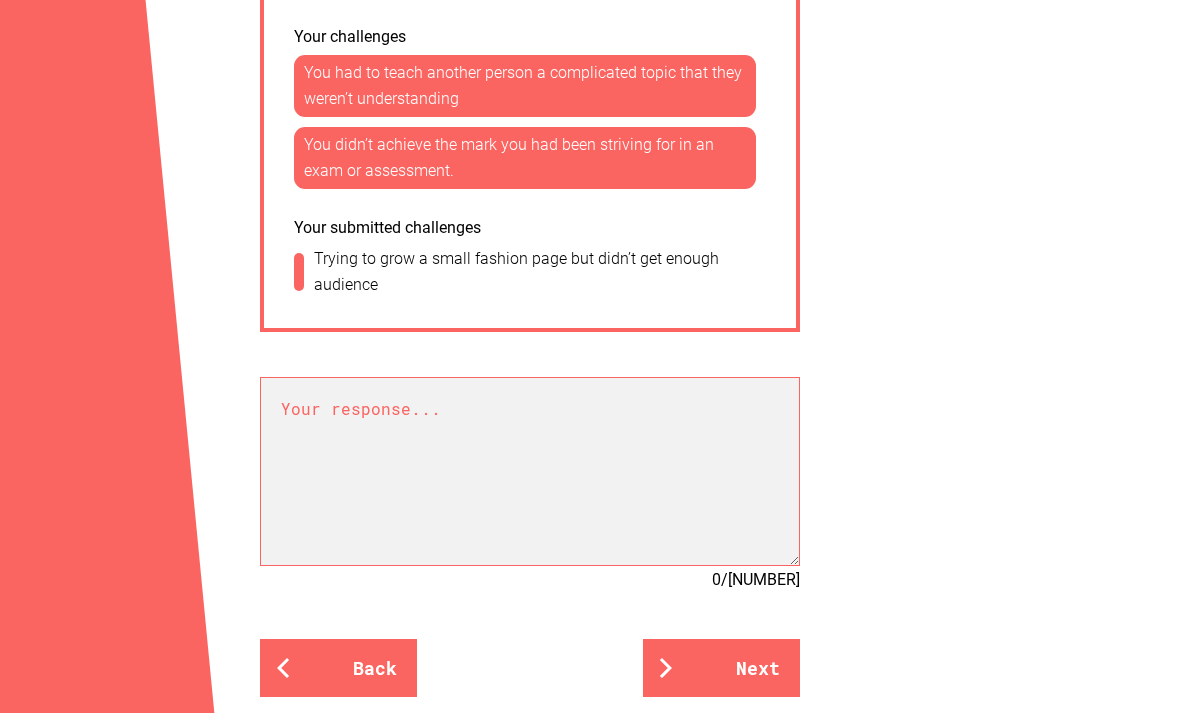 scroll, scrollTop: 1405, scrollLeft: 0, axis: vertical 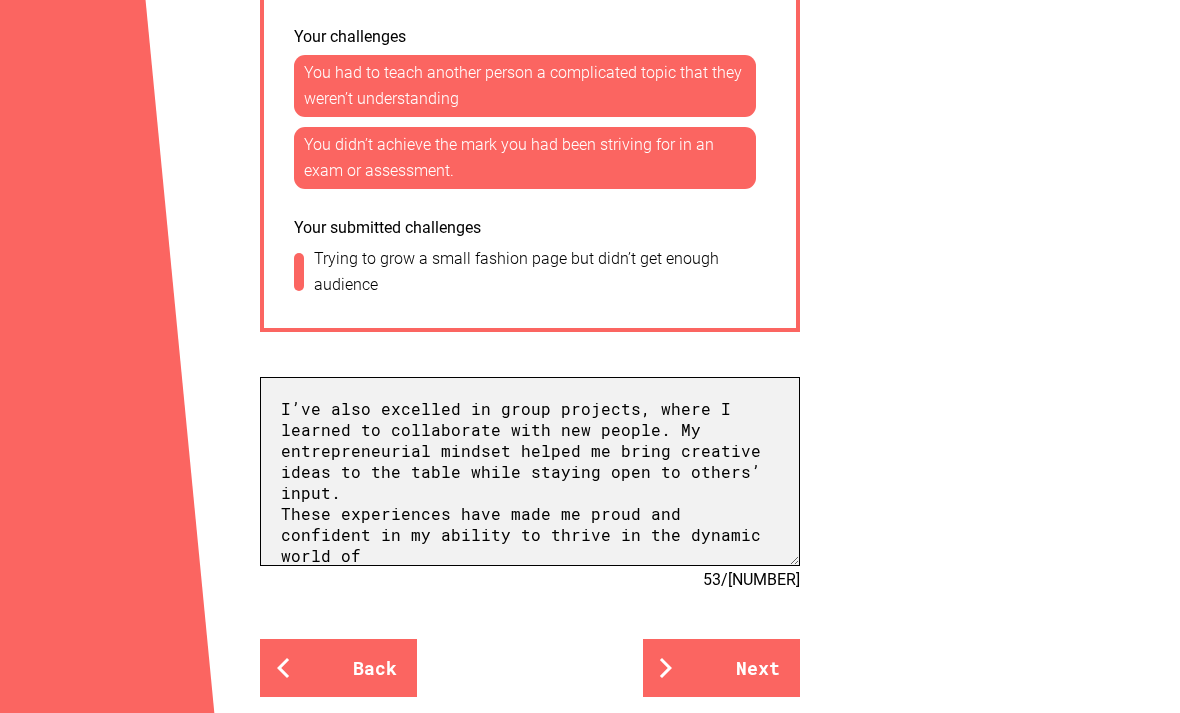 click on "I’ve also excelled in group projects, where I learned to collaborate with new people. My
entrepreneurial mindset helped me bring creative ideas to the table while staying open to others’ input.
These experiences have made me proud and confident in my ability to thrive in the dynamic world of
commerce, where problem-solving, initiative, and adaptability are essential." at bounding box center [530, 471] 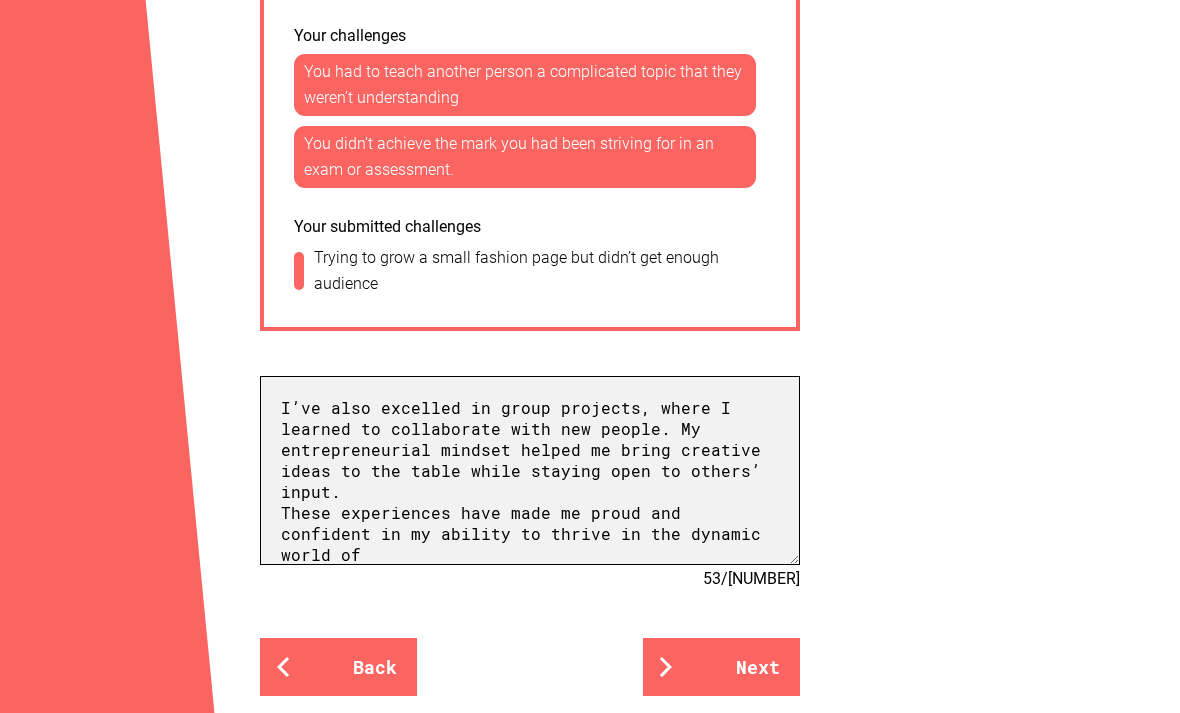 scroll, scrollTop: 1405, scrollLeft: 0, axis: vertical 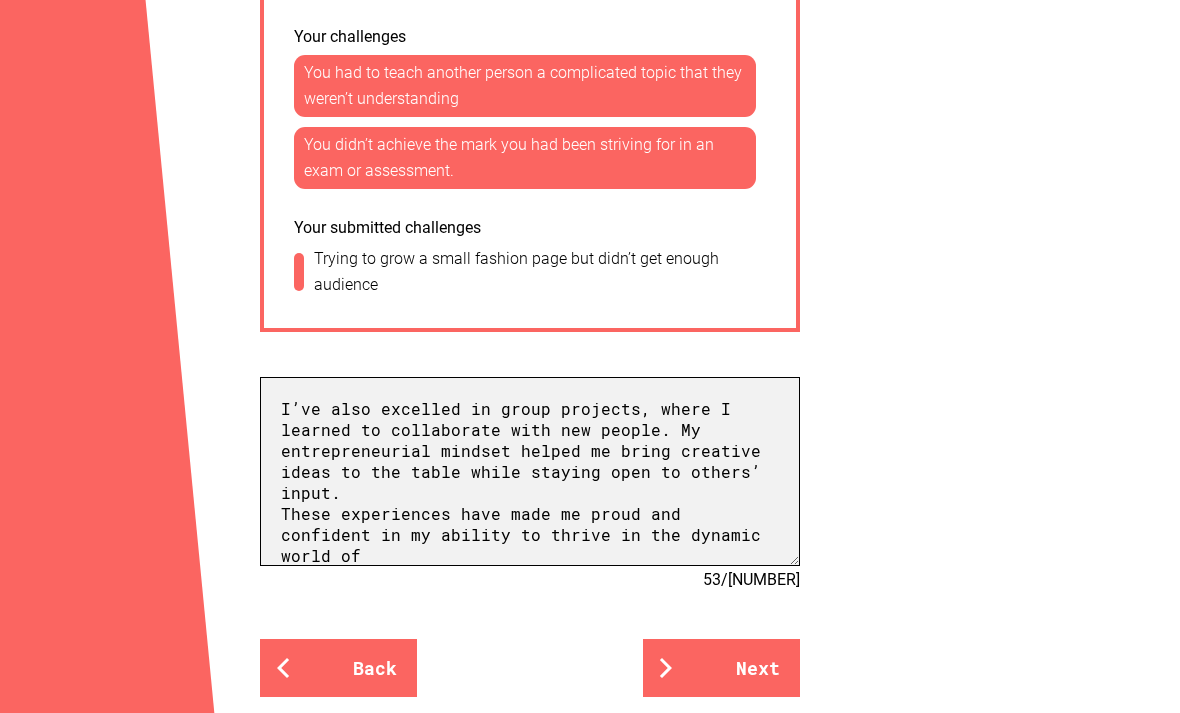 paste on "A challenge I faced was trying to start a small online fashion page where I shared curated outfit ideas and trend forecasts during high school. While I was passionate about fashion and loved creating visual content, I quickly realised how difficult it was to grow an audience, maintain consistent branding, and stand out in such a saturated digital space. I struggled with balancing content creation, audience engagement, and the strategic side of branding — from choosing cohesive visuals to understanding what actually appealed to my target audience. This experience taught me how competitive the fashion industry can be and made me realise the importance of combining creativity with strategic marketing and design thinking. It motivated me to learn more about brand strategy, social media marketing, and visual communication, and it reinforced my decision to pursue a double degree in Commerce and Design to turn these skills into a career." 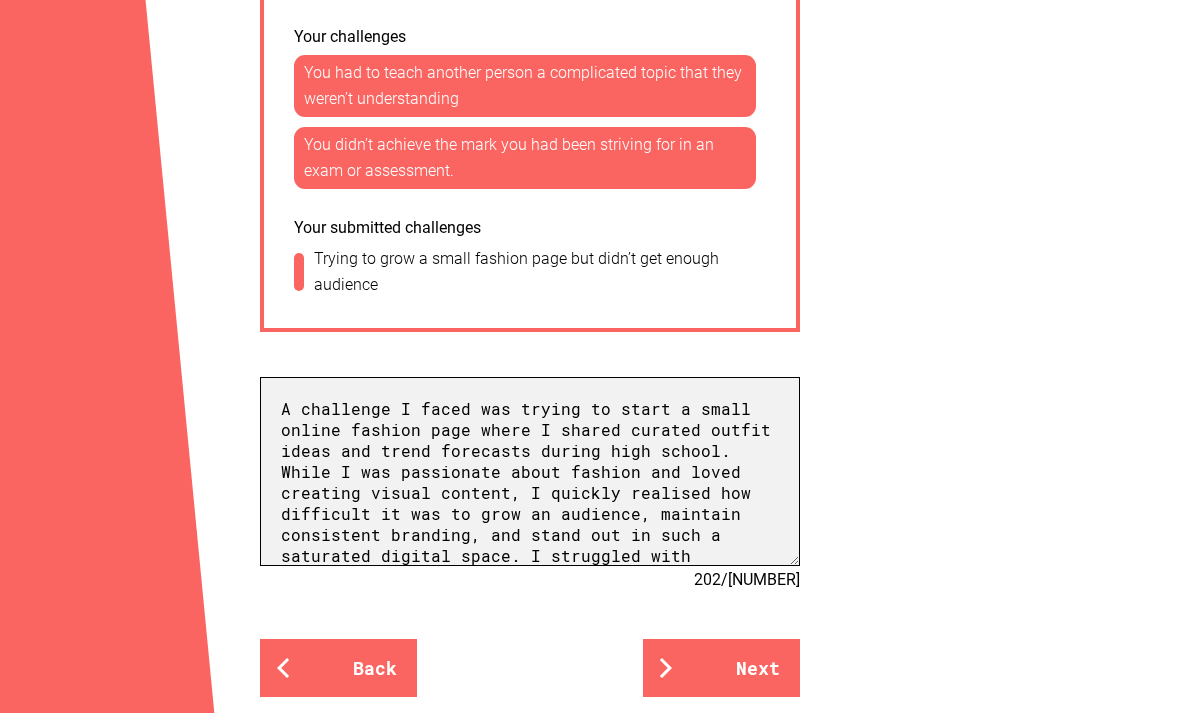 scroll, scrollTop: 352, scrollLeft: 0, axis: vertical 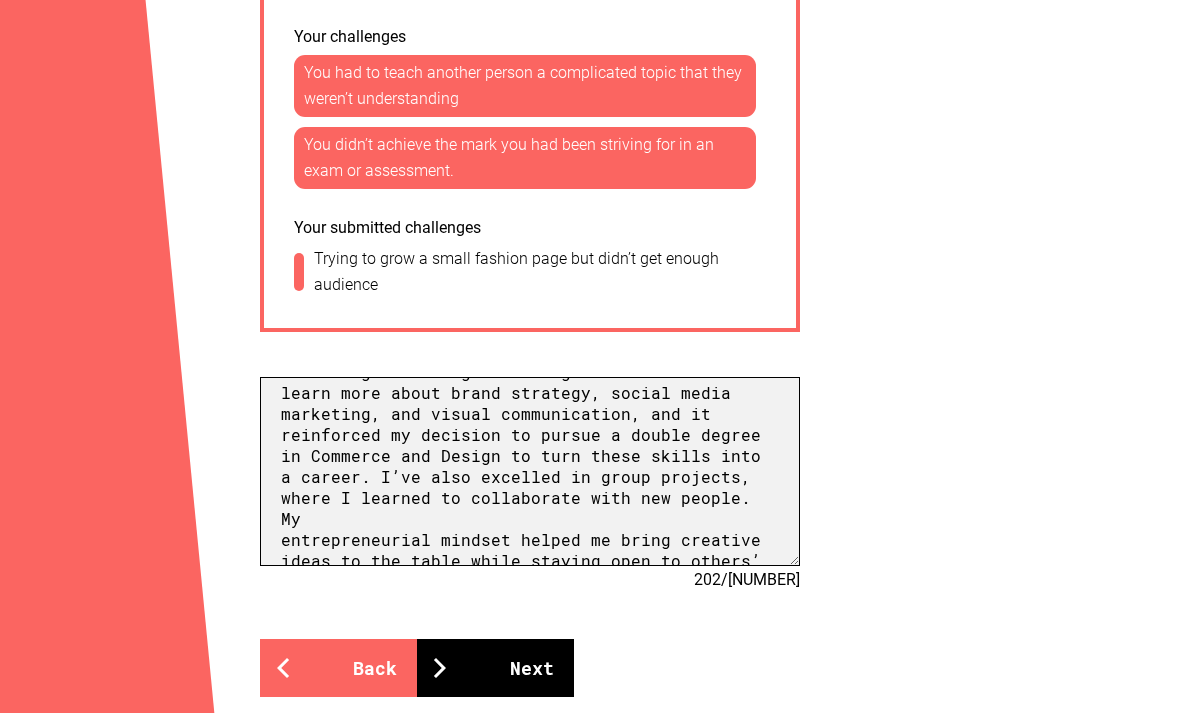 type on "A challenge I faced was trying to start a small online fashion page where I shared curated outfit ideas and trend forecasts during high school. While I was passionate about fashion and loved creating visual content, I quickly realised how difficult it was to grow an audience, maintain consistent branding, and stand out in such a saturated digital space. I struggled with balancing content creation, audience engagement, and the strategic side of branding — from choosing cohesive visuals to understanding what actually appealed to my target audience. This experience taught me how competitive the fashion industry can be and made me realise the importance of combining creativity with strategic marketing and design thinking. It motivated me to learn more about brand strategy, social media marketing, and visual communication, and it reinforced my decision to pursue a double degree in Commerce and Design to turn these skills into a career. I’ve also excelled in group projects, where I learned to collaborate with ne..." 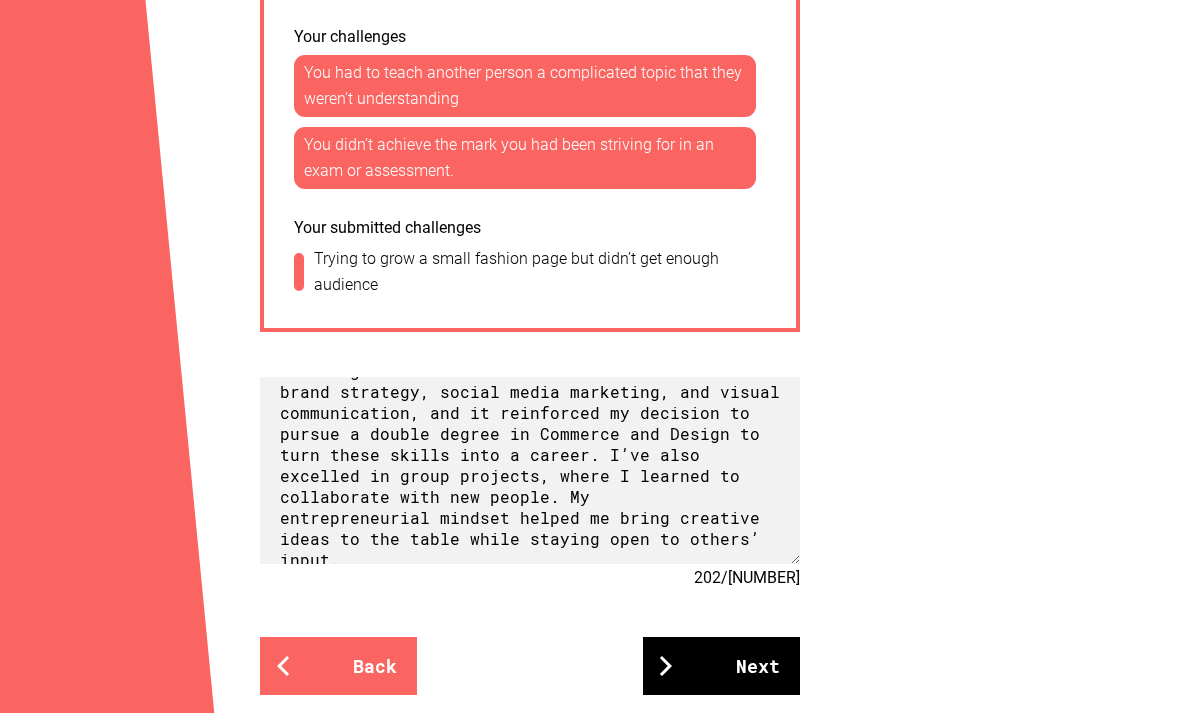 click on "Next" at bounding box center [721, 666] 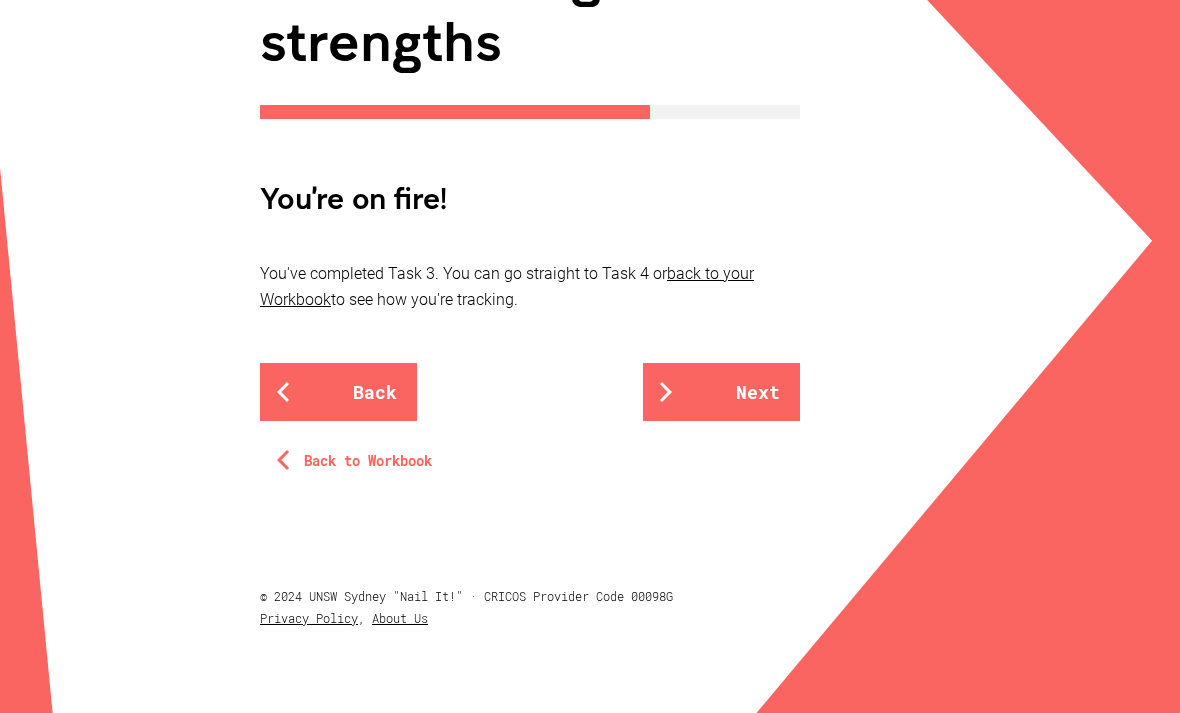 scroll, scrollTop: 371, scrollLeft: 0, axis: vertical 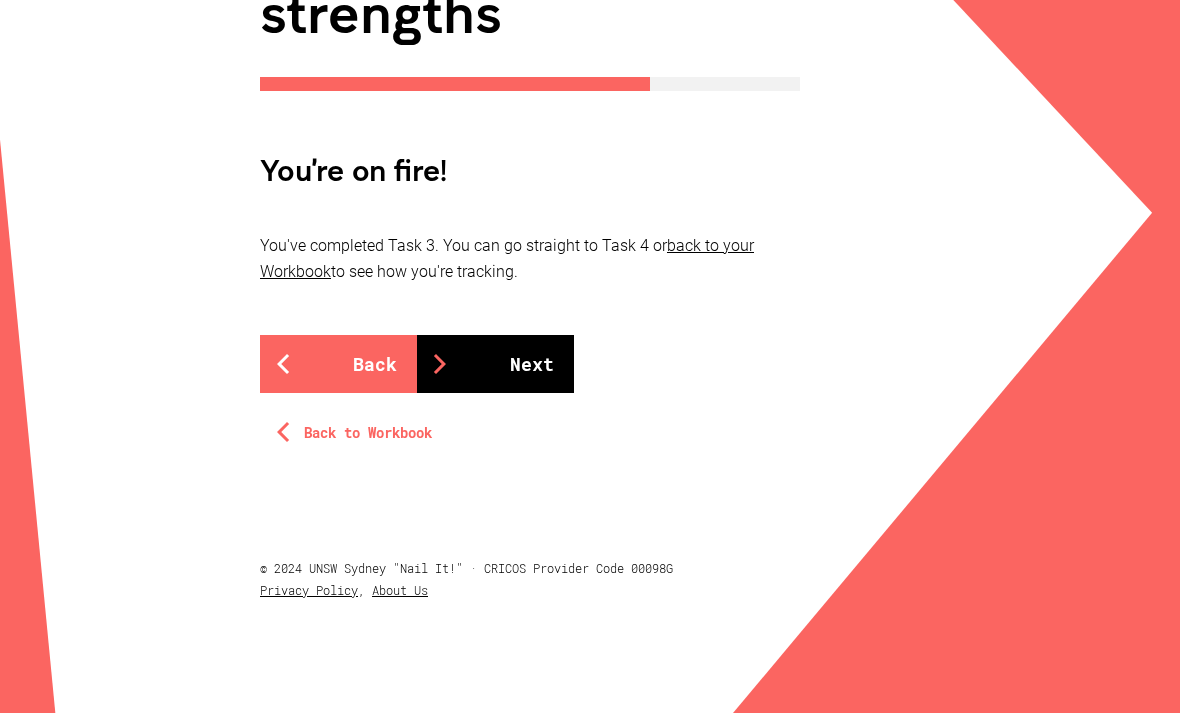 click on "Next" at bounding box center (495, 364) 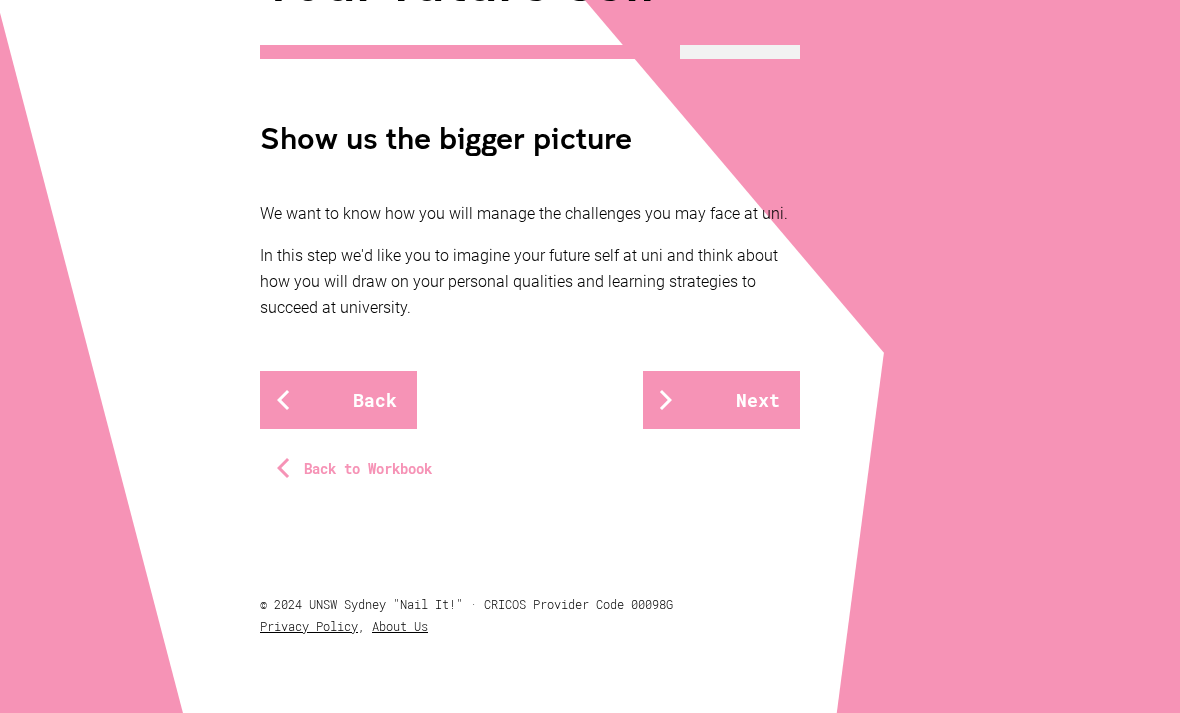 scroll, scrollTop: 373, scrollLeft: 0, axis: vertical 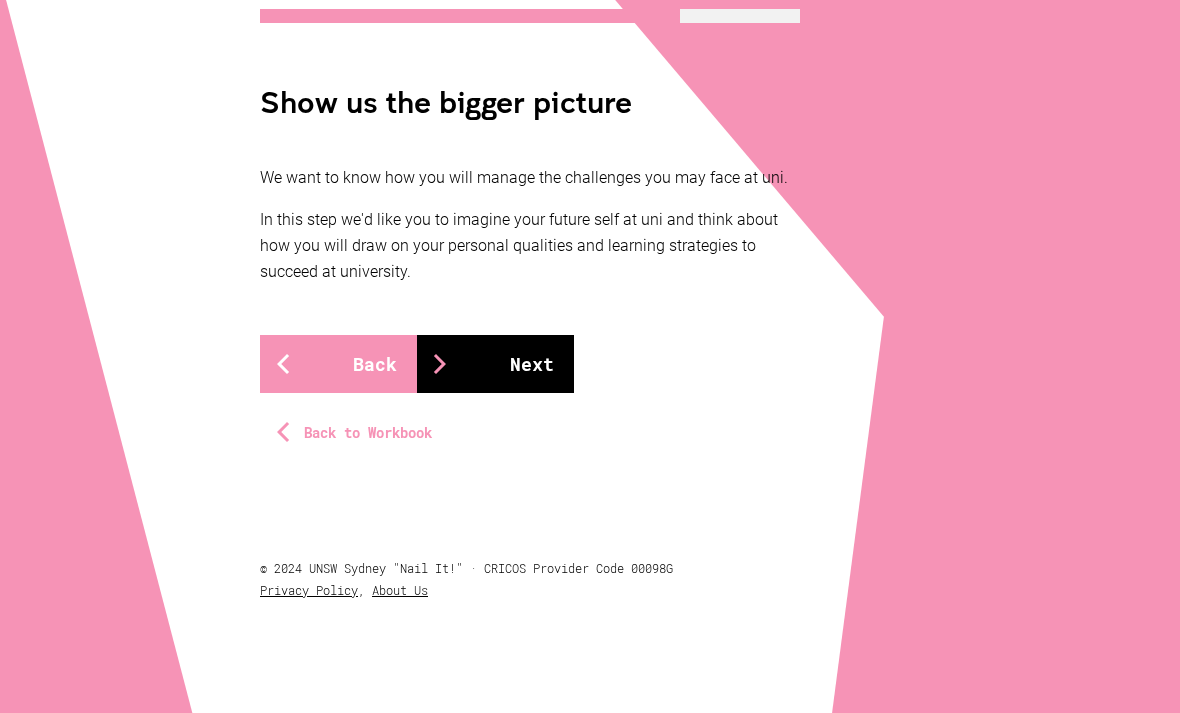 click on "Next" at bounding box center (495, 364) 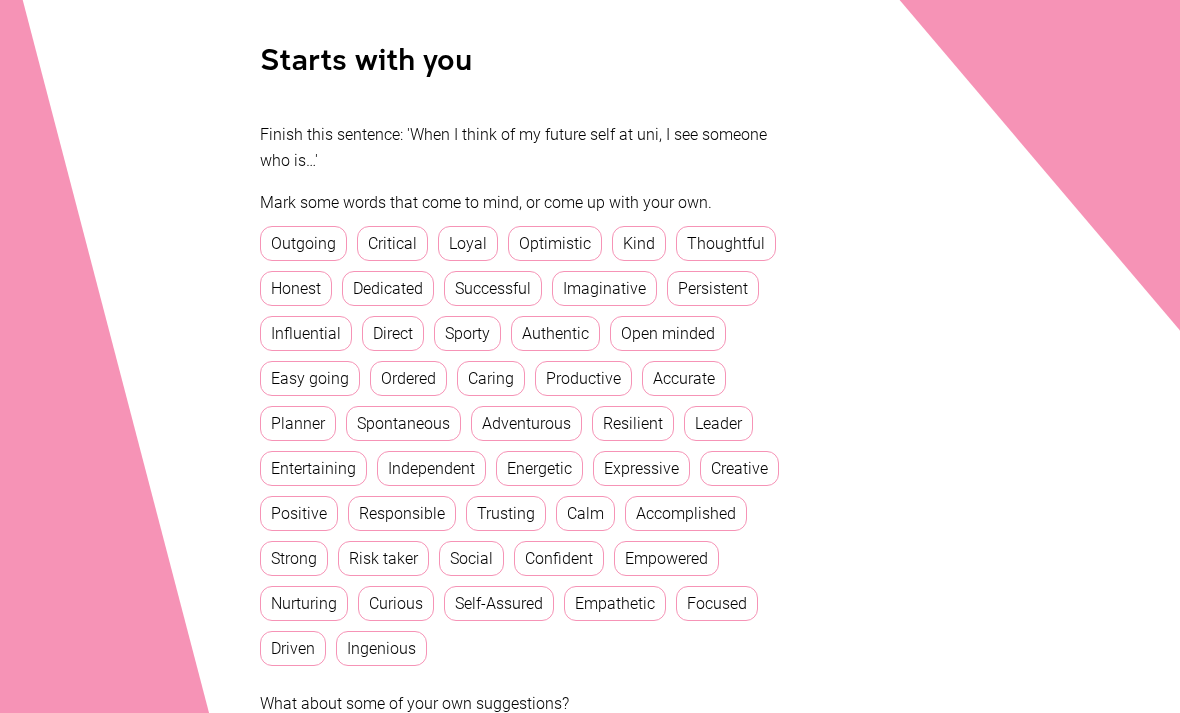 scroll, scrollTop: 416, scrollLeft: 0, axis: vertical 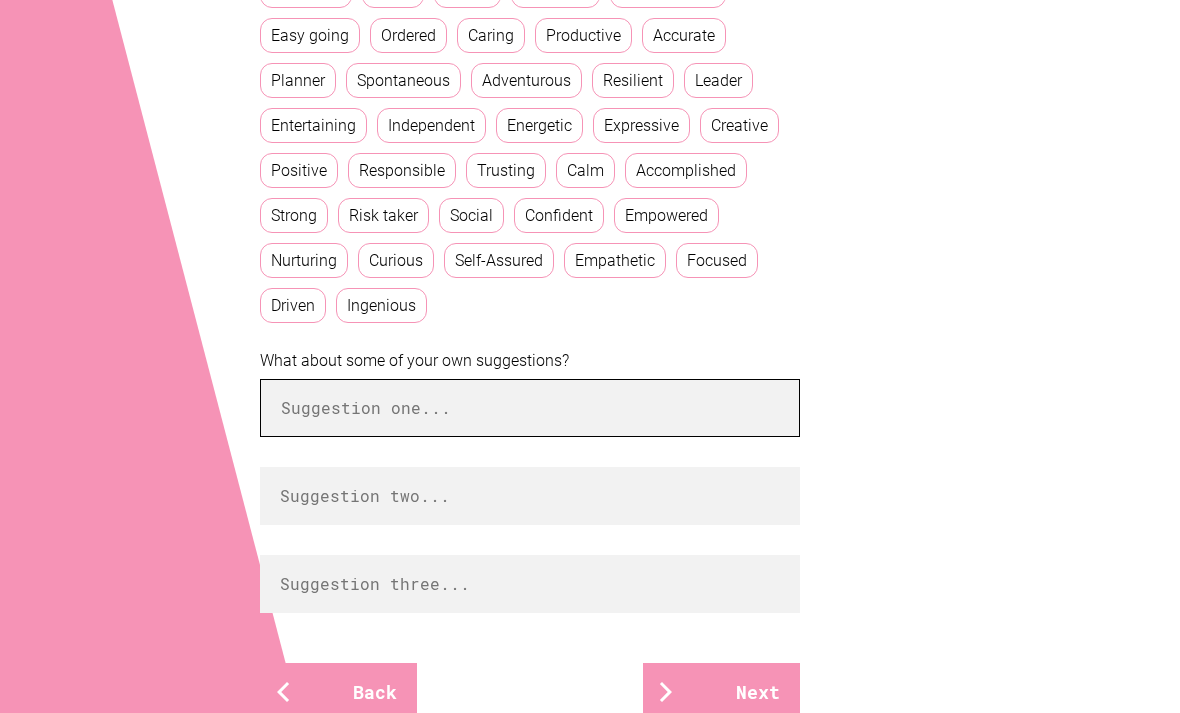 click at bounding box center [530, 408] 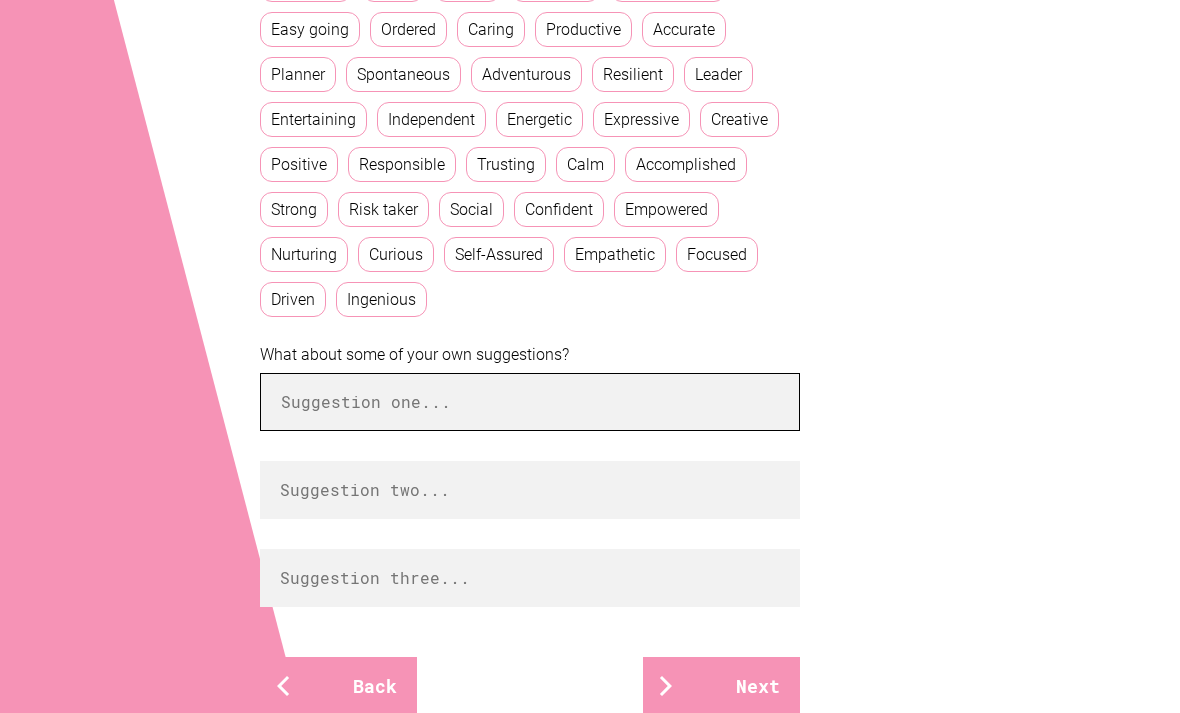 scroll, scrollTop: 765, scrollLeft: 0, axis: vertical 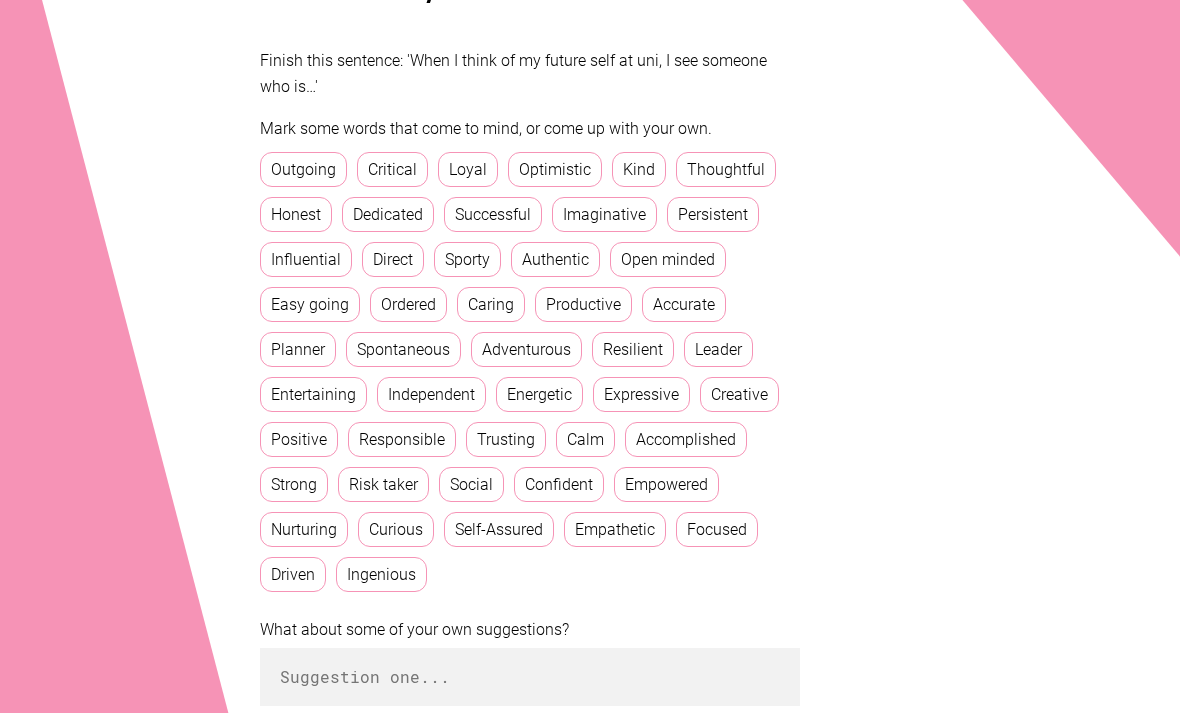 click on "Authentic" at bounding box center [555, 260] 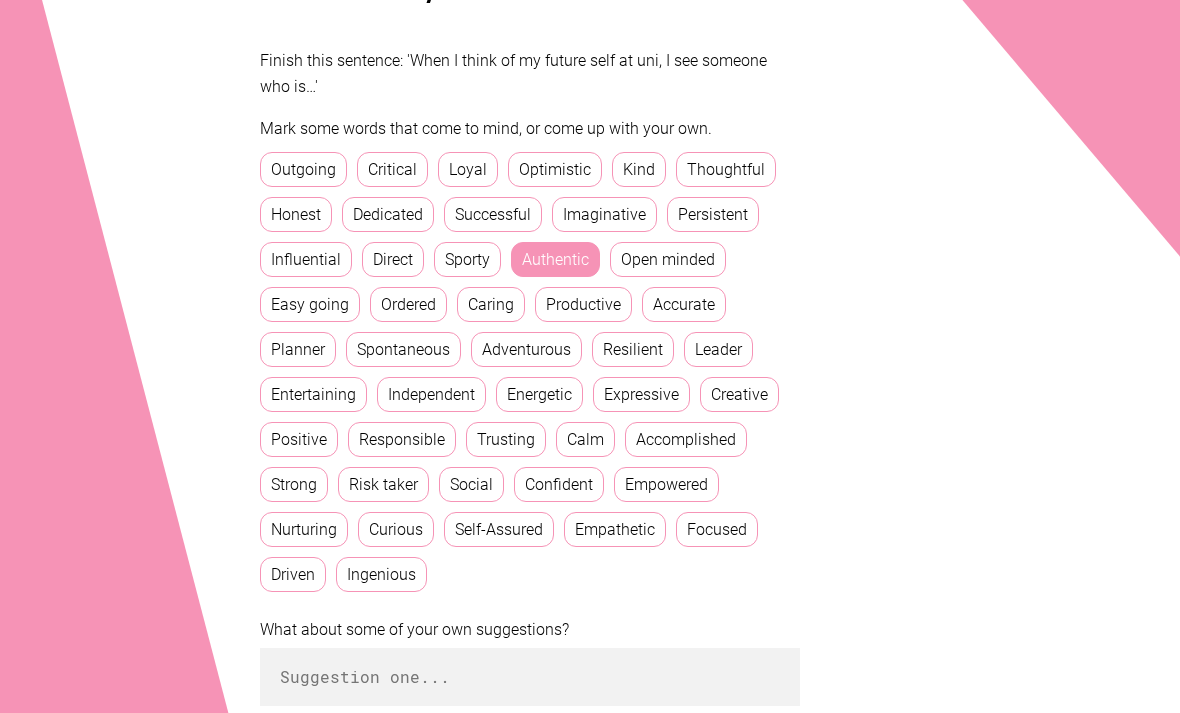 click on "Influential" at bounding box center (306, 259) 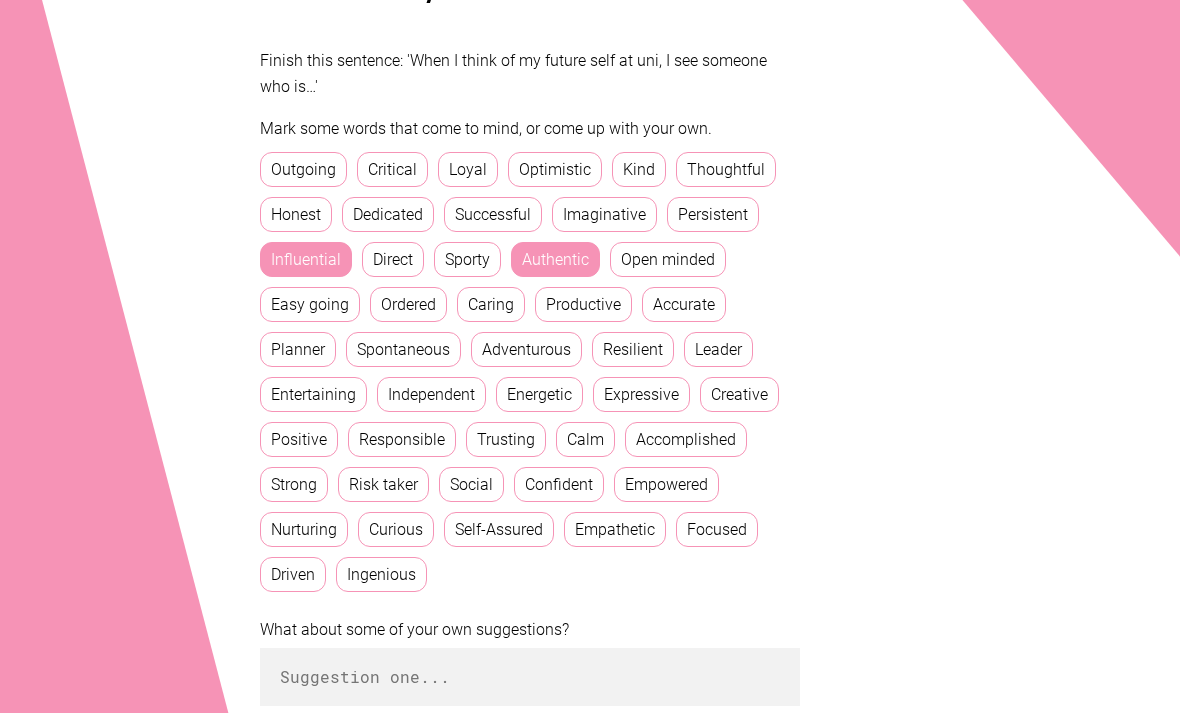 click on "Influential" at bounding box center (306, 259) 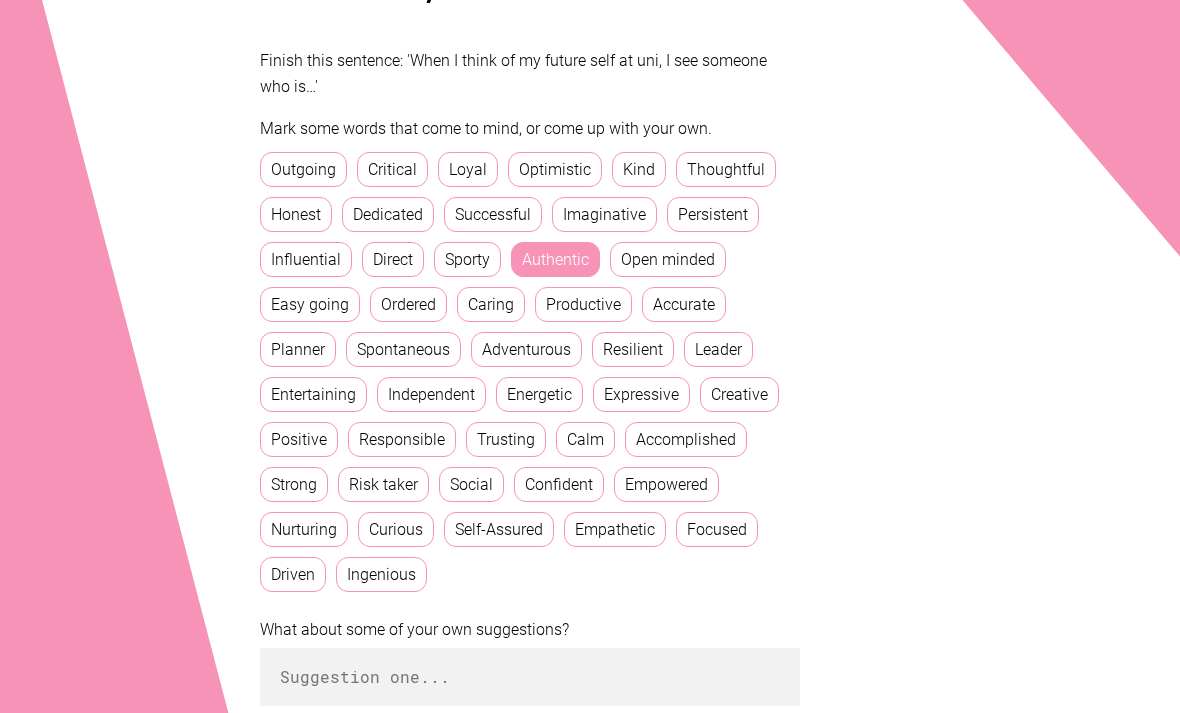 click on "Optimistic" at bounding box center [555, 169] 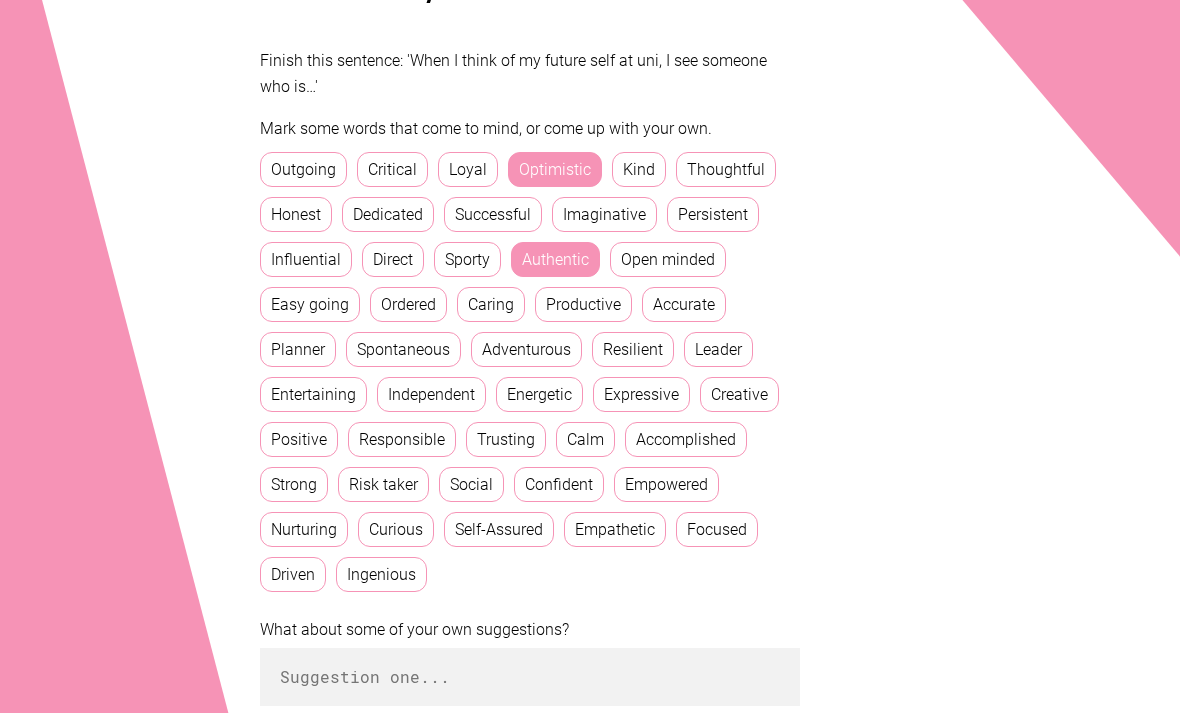 scroll, scrollTop: 491, scrollLeft: 0, axis: vertical 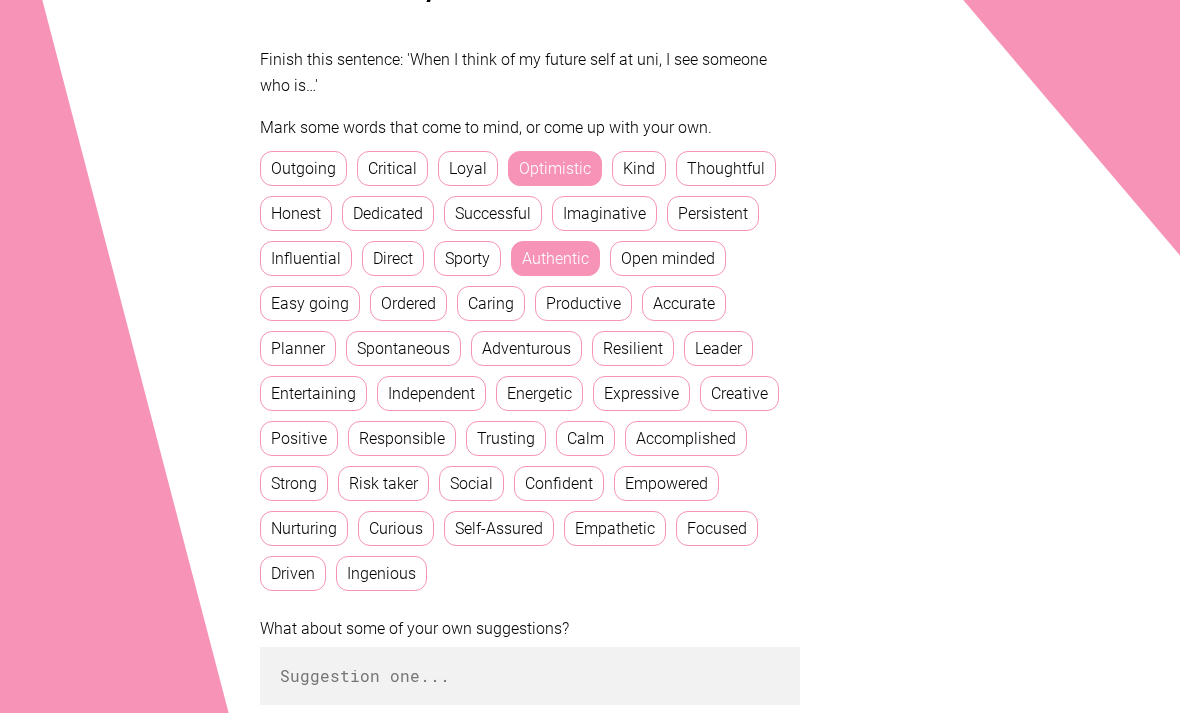 click on "Resilient" at bounding box center (633, 348) 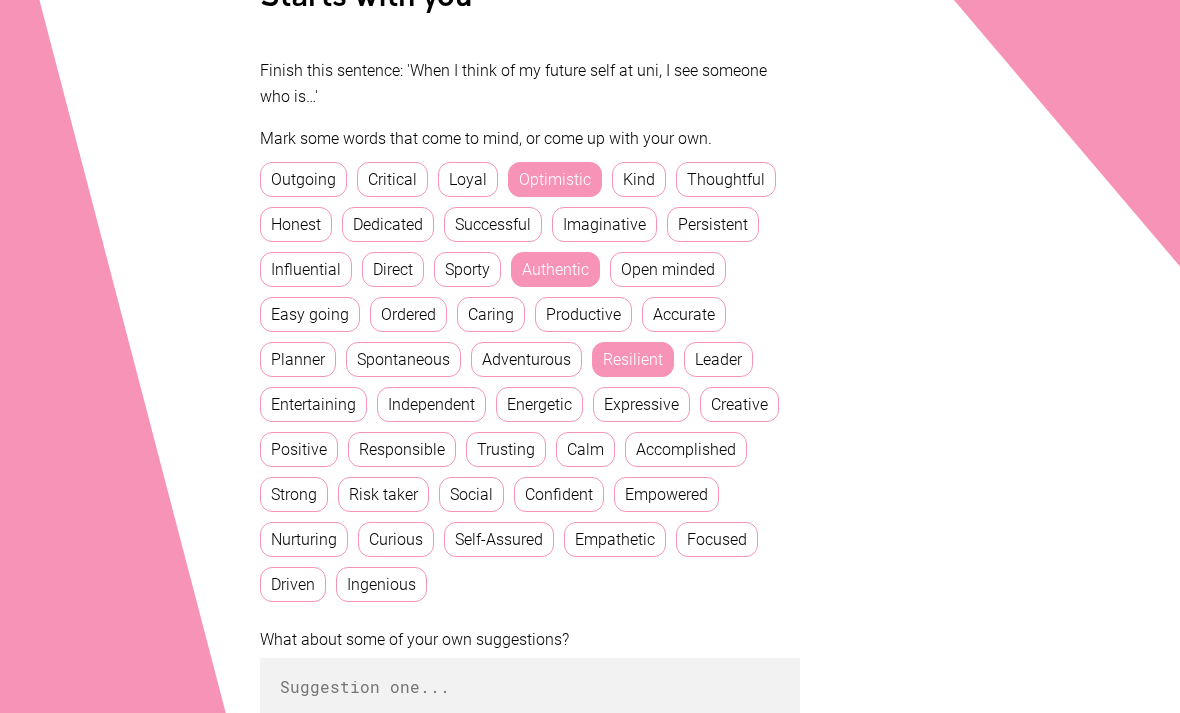 scroll, scrollTop: 483, scrollLeft: 0, axis: vertical 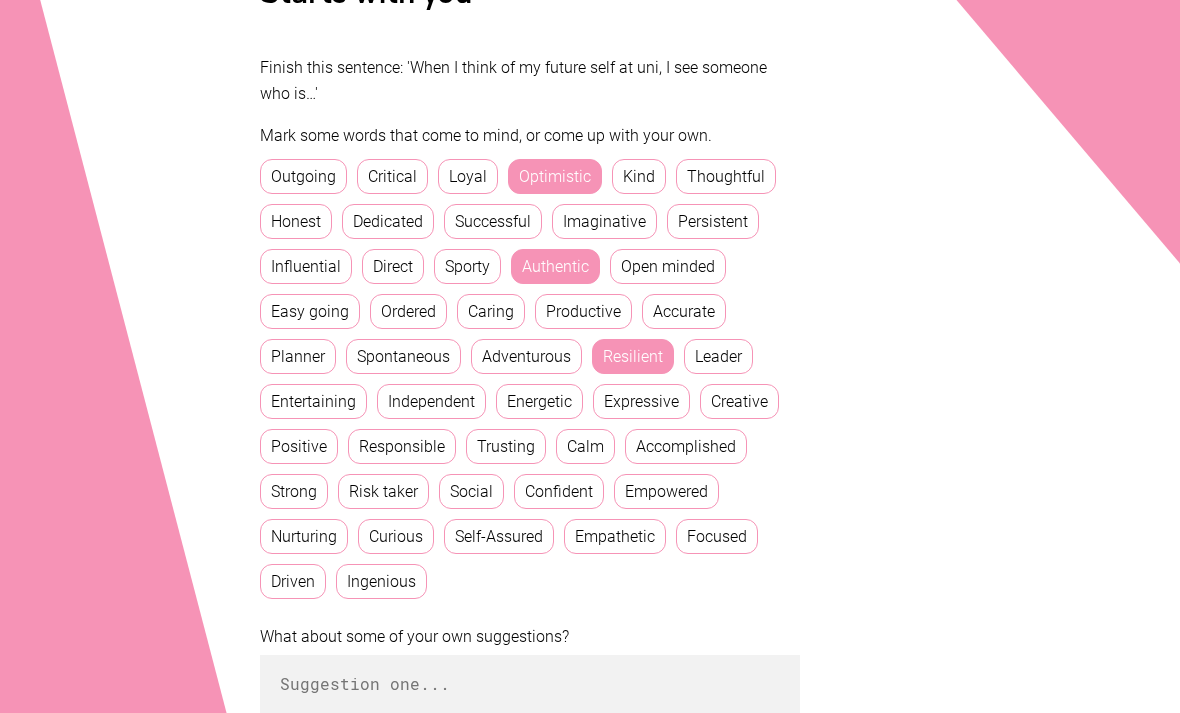 click on "Persistent" at bounding box center [713, 221] 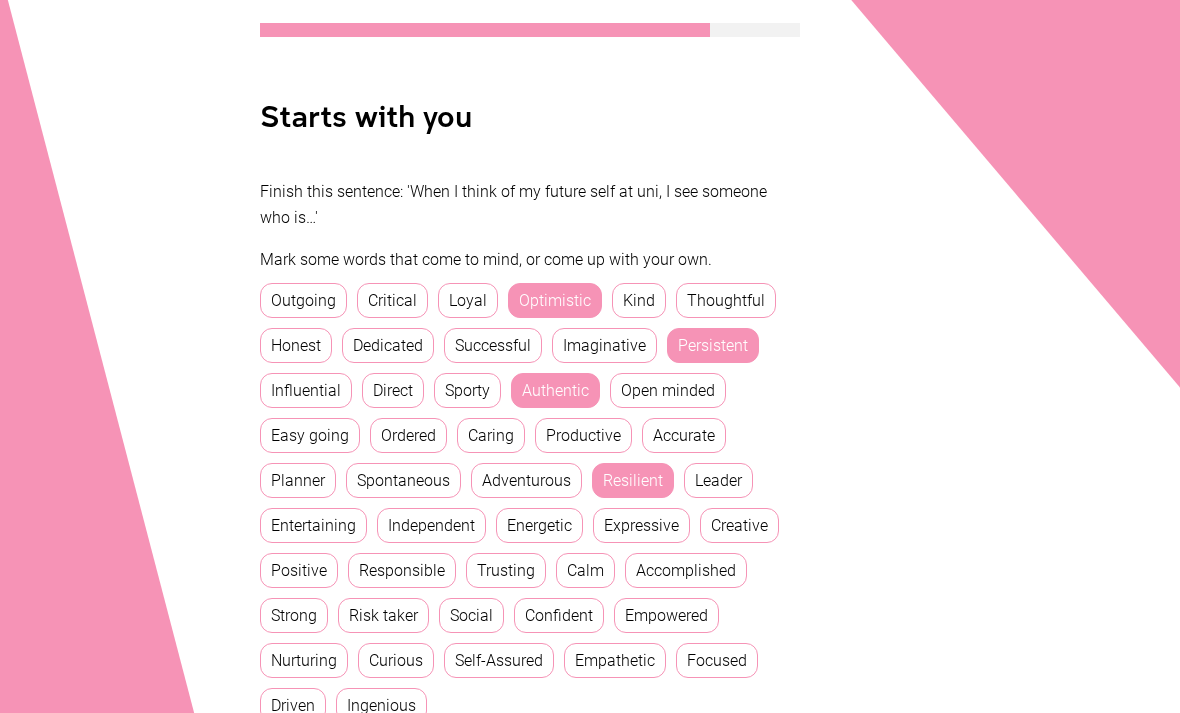 scroll, scrollTop: 359, scrollLeft: 0, axis: vertical 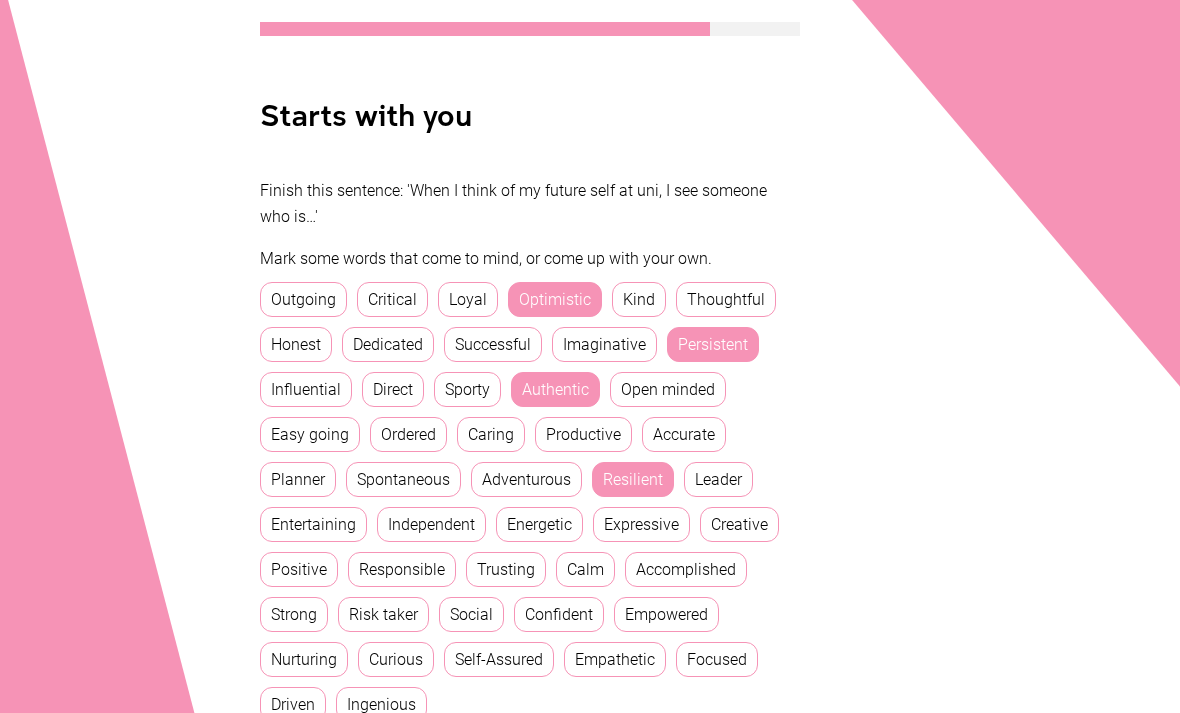 click on "Honest" at bounding box center (296, 345) 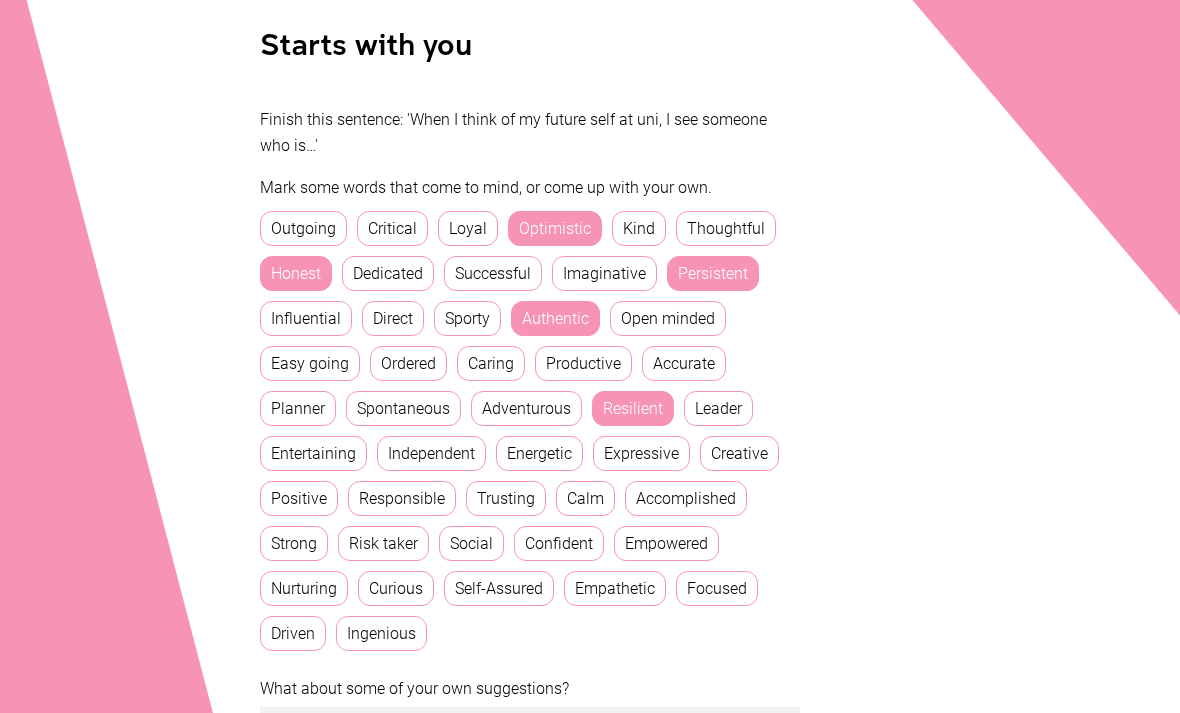 scroll, scrollTop: 432, scrollLeft: 0, axis: vertical 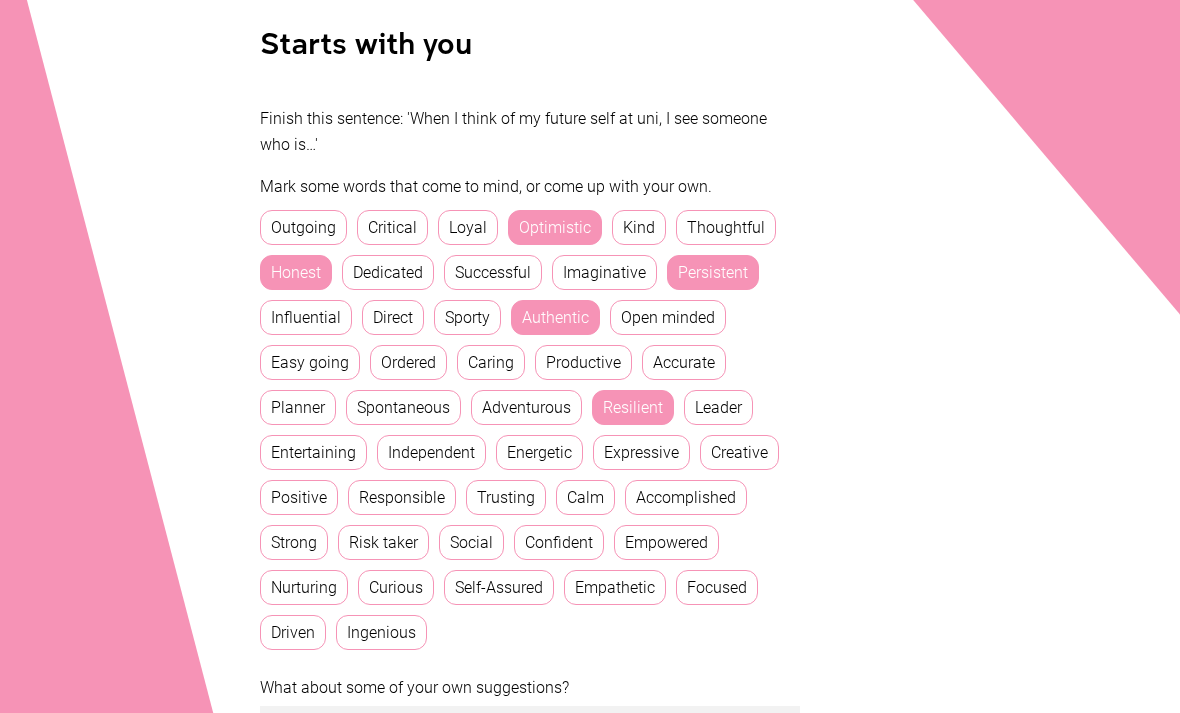 click on "Productive" at bounding box center [583, 362] 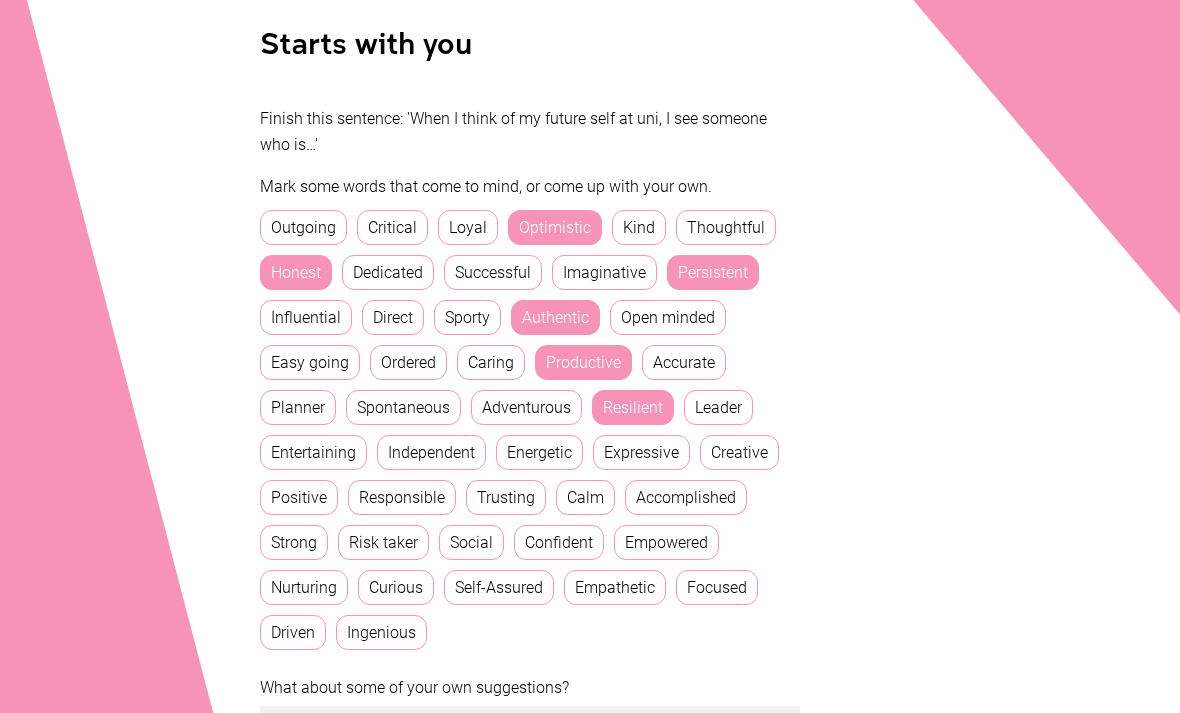 click on "Caring" at bounding box center (491, 362) 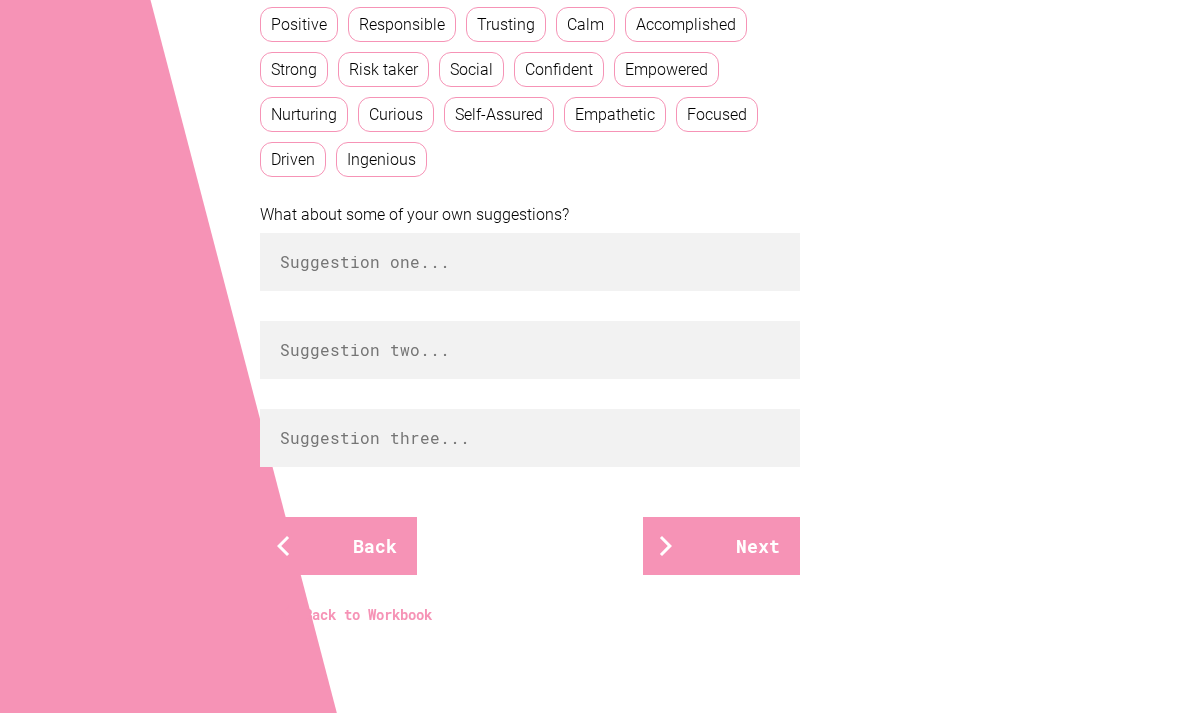 scroll, scrollTop: 904, scrollLeft: 0, axis: vertical 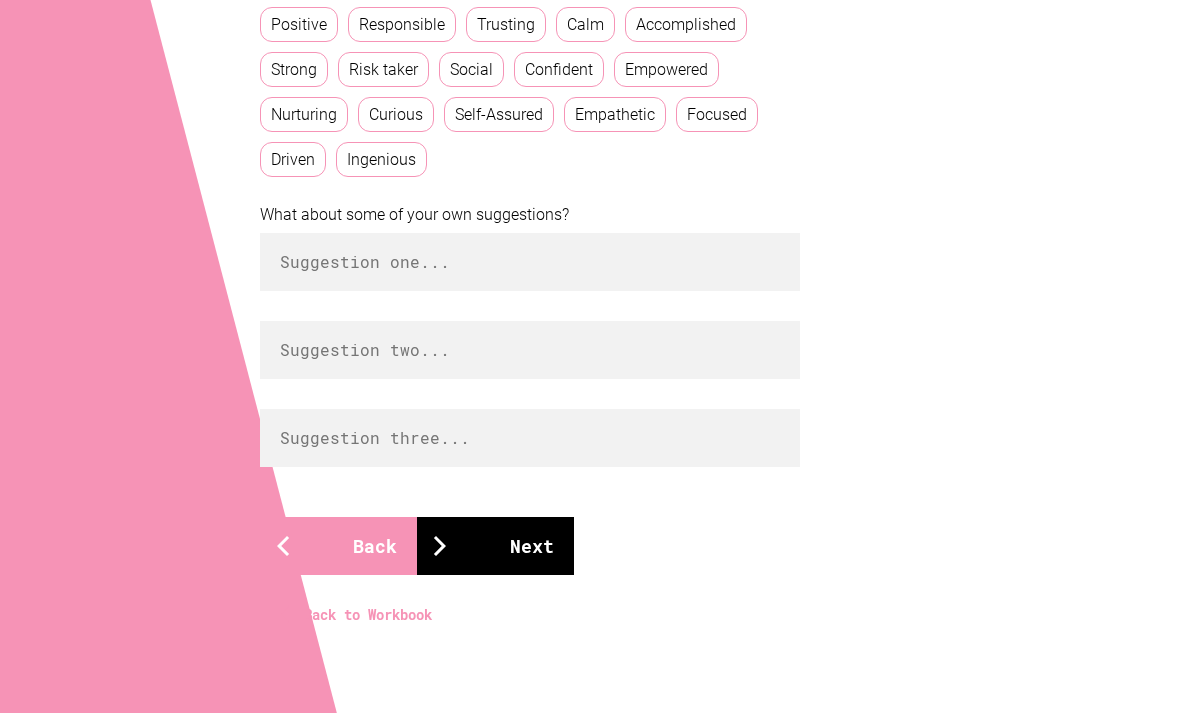 click on "Next" at bounding box center (495, 547) 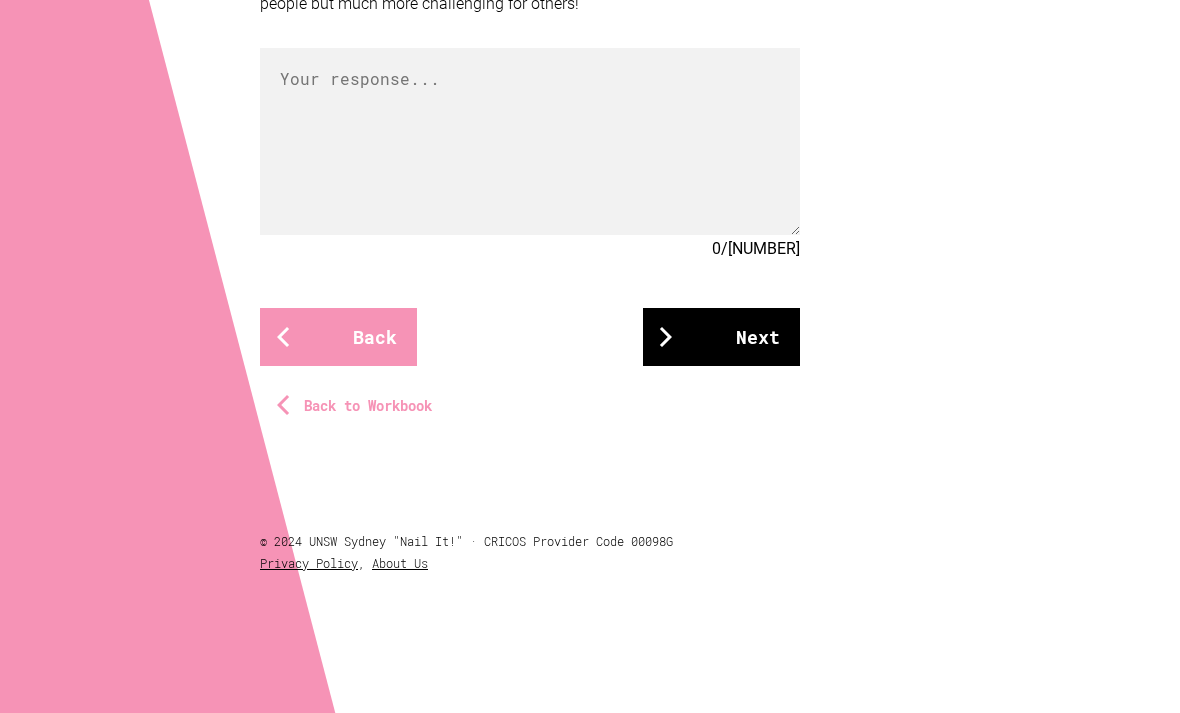 scroll, scrollTop: 0, scrollLeft: 0, axis: both 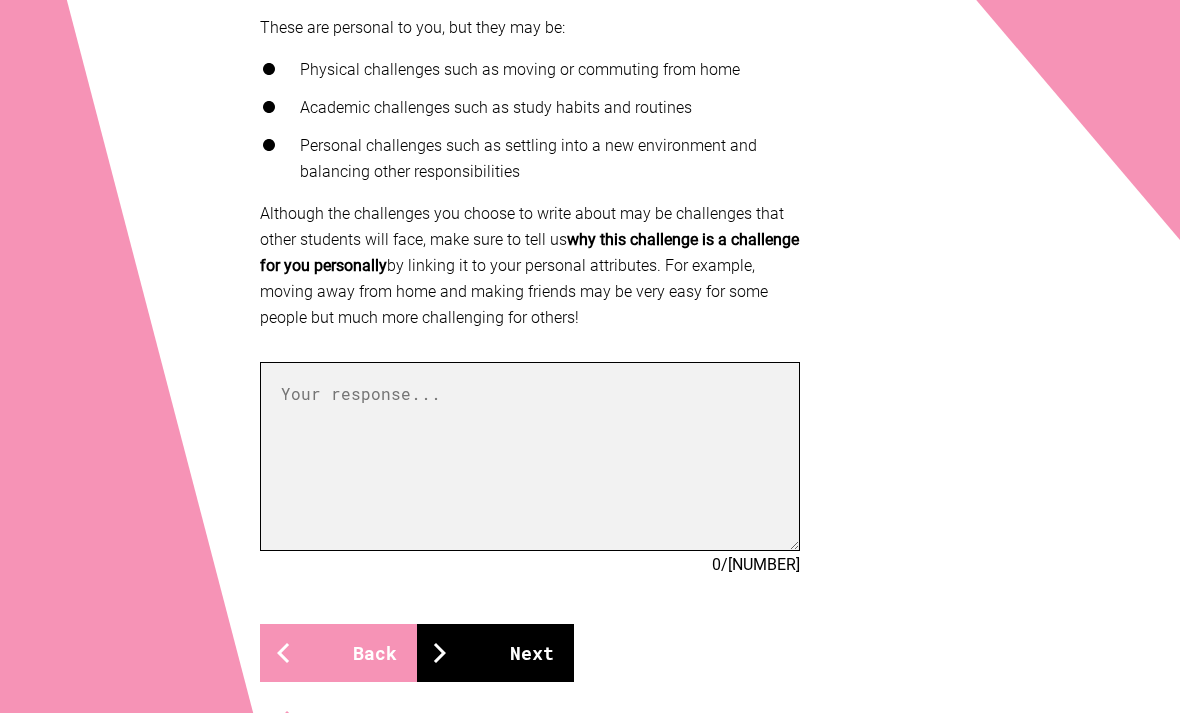 click at bounding box center [530, 457] 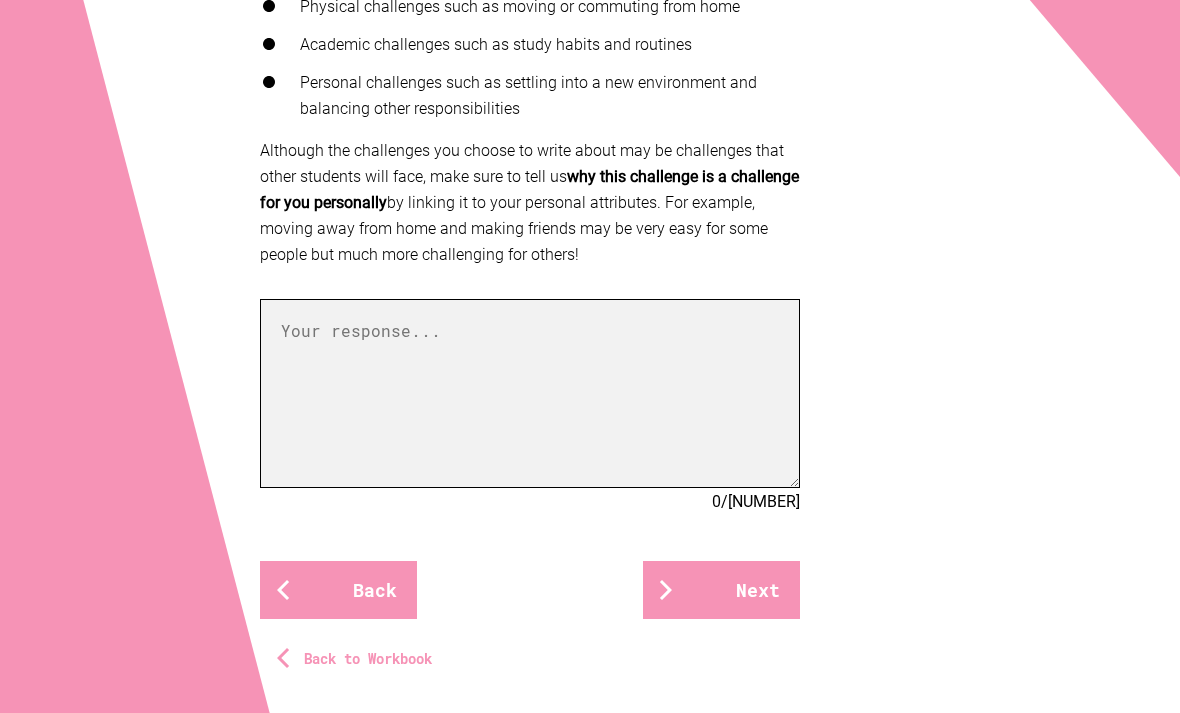 scroll, scrollTop: 654, scrollLeft: 0, axis: vertical 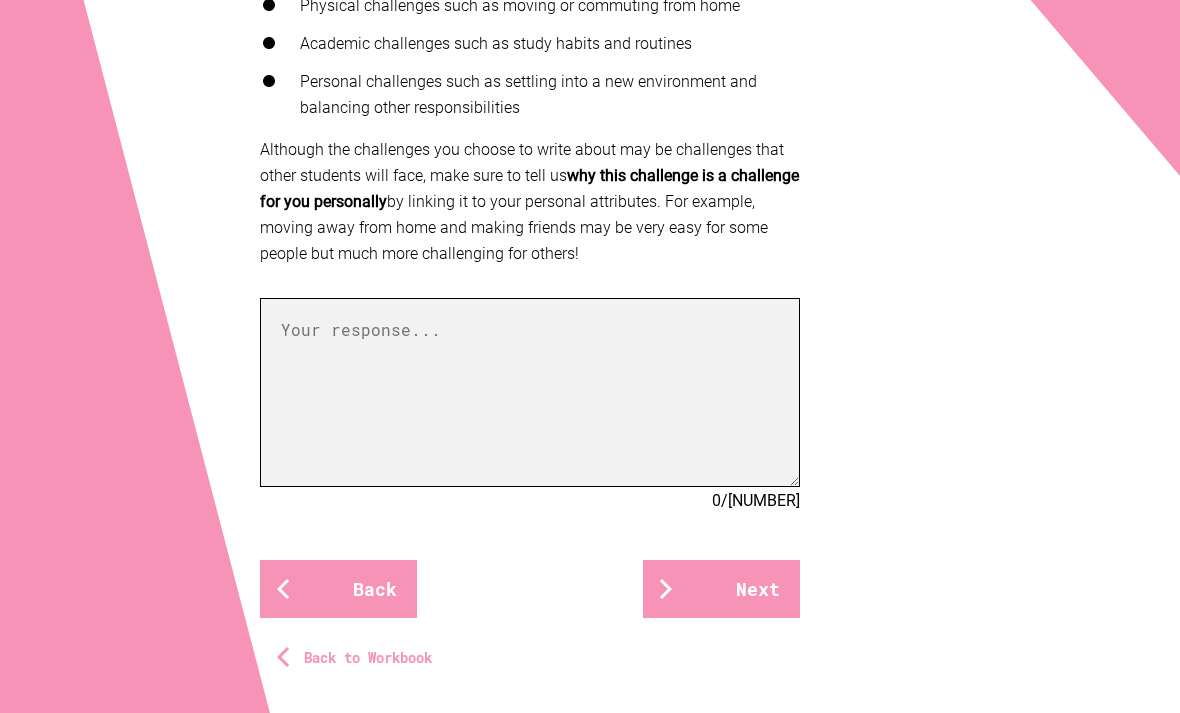 paste on "At university, one key challenge I anticipate is managing my time effectively while balancing full-time
study, commuting, personal responsibilities, and gaining hands-on experience through a social media
marketing internship. As someone who is driven, dedicated, and highly goal-oriented, I tend to take on
a lot at once. While this ambition pushes me forward, it can also lead to stress if I don’t manage my
commitments properly.
In high school, I faced a similar situation during final exams while mentoring a classmate through a
challenging subject. I relied on my analytical and planner mindset to create a detailed weekly schedule,
breaking large tasks into smaller, achievable steps. I balanced both responsibilities successfully, which
showed me the value of structure, prioritisation, and regular reflection.
At university, I plan to implement these same strategies from day one. I’ll use digital planning tools to
map out my academic calendar, internship shifts, deadlines, and even downtime to avoid burnout. I’…" 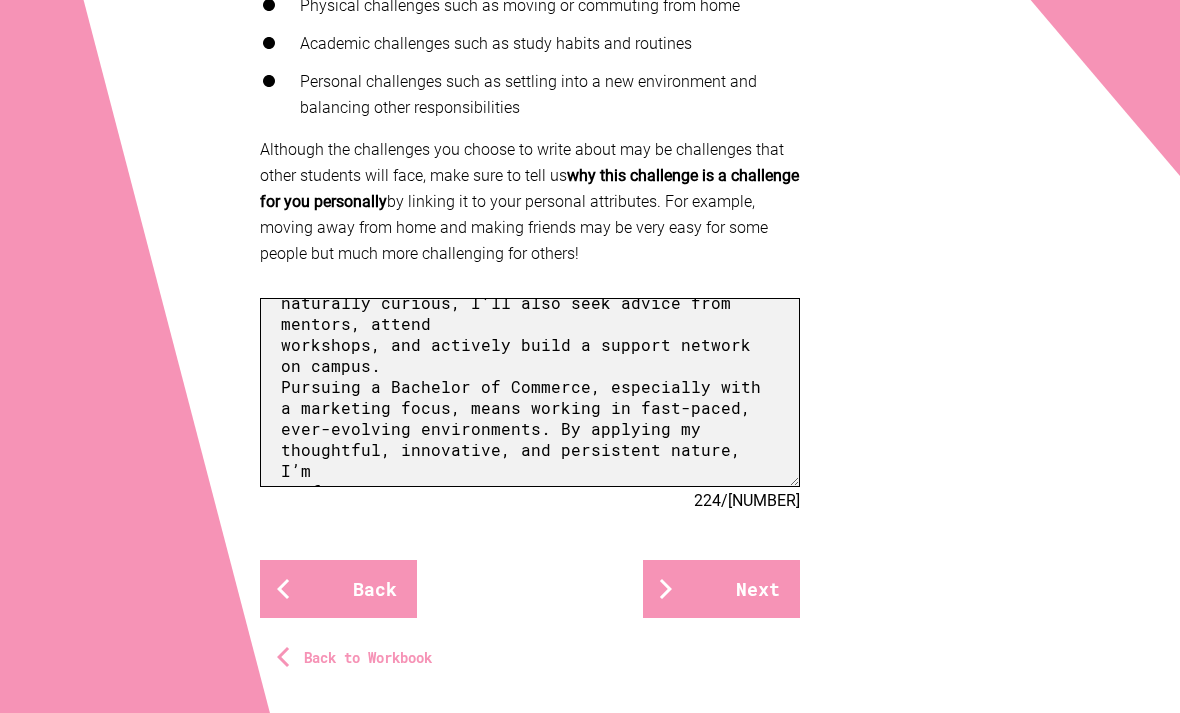 scroll, scrollTop: 742, scrollLeft: 0, axis: vertical 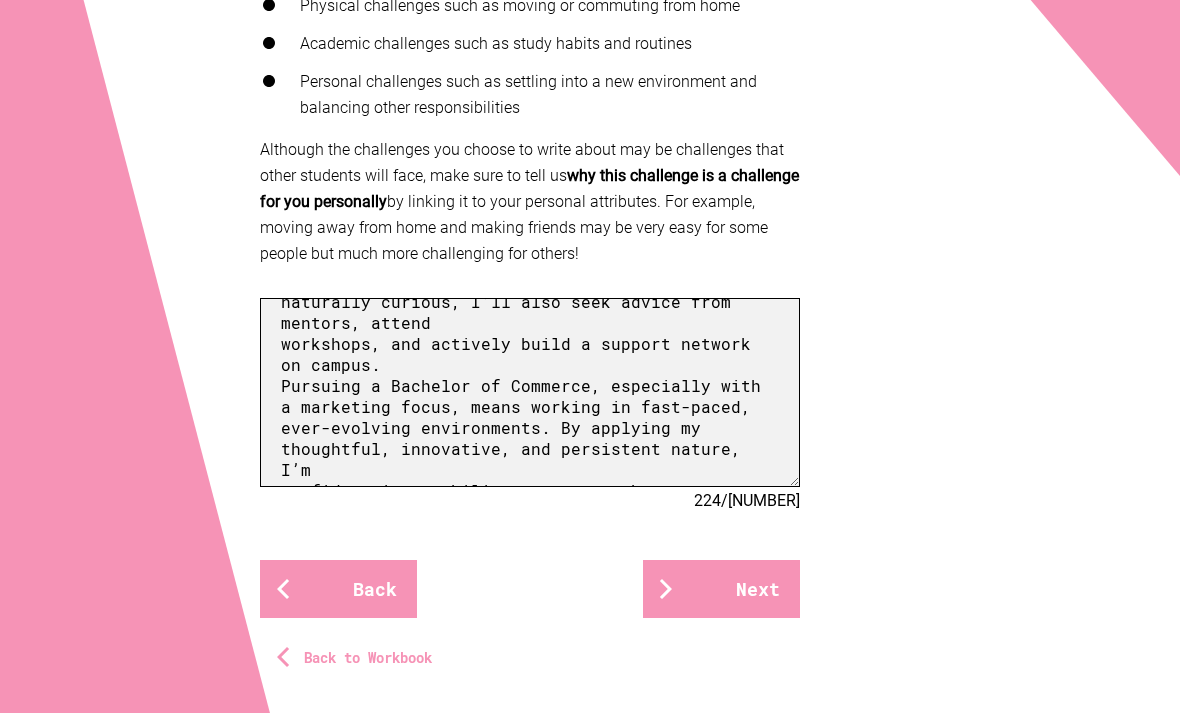 click at bounding box center [530, 392] 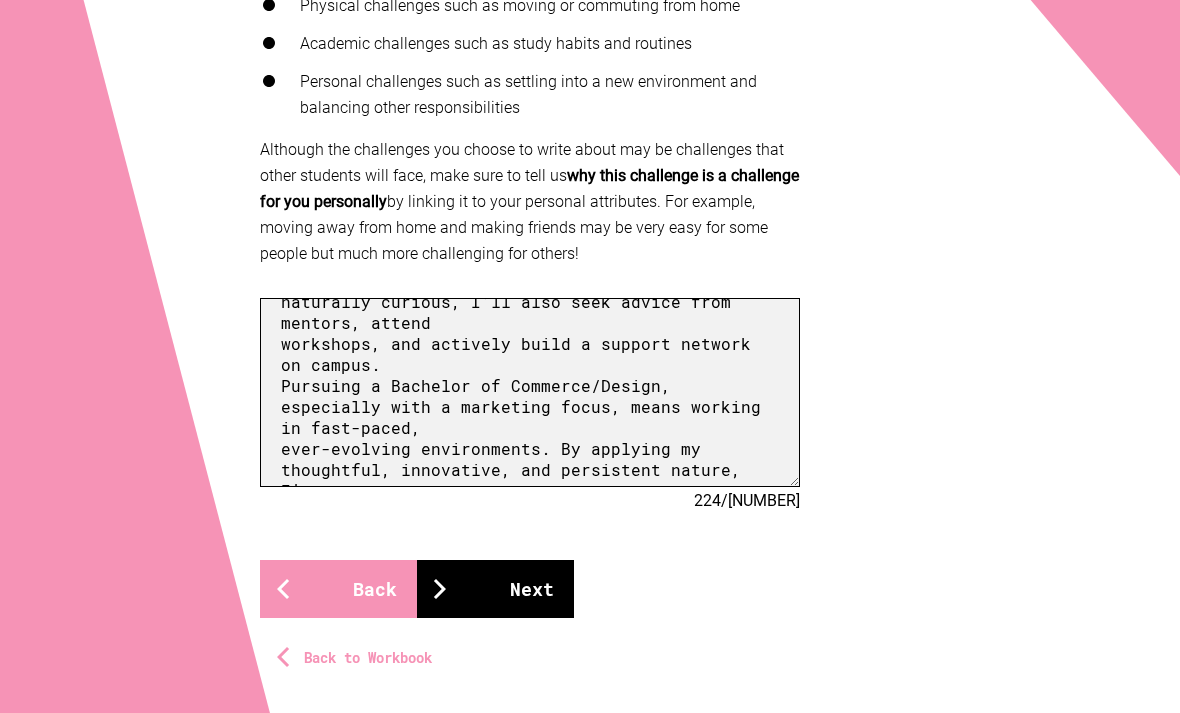 type on "At university, one key challenge I anticipate is managing my time effectively while balancing full-time
study, commuting, personal responsibilities, and gaining hands-on experience through a social media
marketing internship. As someone who is driven, dedicated, and highly goal-oriented, I tend to take on
a lot at once. While this ambition pushes me forward, it can also lead to stress if I don’t manage my
commitments properly.
In high school, I faced a similar situation during final exams while mentoring a classmate through a
challenging subject. I relied on my analytical and planner mindset to create a detailed weekly schedule,
breaking large tasks into smaller, achievable steps. I balanced both responsibilities successfully, which
showed me the value of structure, prioritisation, and regular reflection.
At university, I plan to implement these same strategies from day one. I’ll use digital planning tools to
map out my academic calendar, internship shifts, deadlines, and even downtime to avoid burnout. I’…" 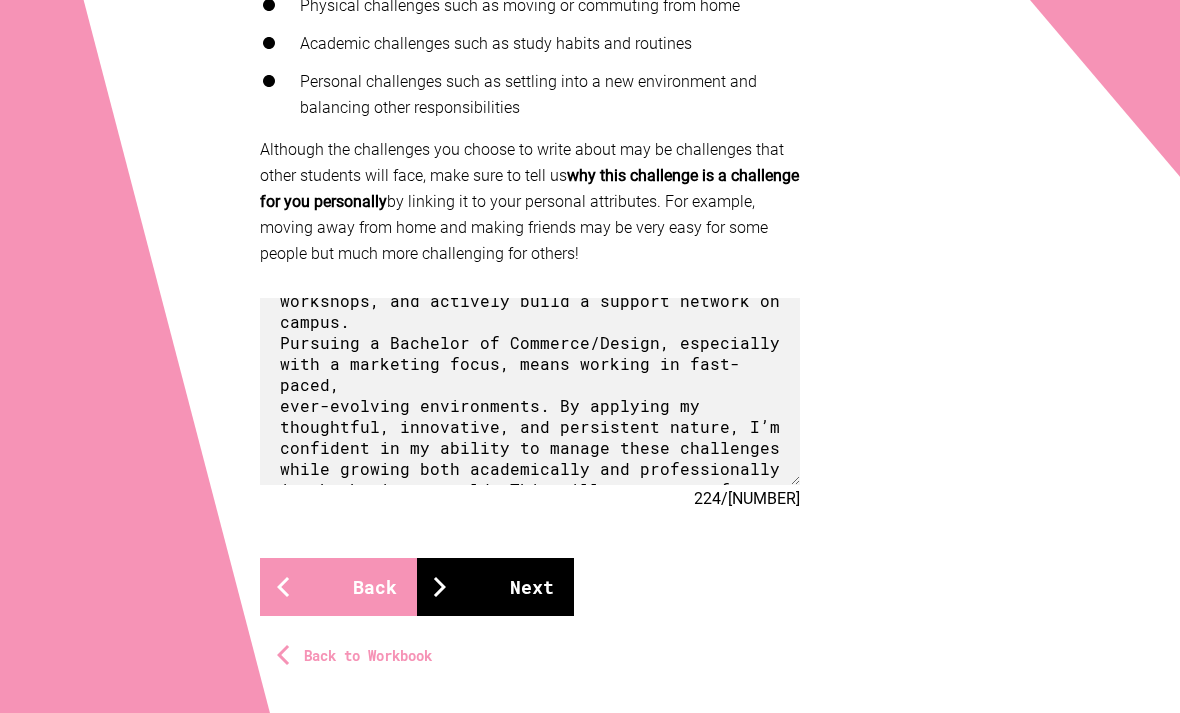 click on "Next" at bounding box center [495, 587] 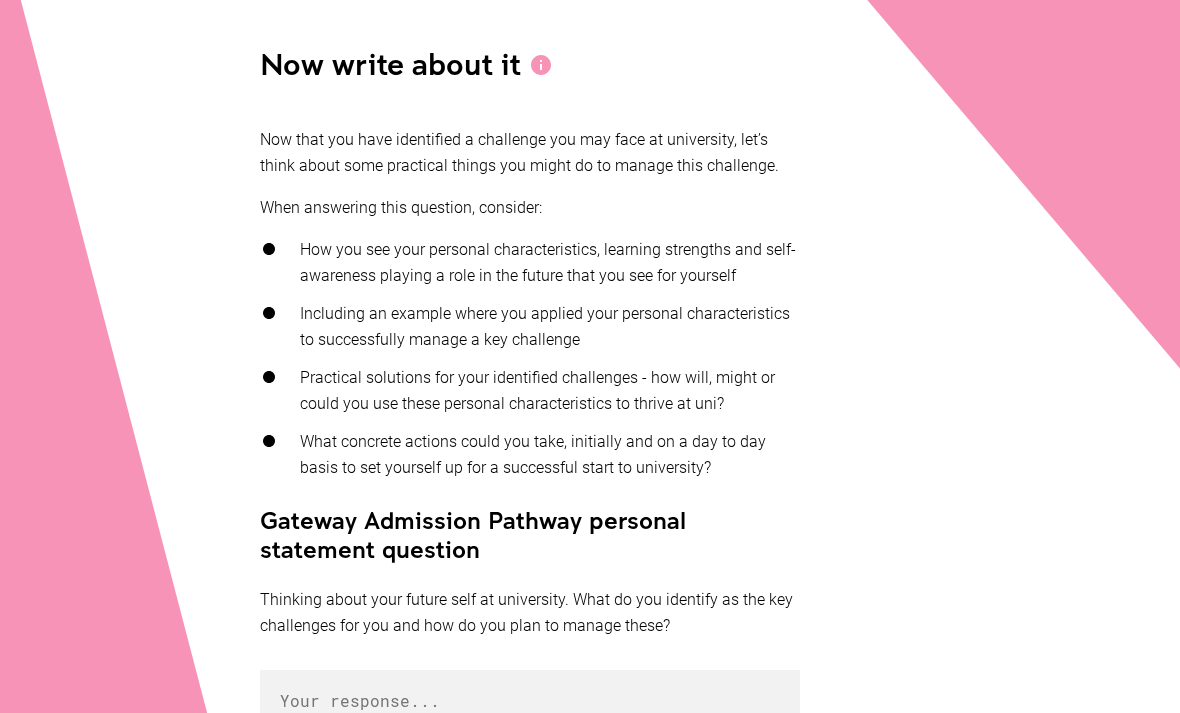 scroll, scrollTop: 692, scrollLeft: 0, axis: vertical 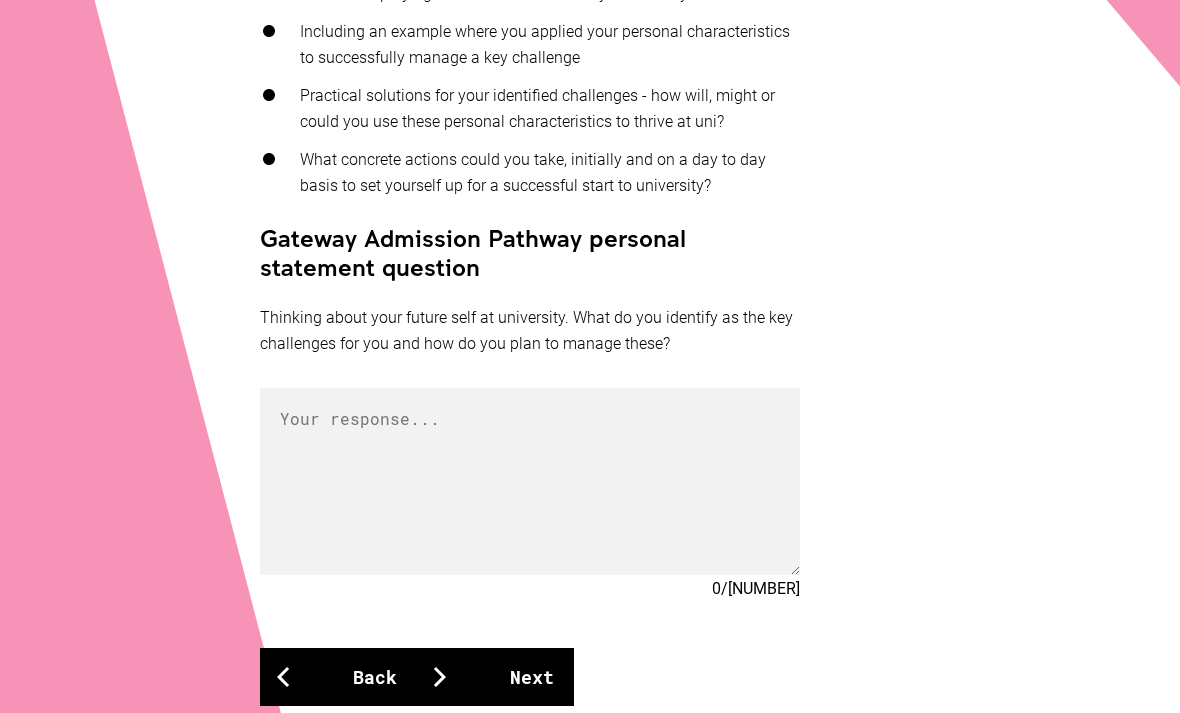 click on "Back" at bounding box center (338, 678) 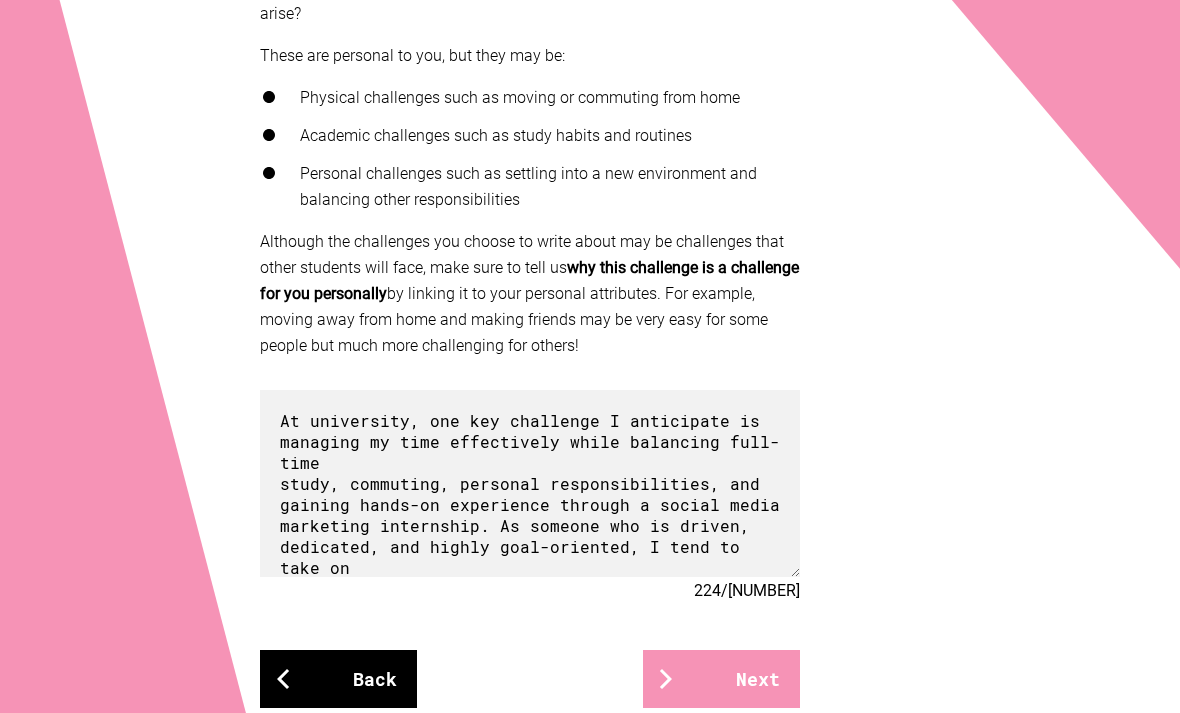 scroll, scrollTop: 568, scrollLeft: 0, axis: vertical 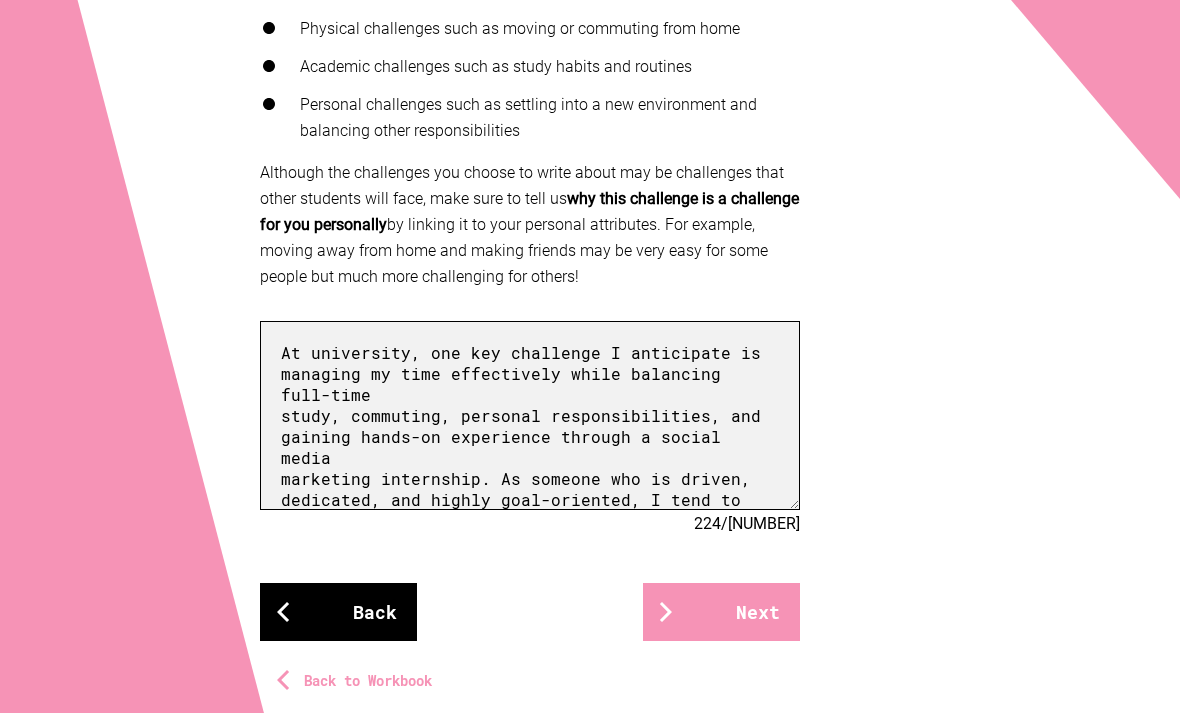 click at bounding box center [530, 415] 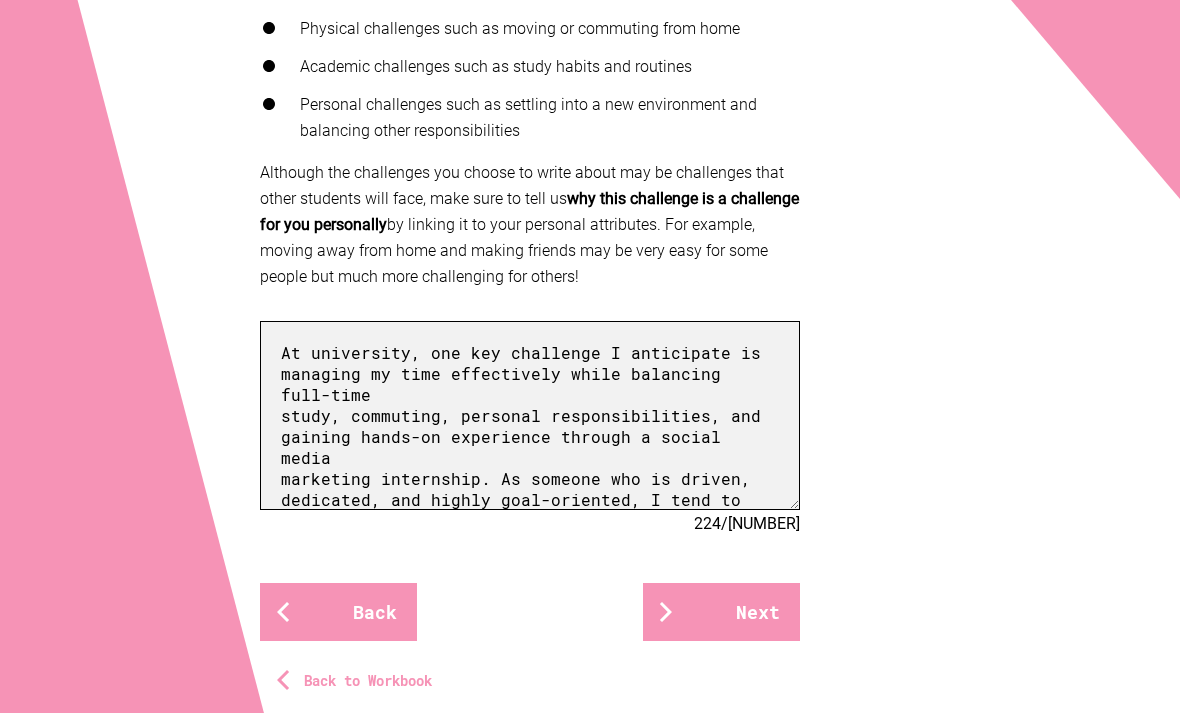 click at bounding box center [530, 415] 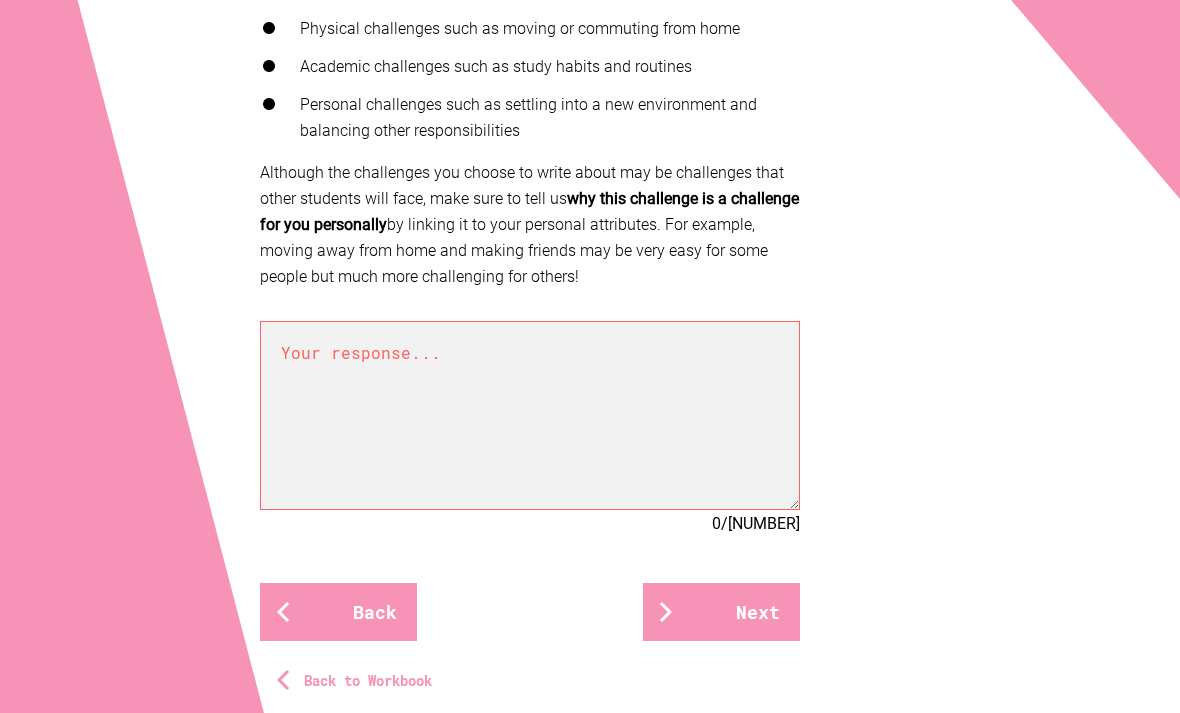 paste on "At university, one key challenge I anticipate is managing my time effectively while balancing full-time
study, commuting, personal responsibilities, and gaining hands-on experience through a social media
marketing internship. As someone who is driven, dedicated, and highly goal-oriented, I tend to take on
a lot at once. While this ambition pushes me forward, it can also lead to stress if I don’t manage my
commitments properly.
In high school, I faced a similar situation during final exams while mentoring a classmate through a
challenging subject. I relied on my analytical and planner mindset to create a detailed weekly schedule,
breaking large tasks into smaller, achievable steps. I balanced both responsibilities successfully, which
showed me the value of structure, prioritisation, and regular reflection." 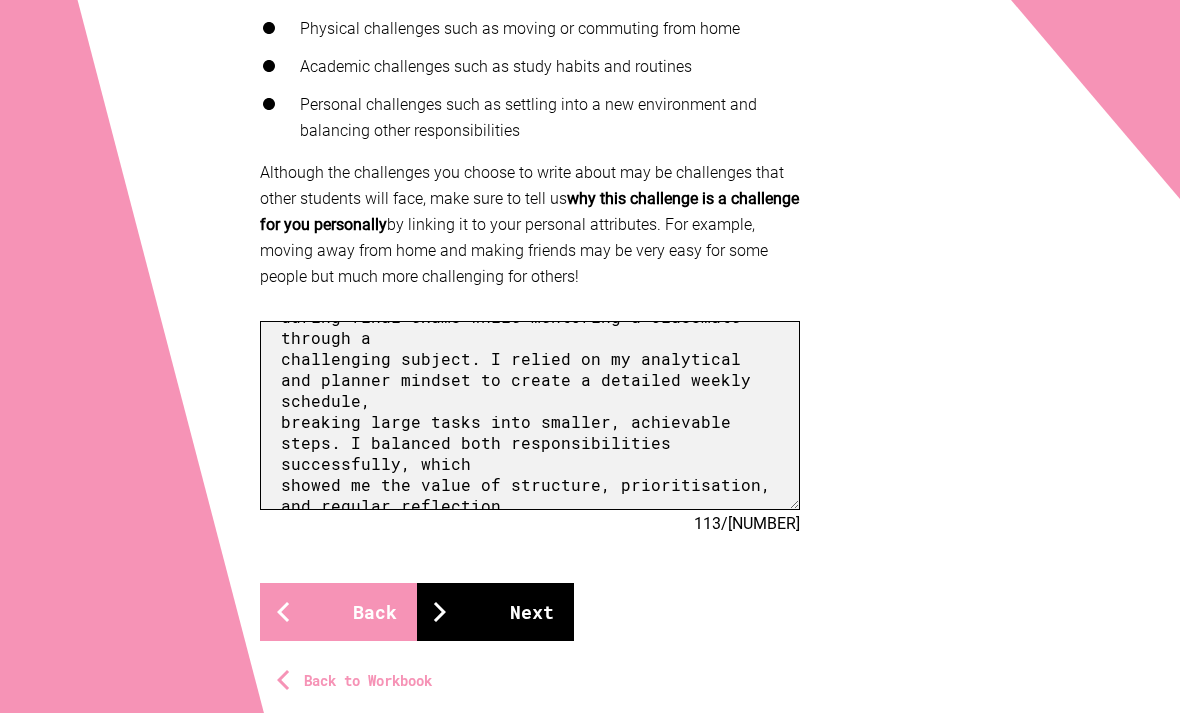 type on "At university, one key challenge I anticipate is managing my time effectively while balancing full-time
study, commuting, personal responsibilities, and gaining hands-on experience through a social media
marketing internship. As someone who is driven, dedicated, and highly goal-oriented, I tend to take on
a lot at once. While this ambition pushes me forward, it can also lead to stress if I don’t manage my
commitments properly.
In high school, I faced a similar situation during final exams while mentoring a classmate through a
challenging subject. I relied on my analytical and planner mindset to create a detailed weekly schedule,
breaking large tasks into smaller, achievable steps. I balanced both responsibilities successfully, which
showed me the value of structure, prioritisation, and regular reflection." 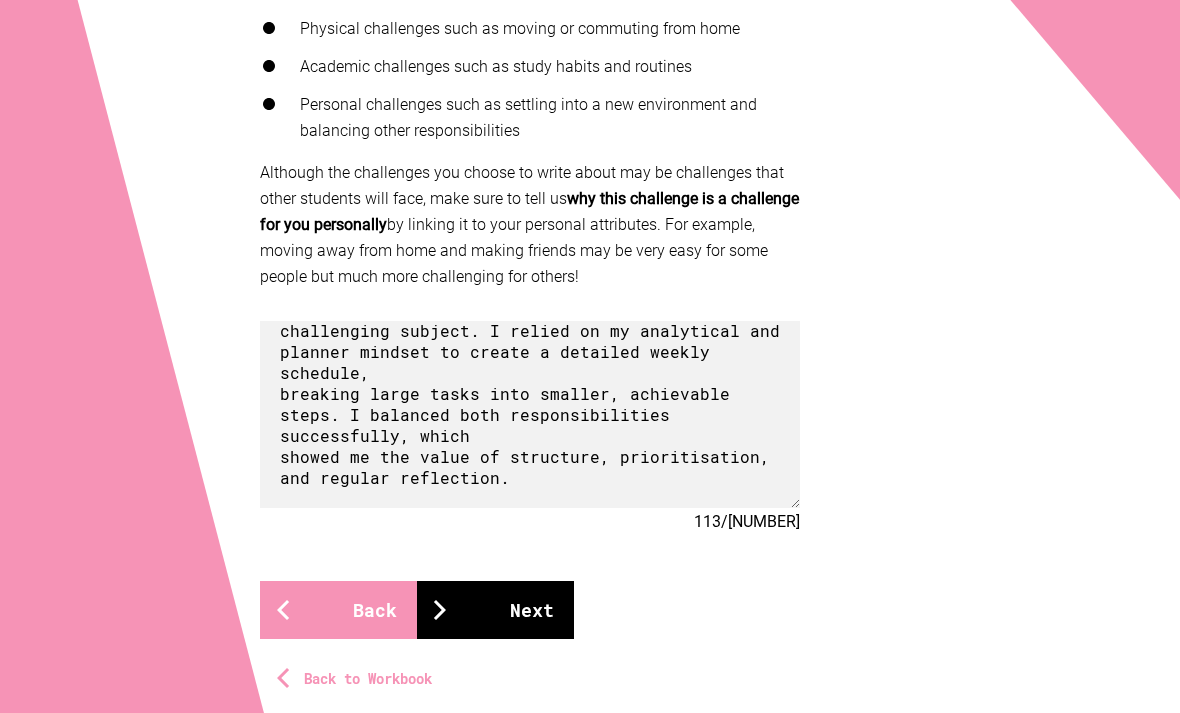 click on "Next" at bounding box center (495, 610) 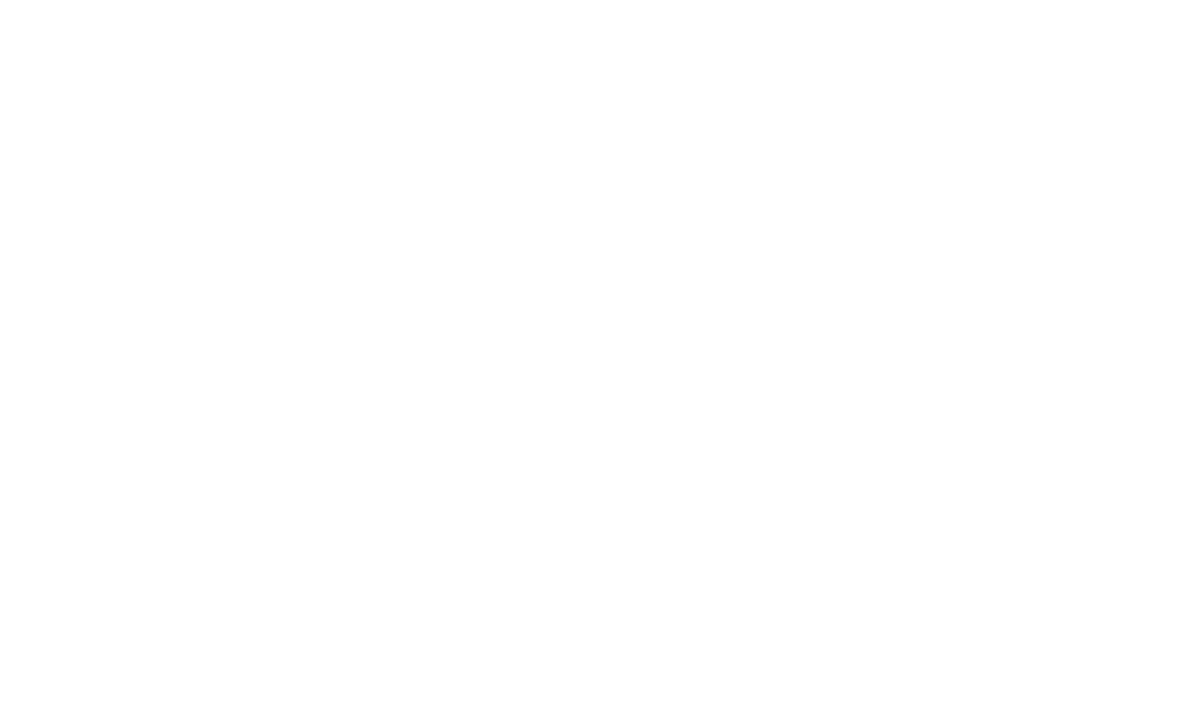 scroll, scrollTop: 308, scrollLeft: 0, axis: vertical 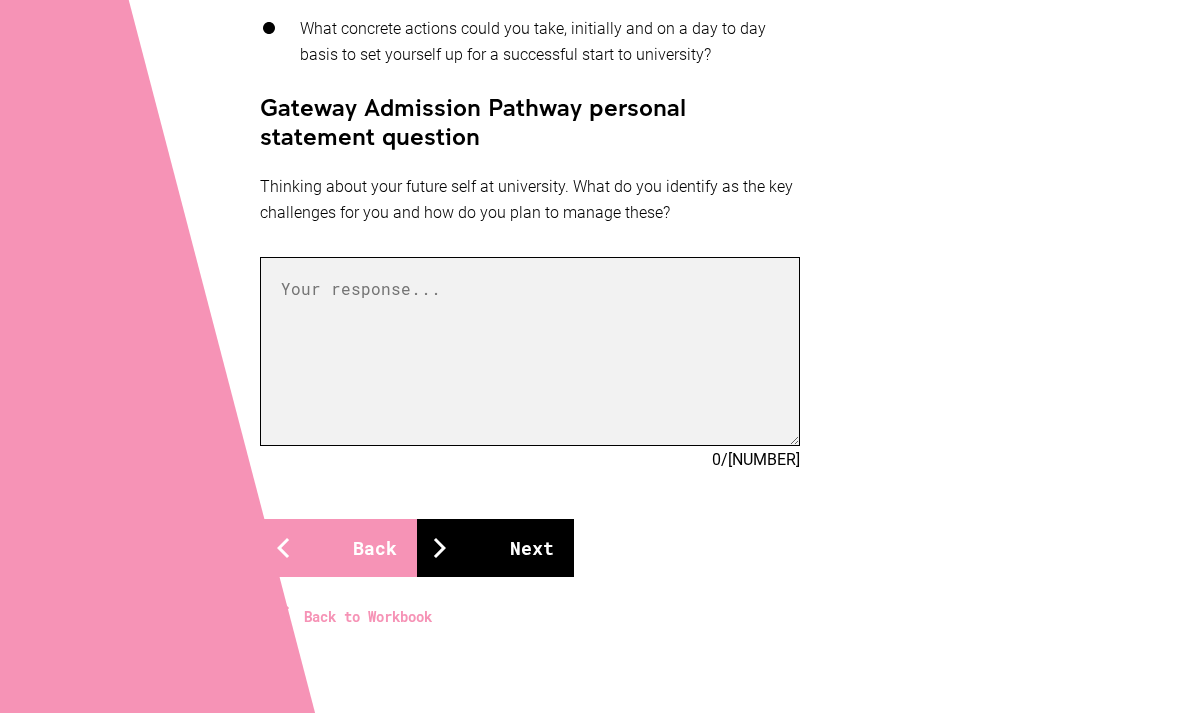 click at bounding box center (530, 352) 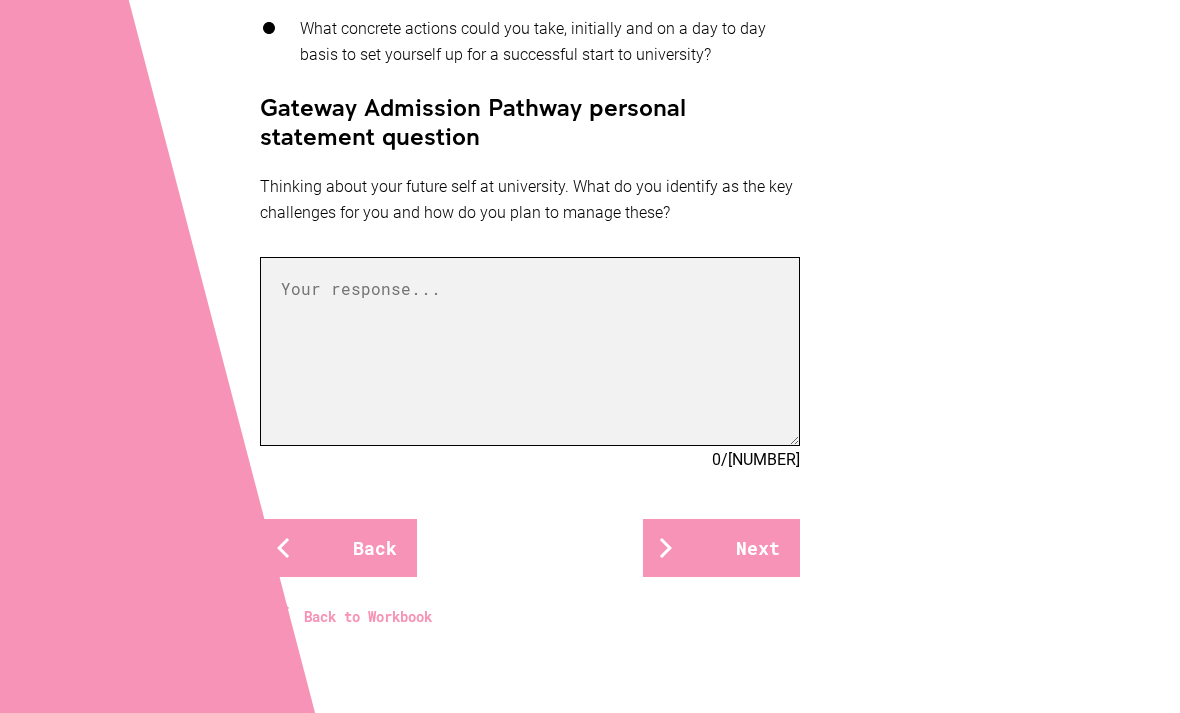 scroll, scrollTop: 824, scrollLeft: 0, axis: vertical 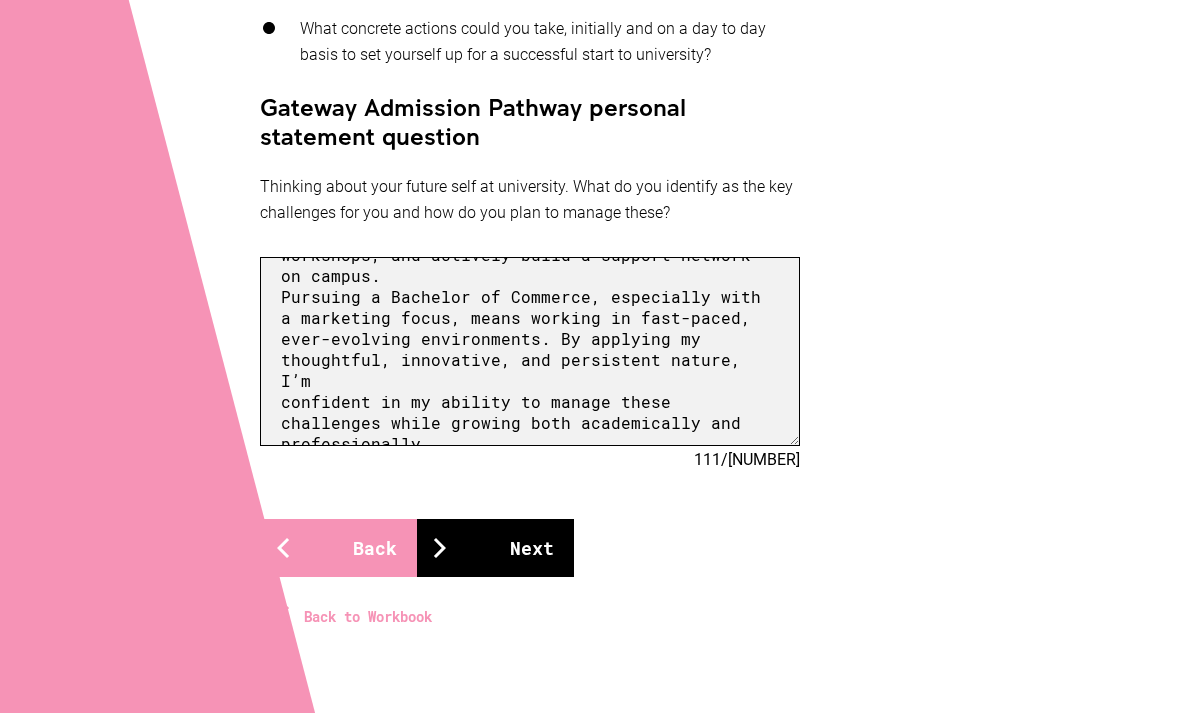 type on "At university, I plan to implement these same strategies from day one. I’ll use digital planning tools to
map out my academic calendar, internship shifts, deadlines, and even downtime to avoid burnout. I’ll
set clear weekly goals and use productivity techniques like time-blocking to stay organised and
efficient. Being open-minded, resilient, and naturally curious, I’ll also seek advice from mentors, attend
workshops, and actively build a support network on campus.
Pursuing a Bachelor of Commerce, especially with a marketing focus, means working in fast-paced,
ever-evolving environments. By applying my thoughtful, innovative, and persistent nature, I’m
confident in my ability to manage these challenges while growing both academically and professionally
in the business world. This will prepare me for long-term success." 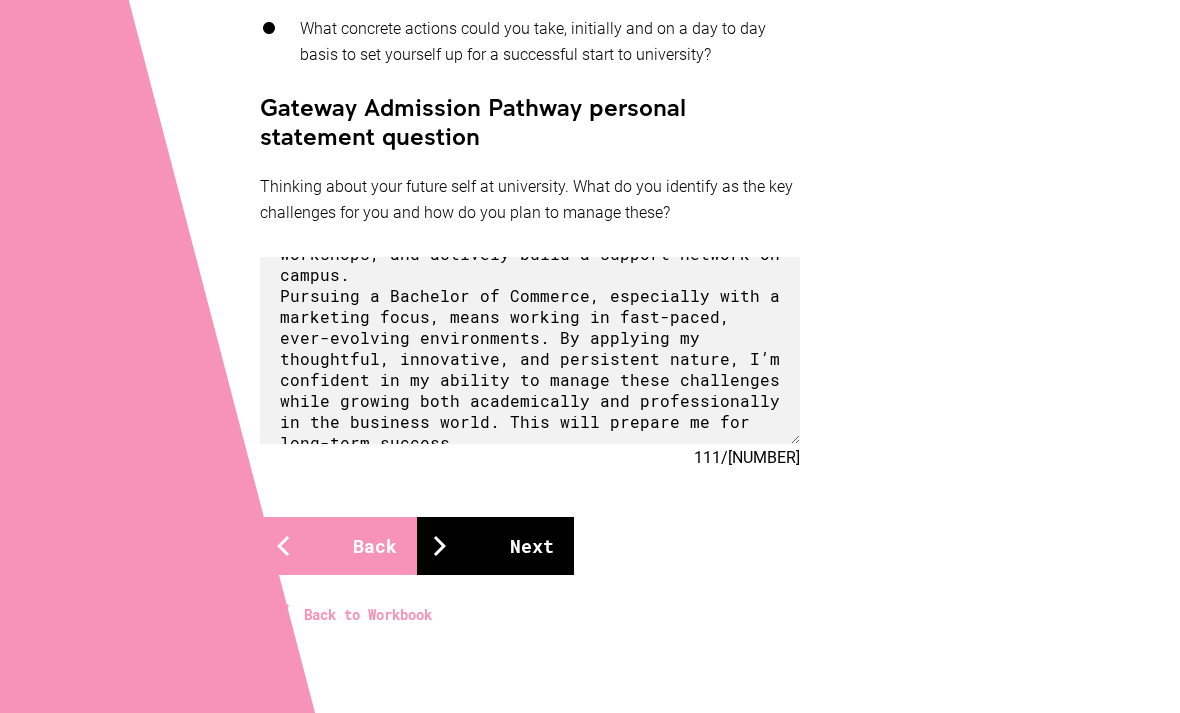 click on "Next" at bounding box center [495, 546] 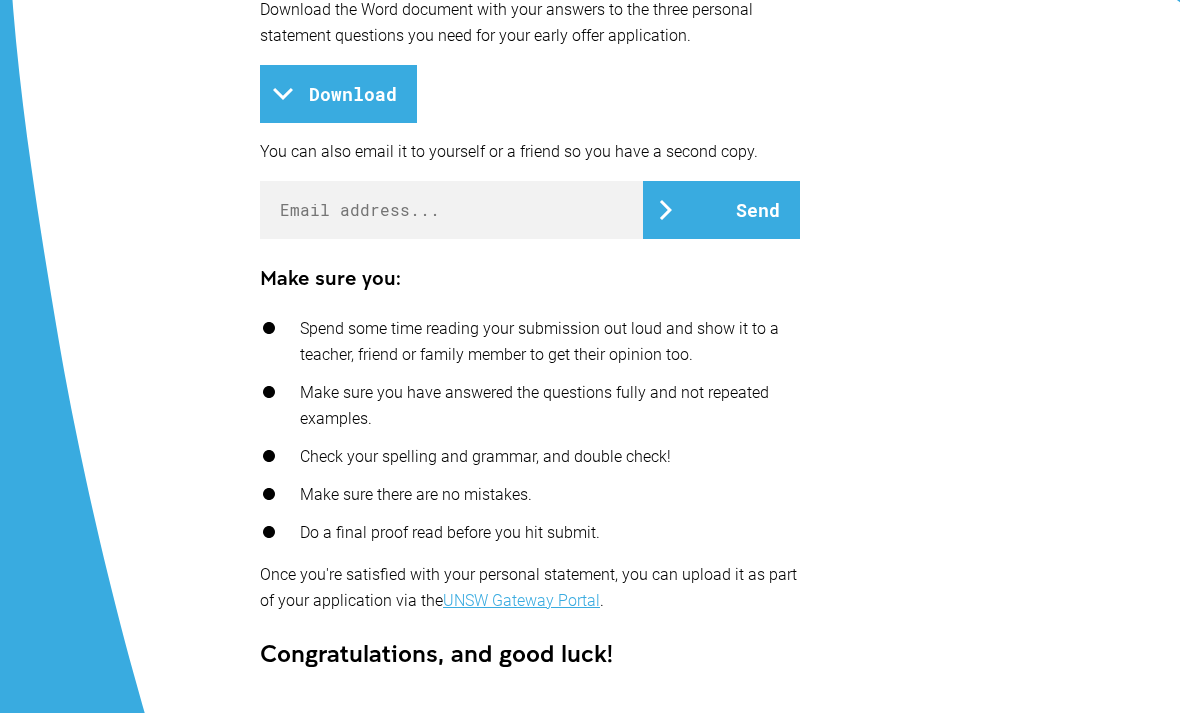 scroll, scrollTop: 598, scrollLeft: 0, axis: vertical 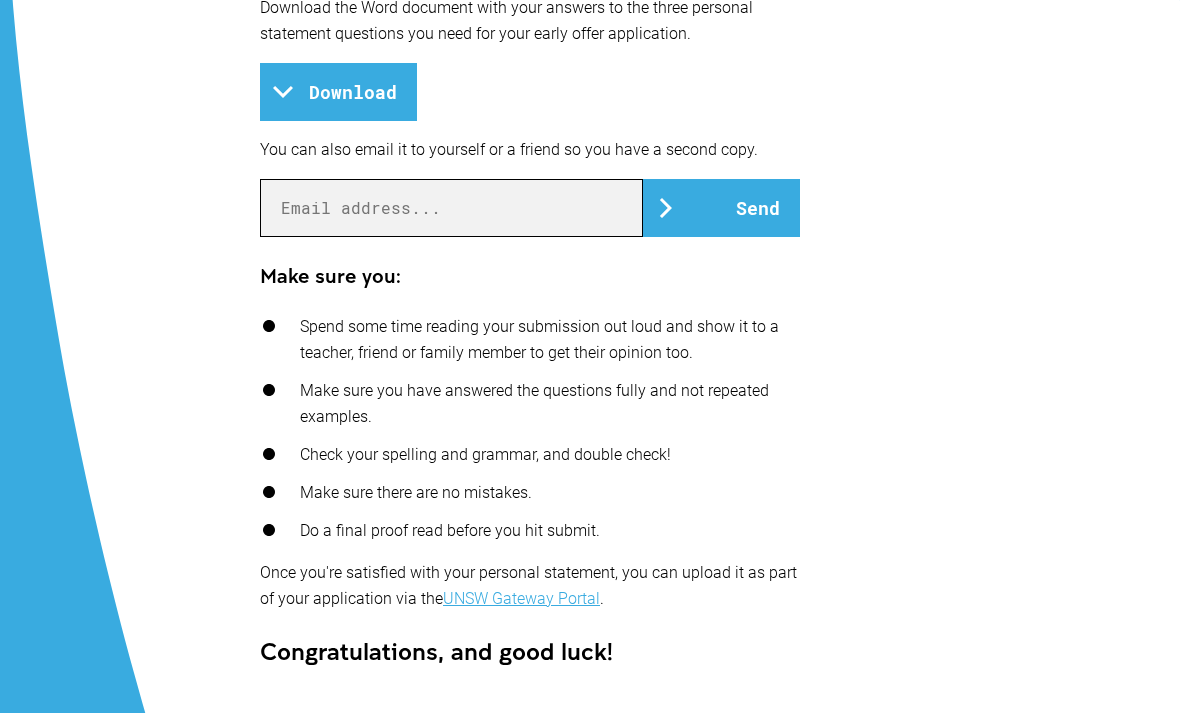 click at bounding box center (451, 208) 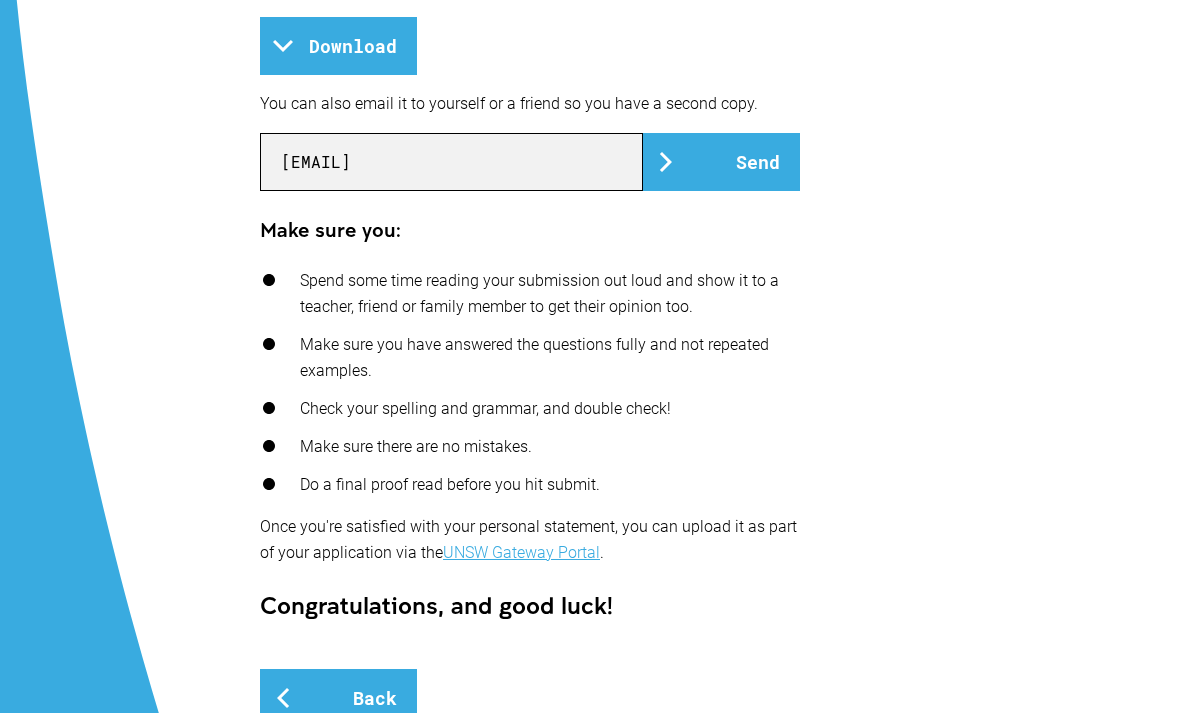 scroll, scrollTop: 654, scrollLeft: 0, axis: vertical 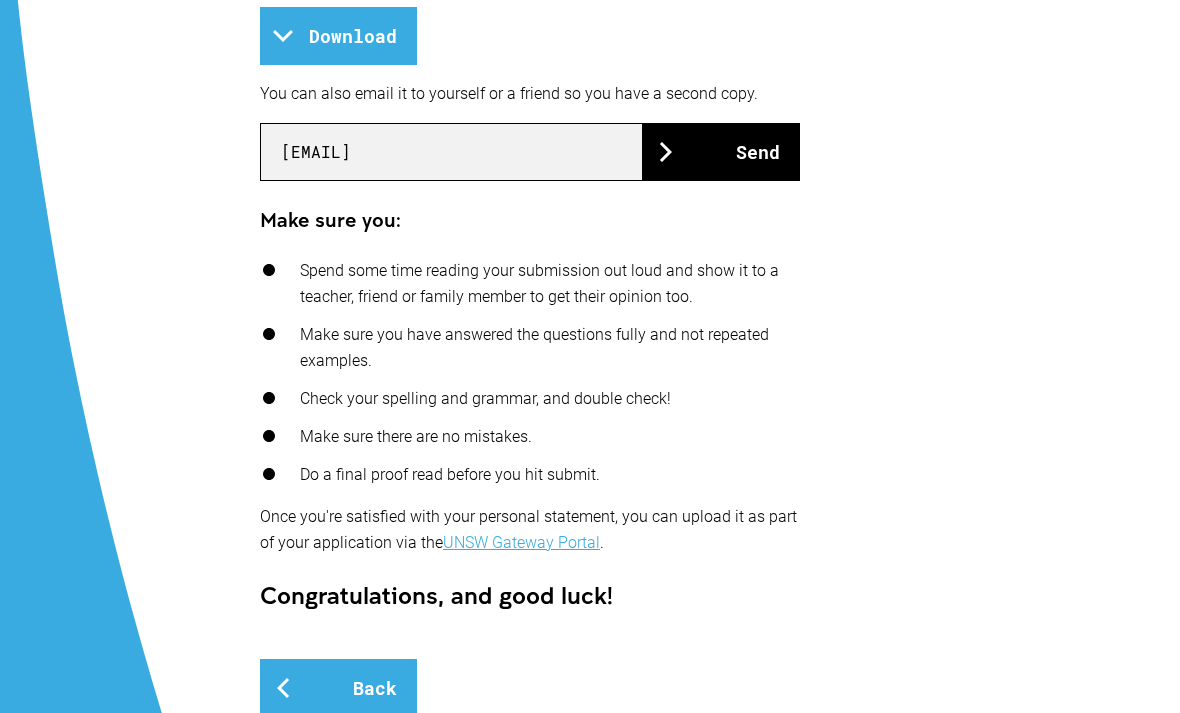 type on "[EMAIL]" 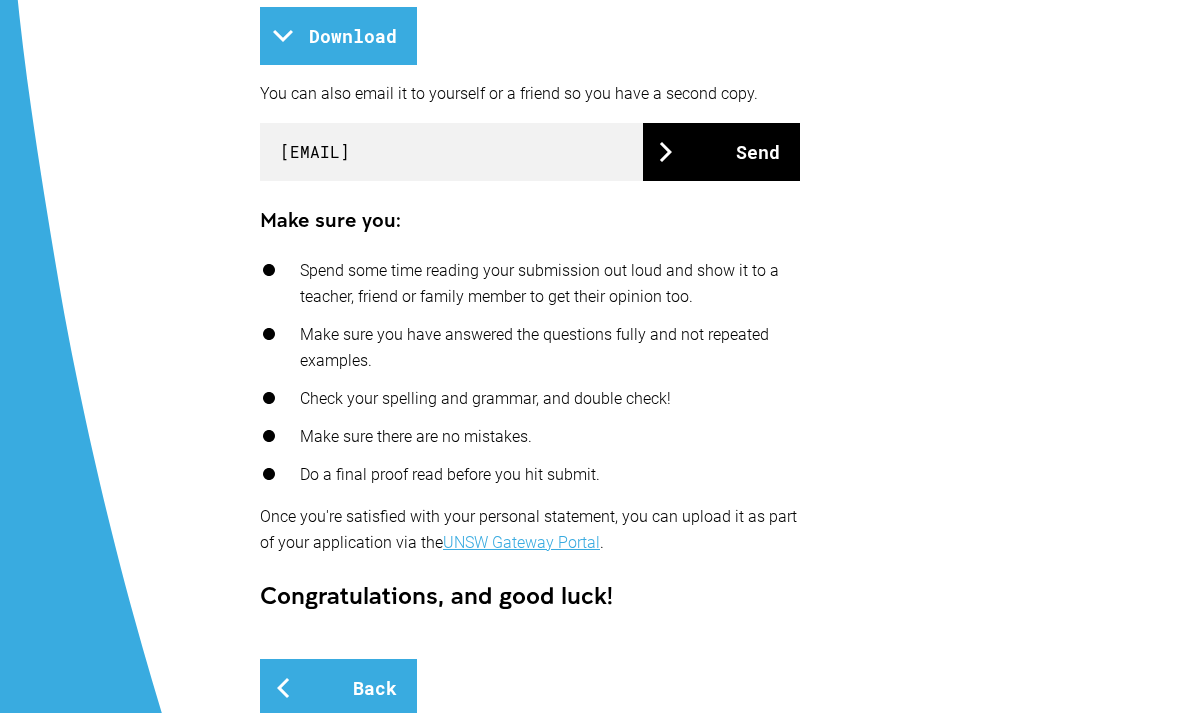 click on "Send" at bounding box center (721, 152) 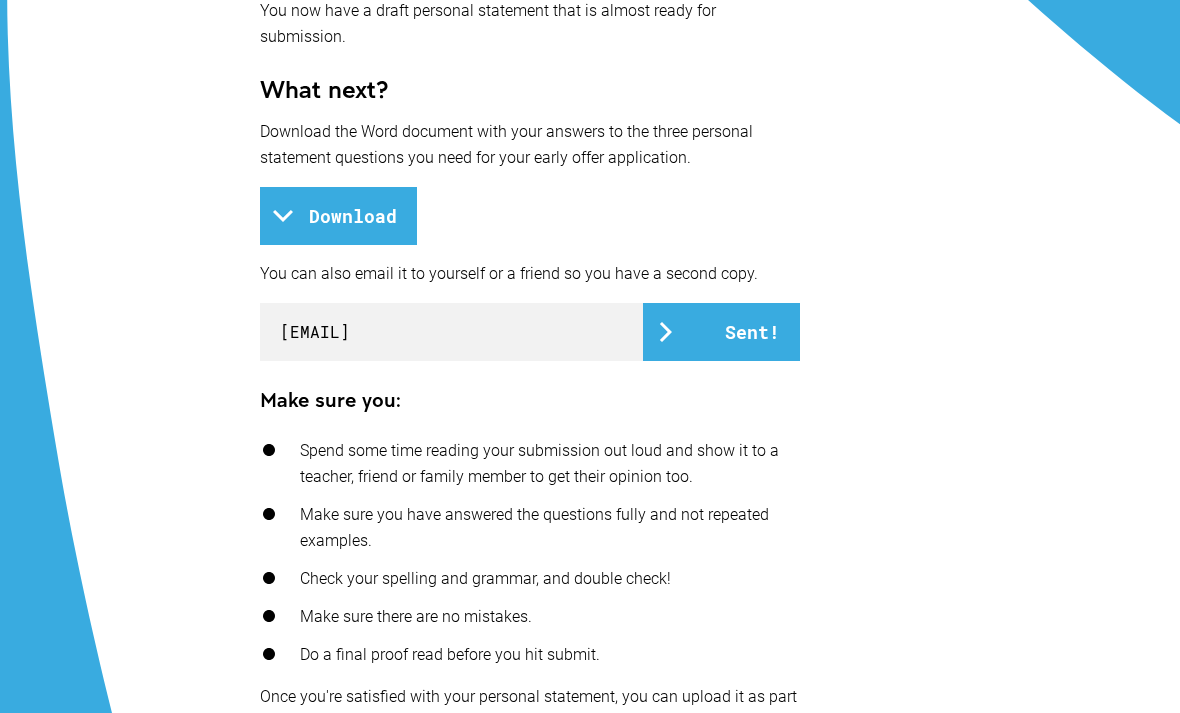 scroll, scrollTop: 490, scrollLeft: 0, axis: vertical 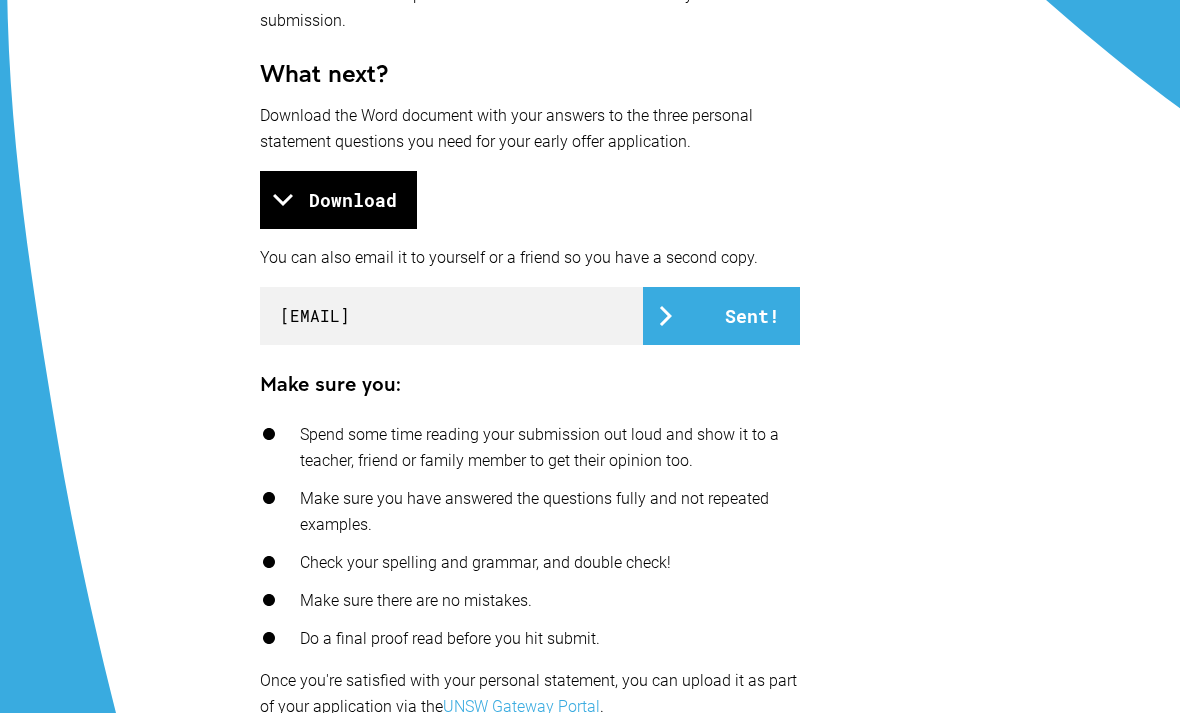 click on "Download" at bounding box center (338, 200) 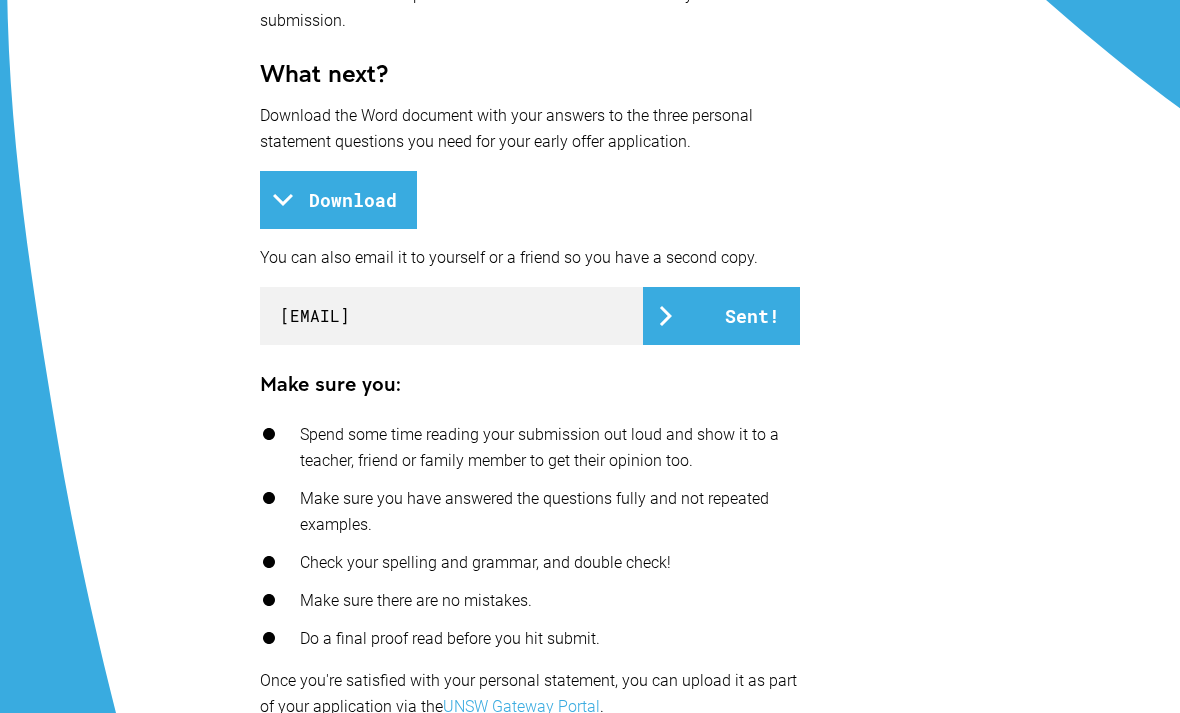 scroll, scrollTop: 554, scrollLeft: 0, axis: vertical 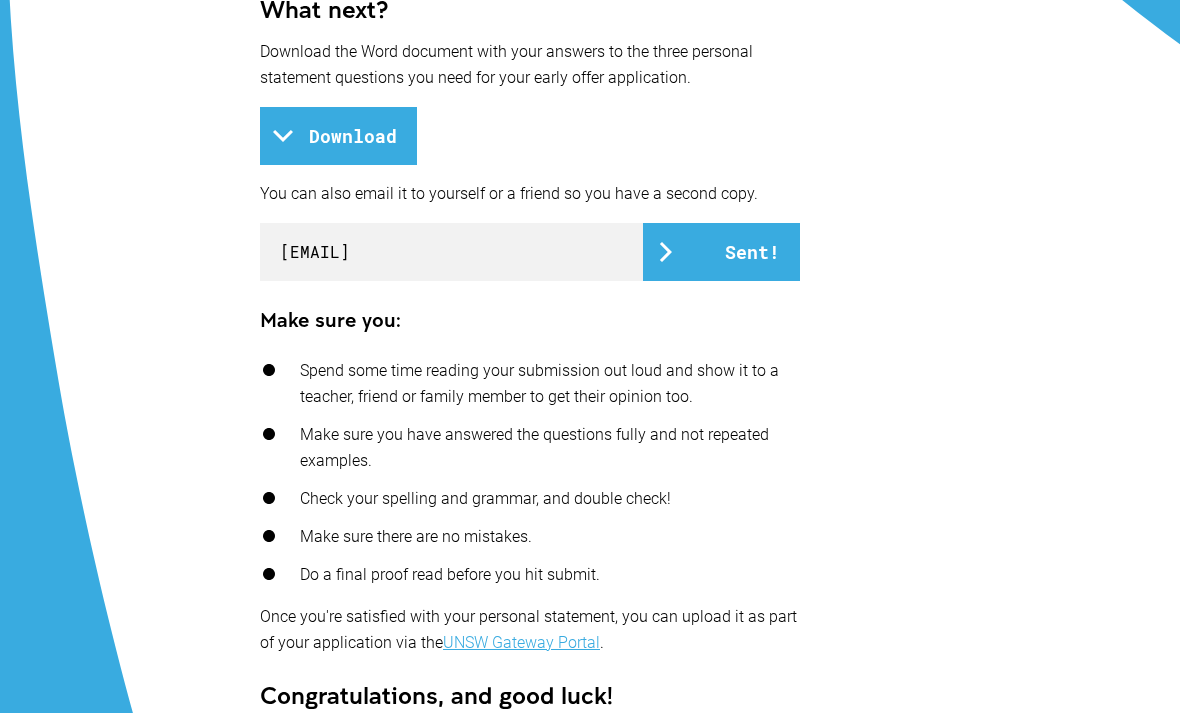 click on "You can also email it to yourself or a friend so you have a second copy." at bounding box center (530, 194) 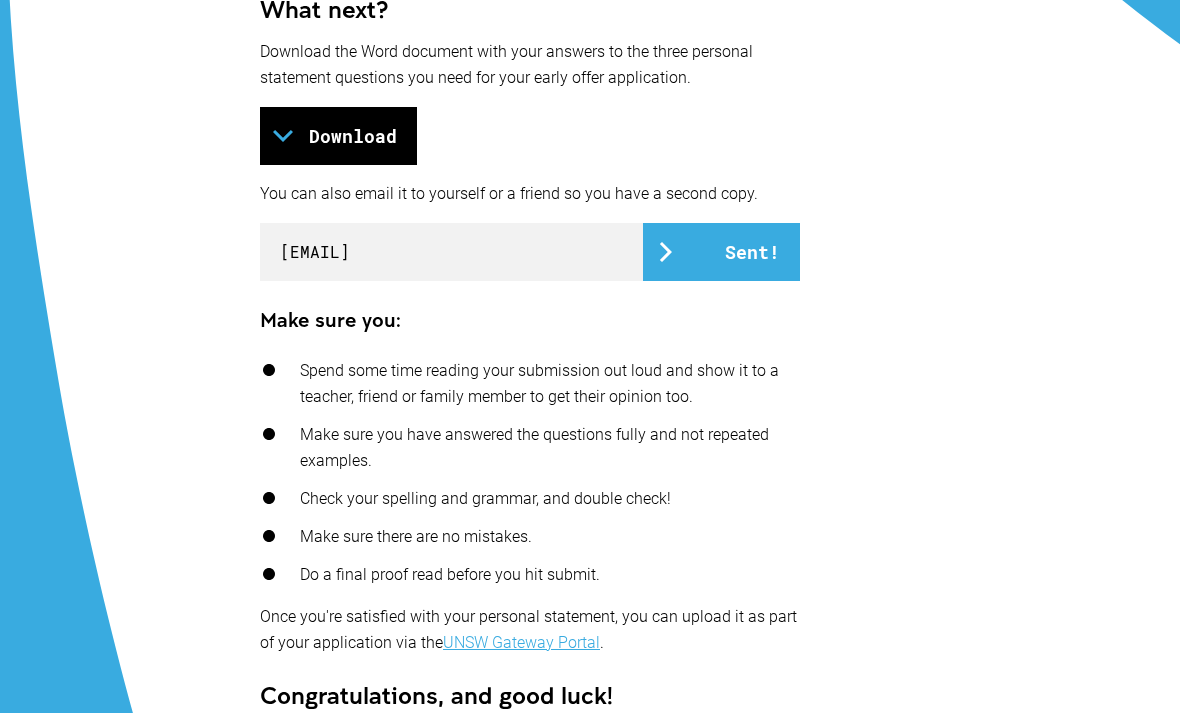click on "Download" at bounding box center (338, 136) 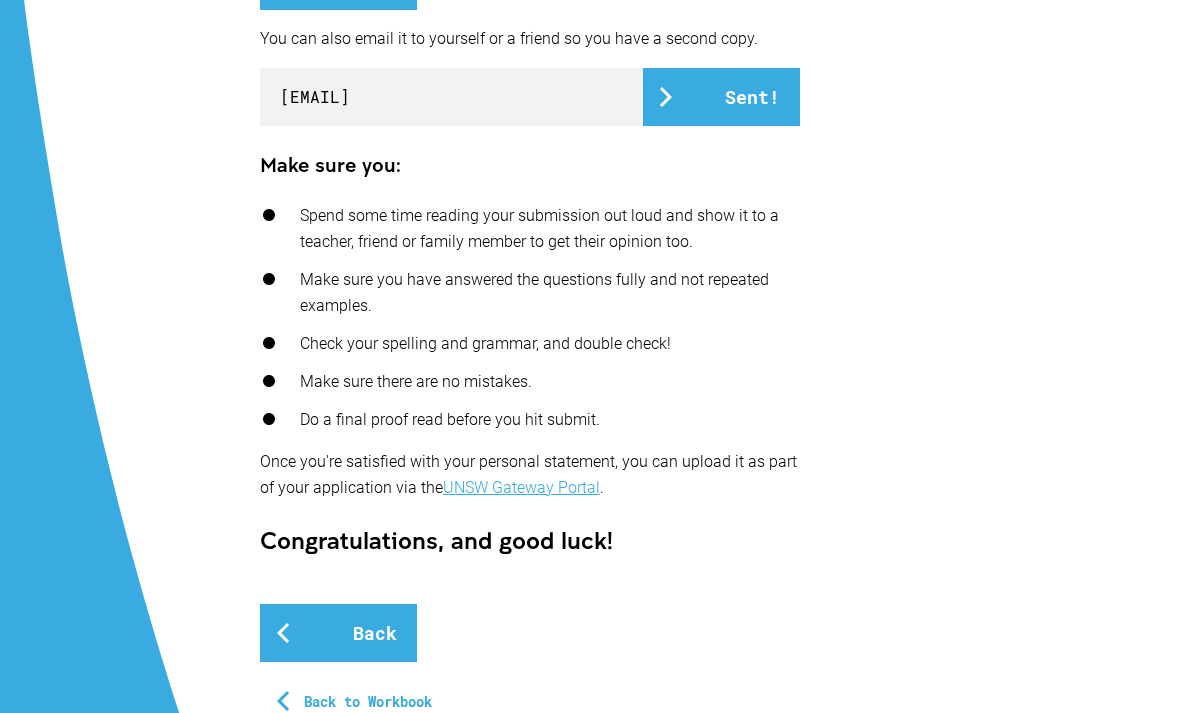 scroll, scrollTop: 709, scrollLeft: 0, axis: vertical 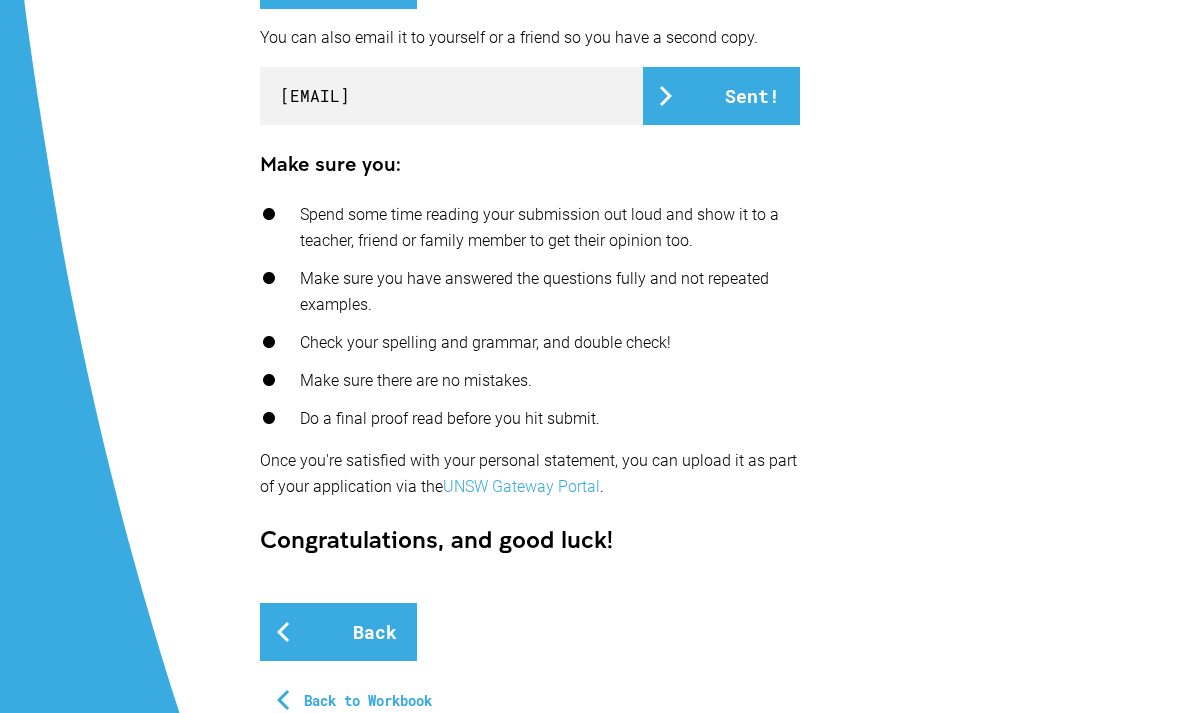 click on "UNSW Gateway Portal" at bounding box center (521, 487) 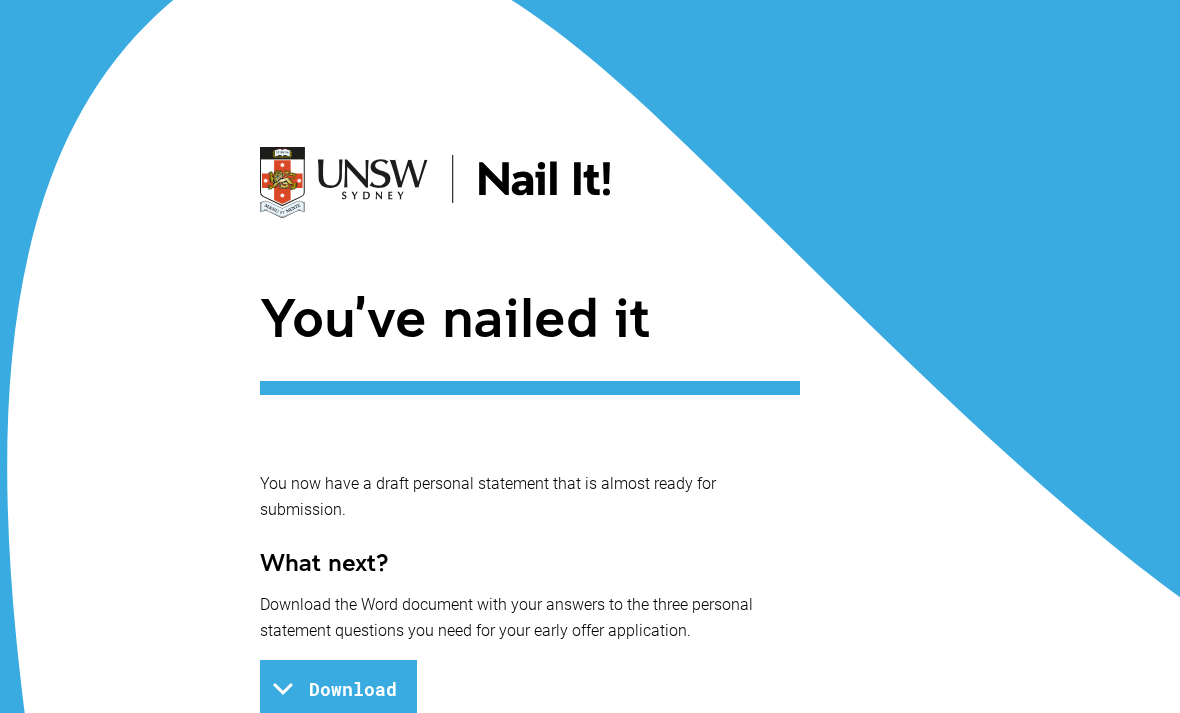 scroll, scrollTop: 0, scrollLeft: 0, axis: both 